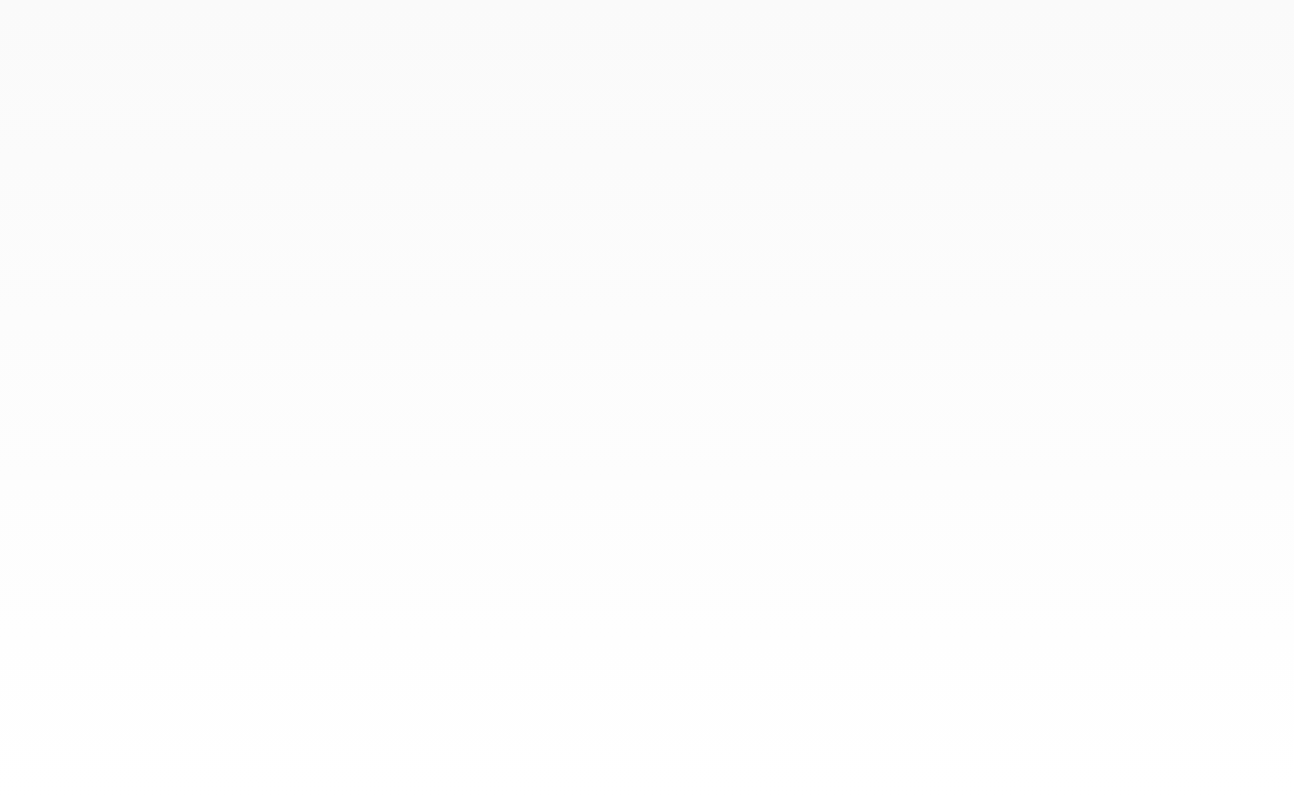 scroll, scrollTop: 0, scrollLeft: 0, axis: both 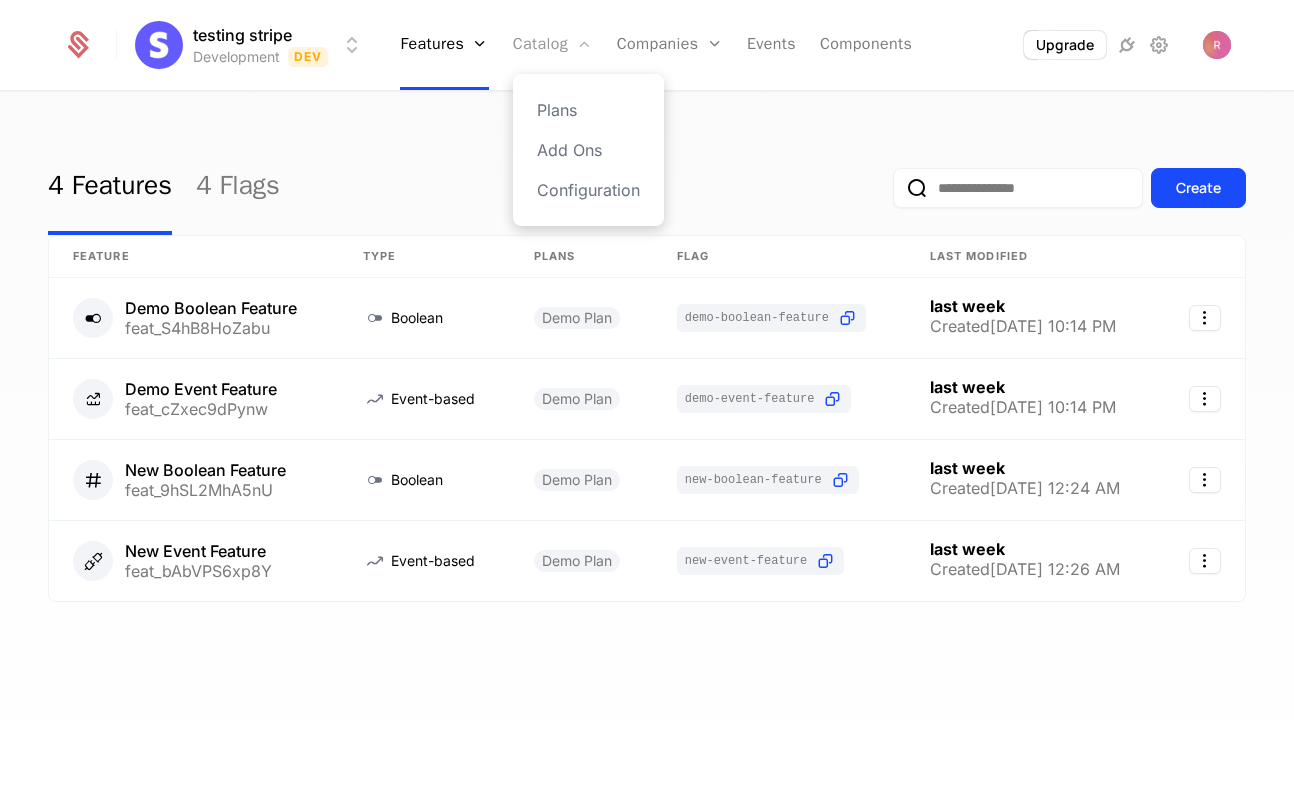click on "Catalog" at bounding box center (553, 45) 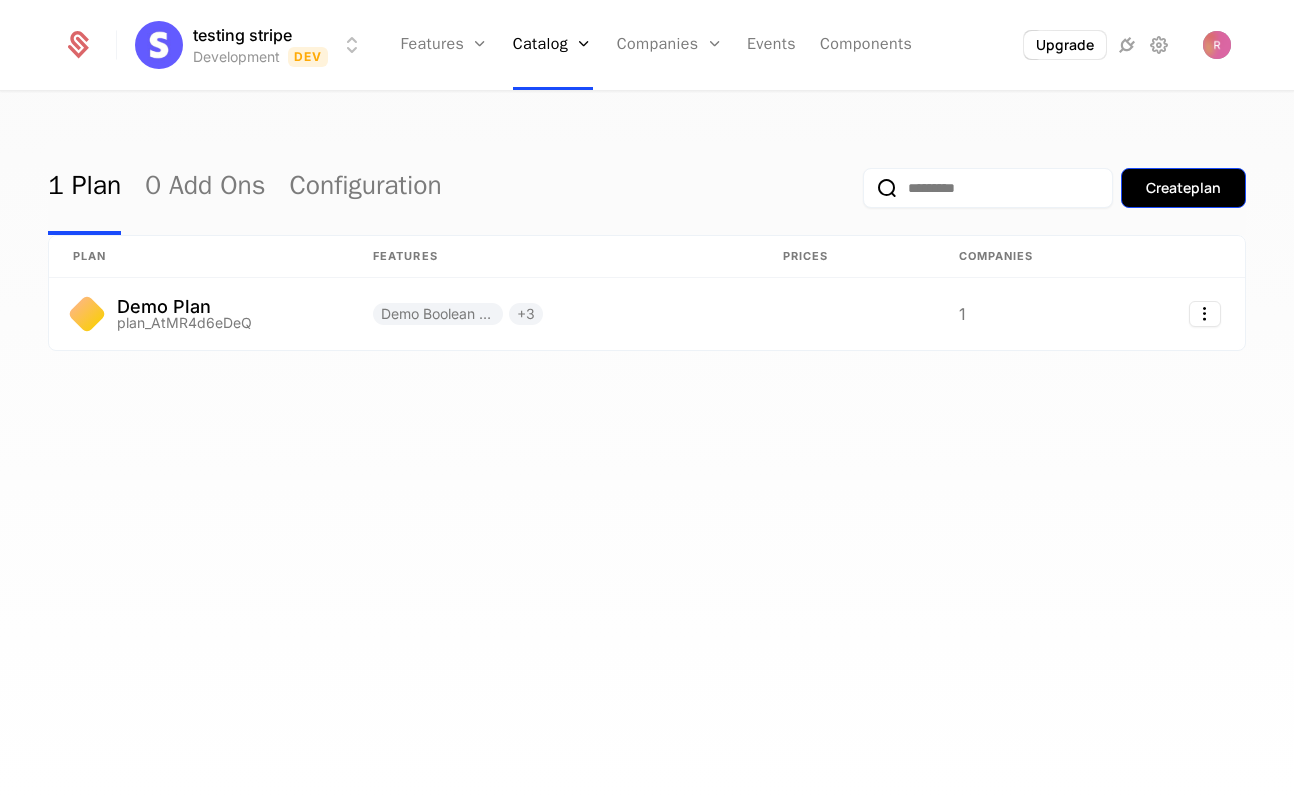 click on "Create  plan" at bounding box center (1183, 188) 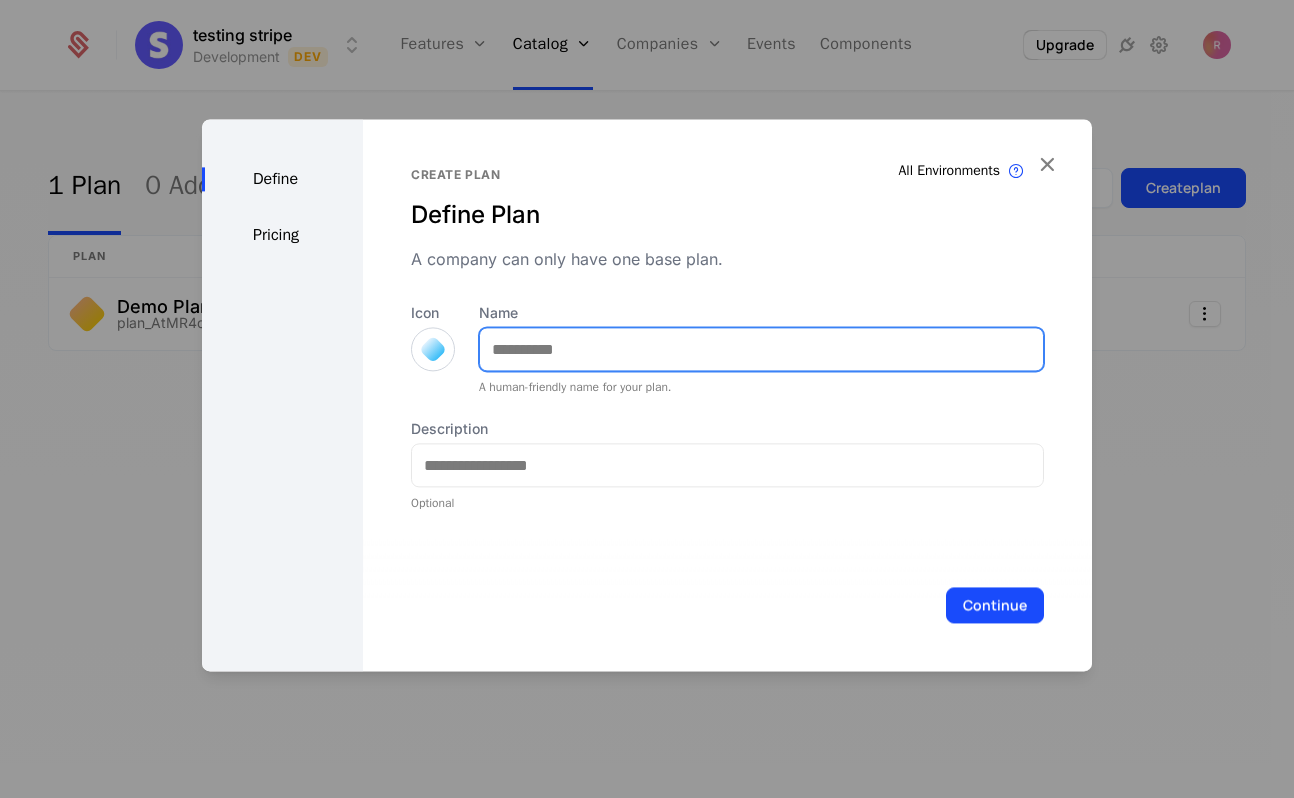click on "Name" at bounding box center (761, 349) 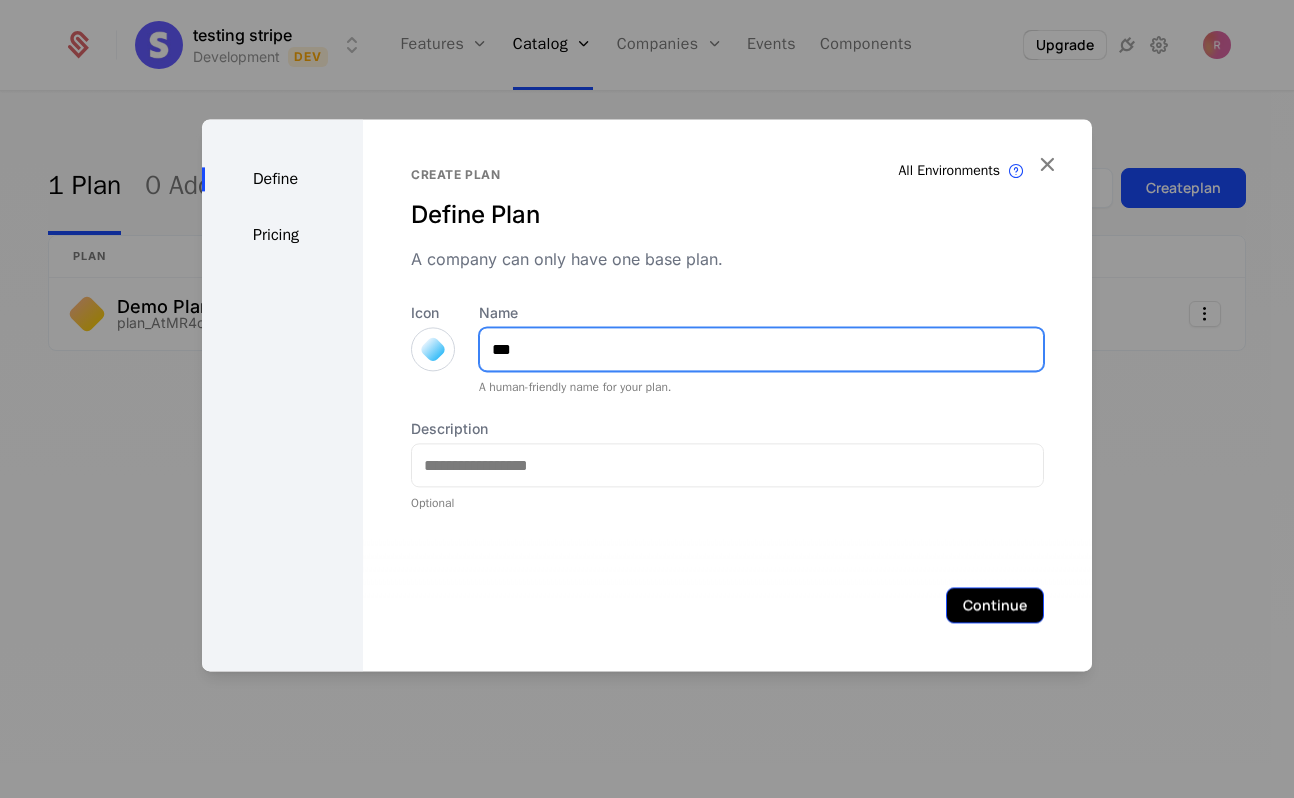 type on "***" 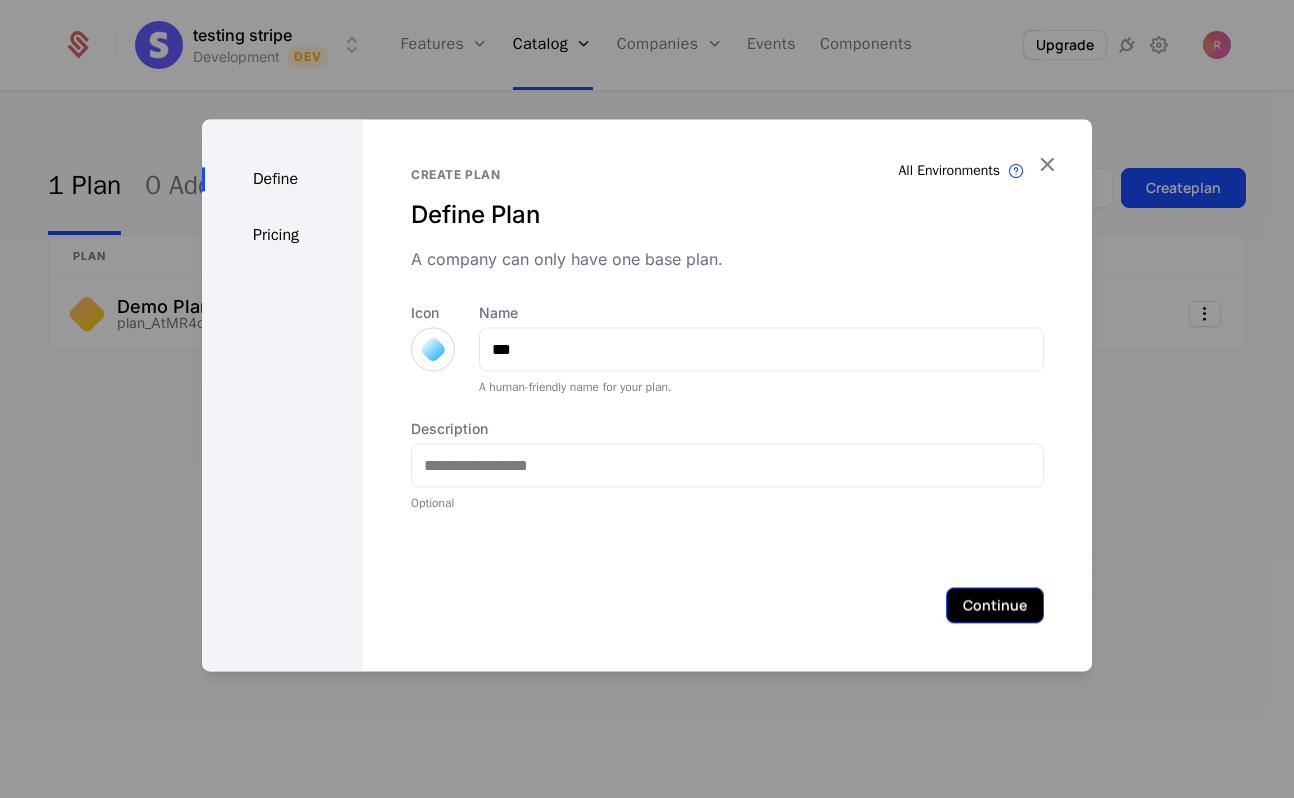click on "Continue" at bounding box center (995, 605) 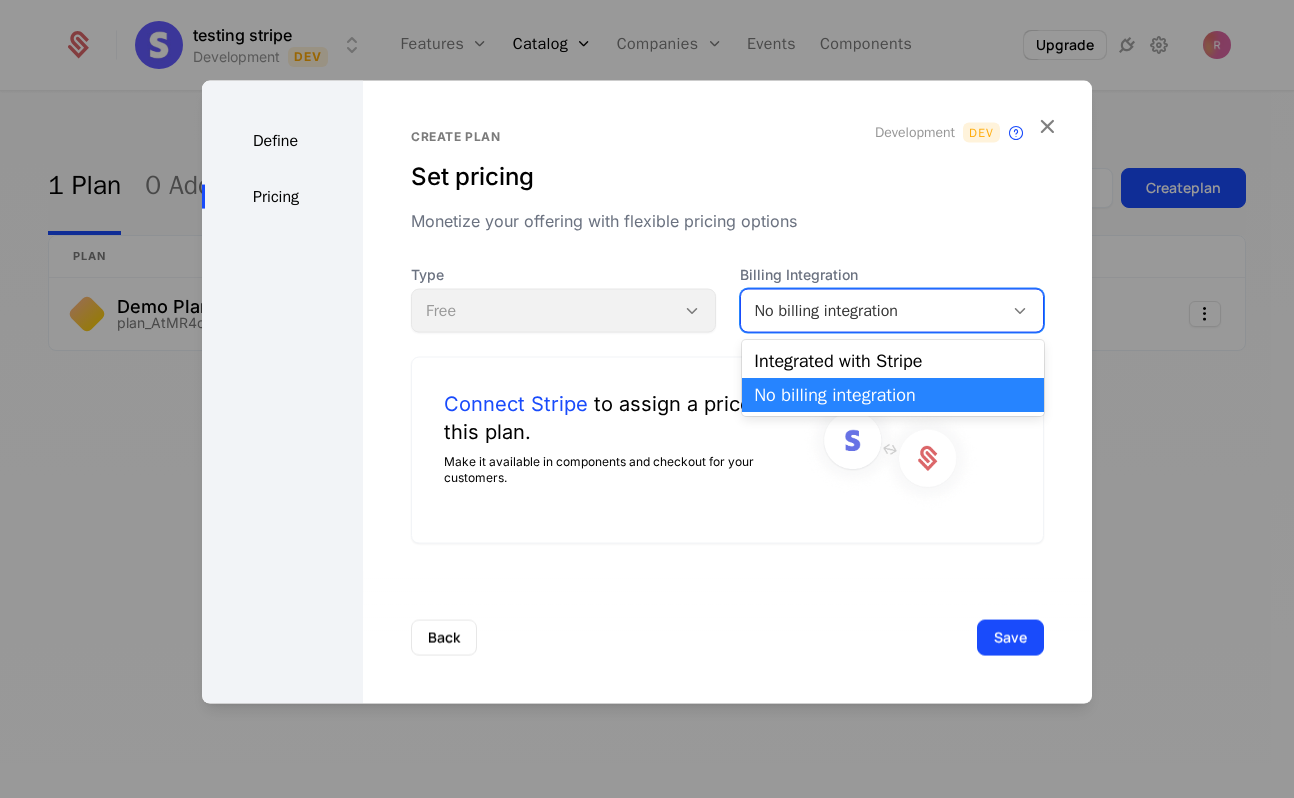 click on "No billing integration" at bounding box center (872, 311) 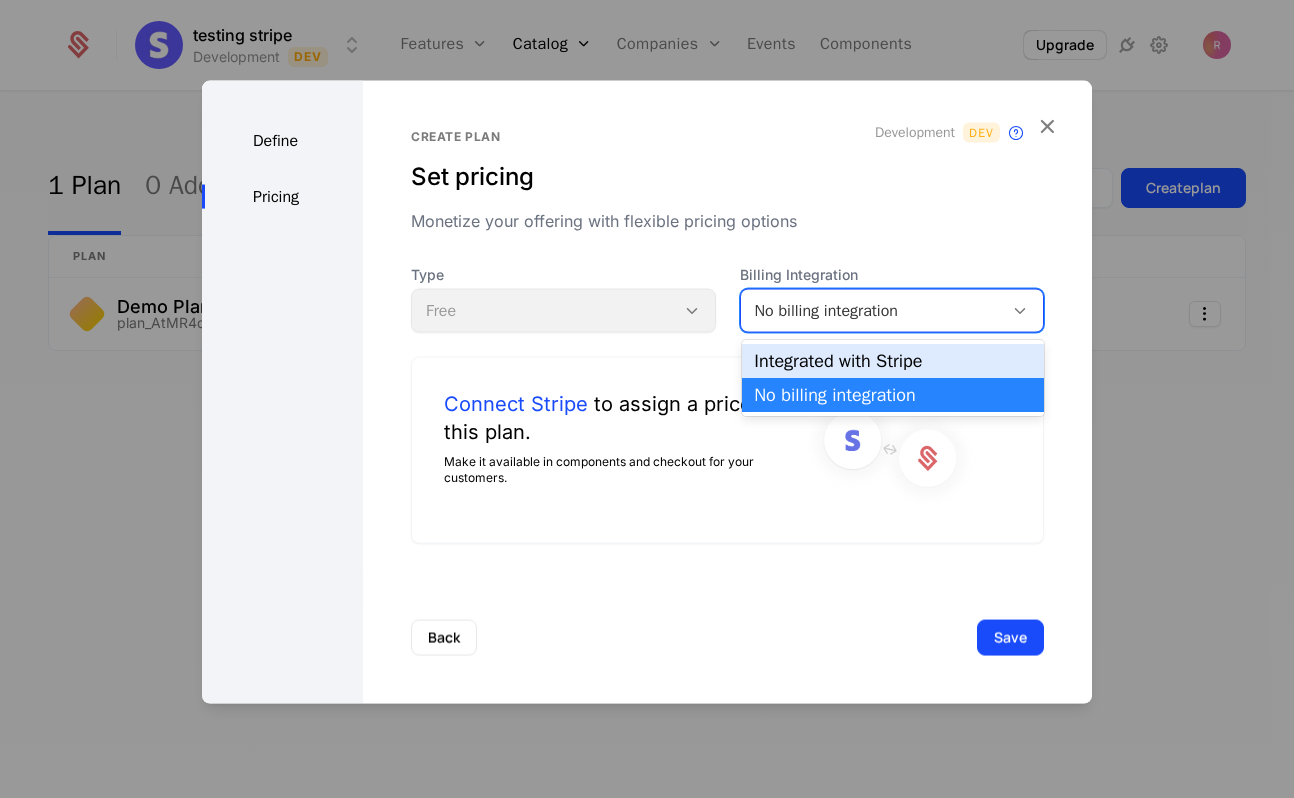 click on "Integrated with Stripe" at bounding box center [893, 361] 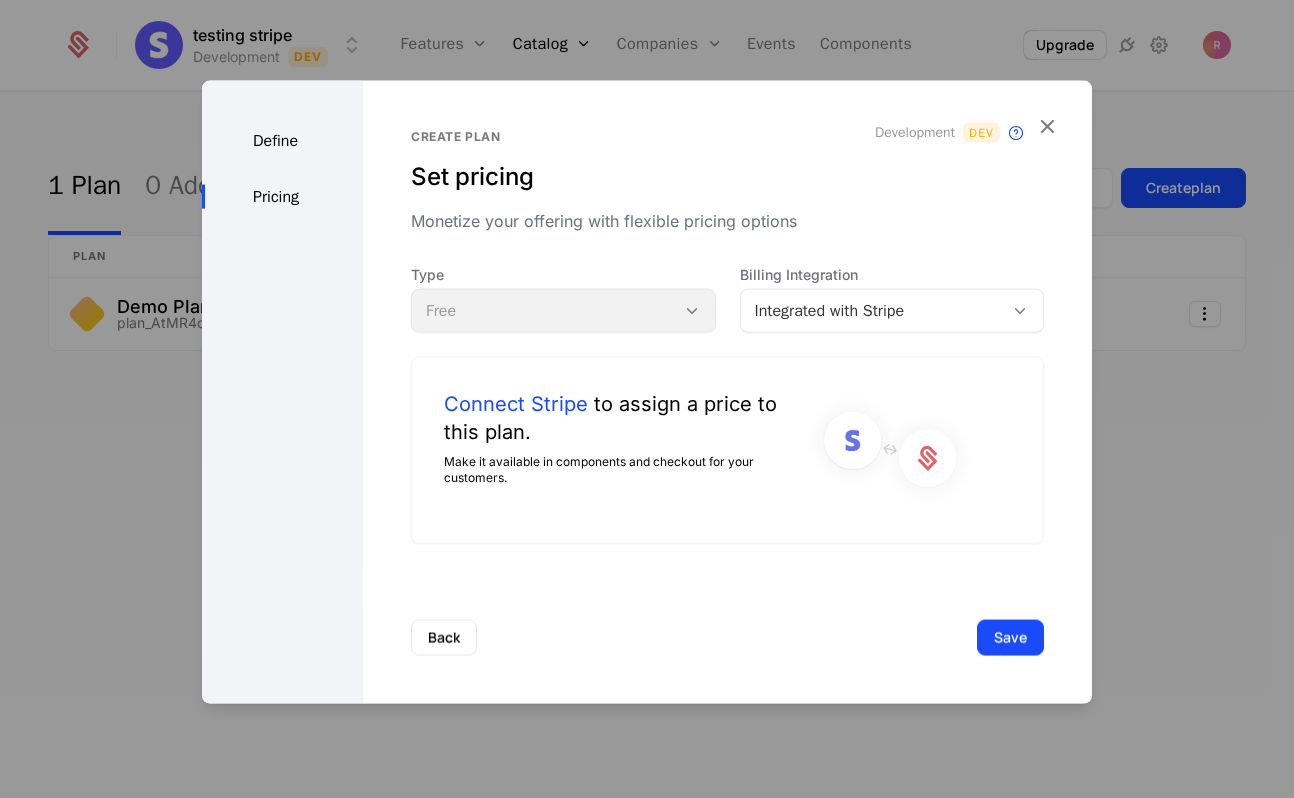 click on "Type Free" at bounding box center [563, 299] 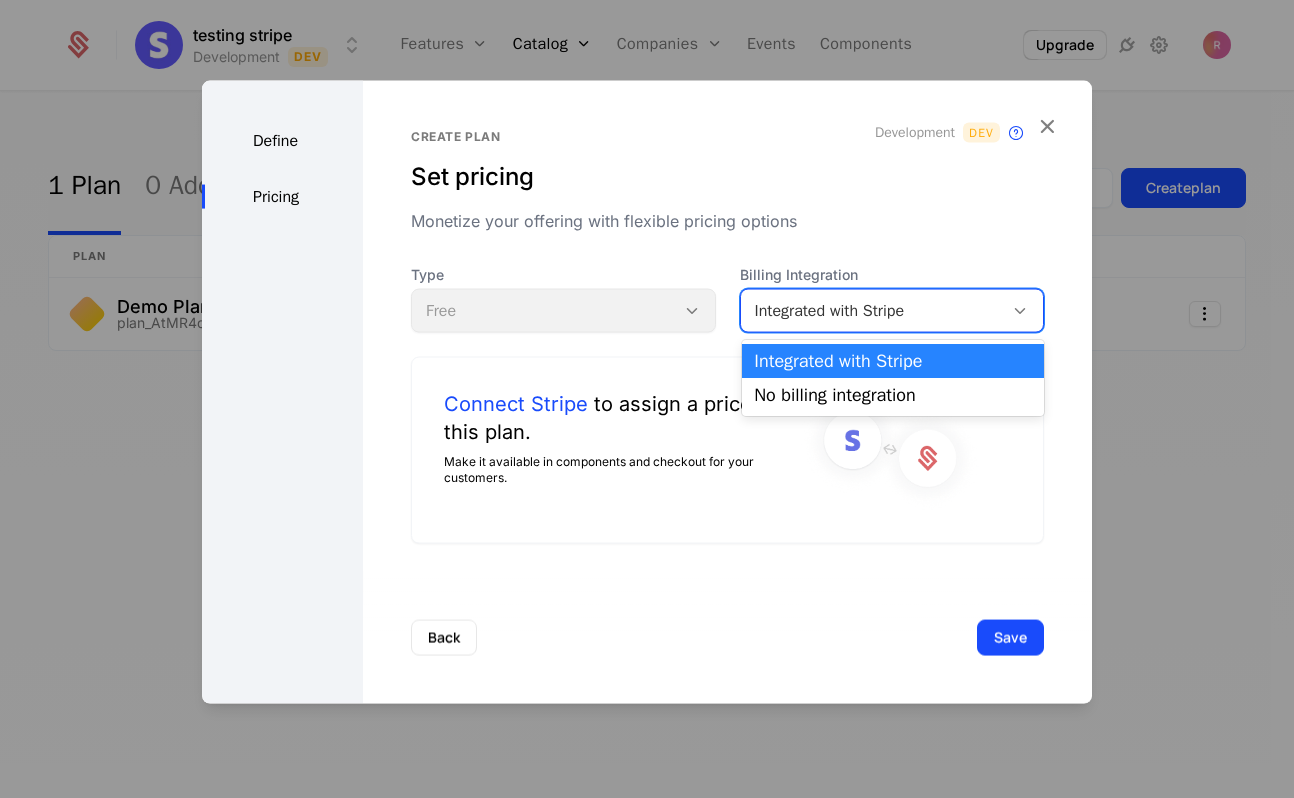 click on "Integrated with Stripe" at bounding box center [892, 311] 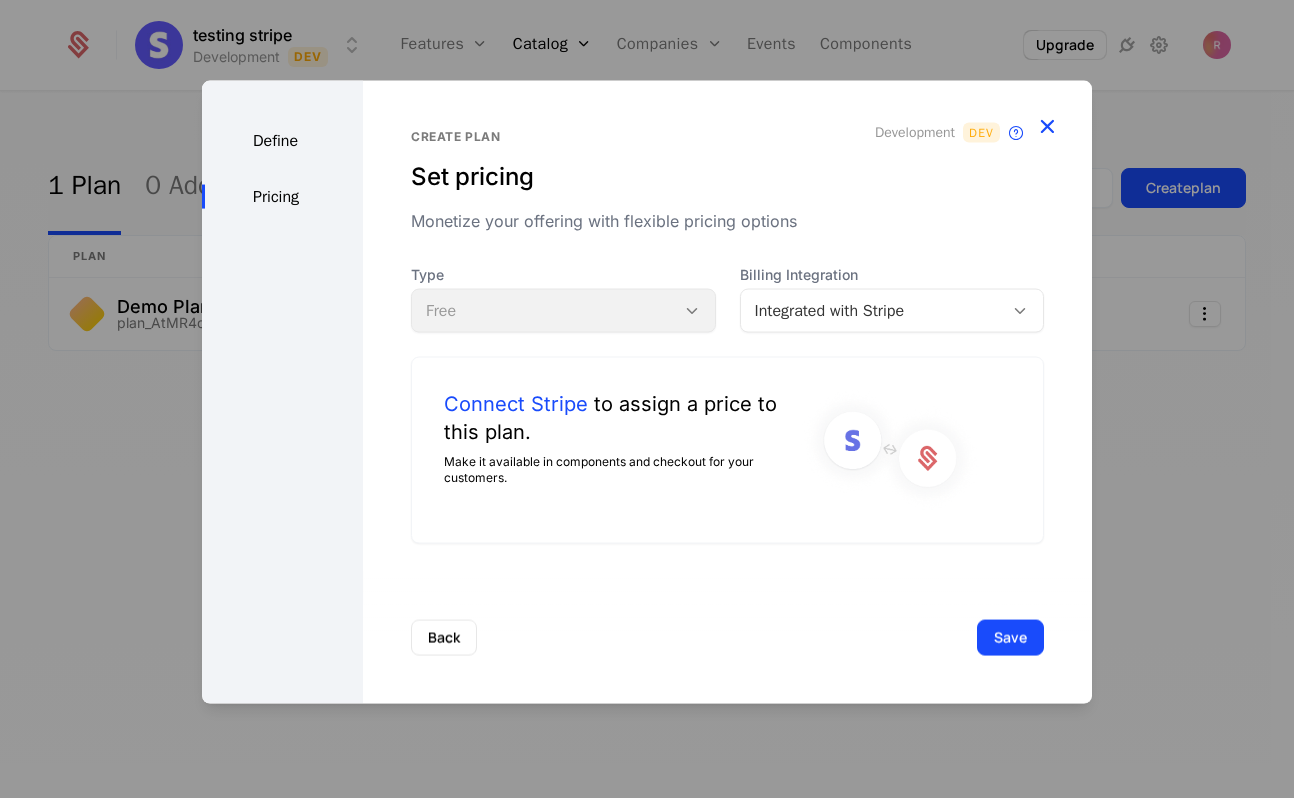 click at bounding box center (1047, 126) 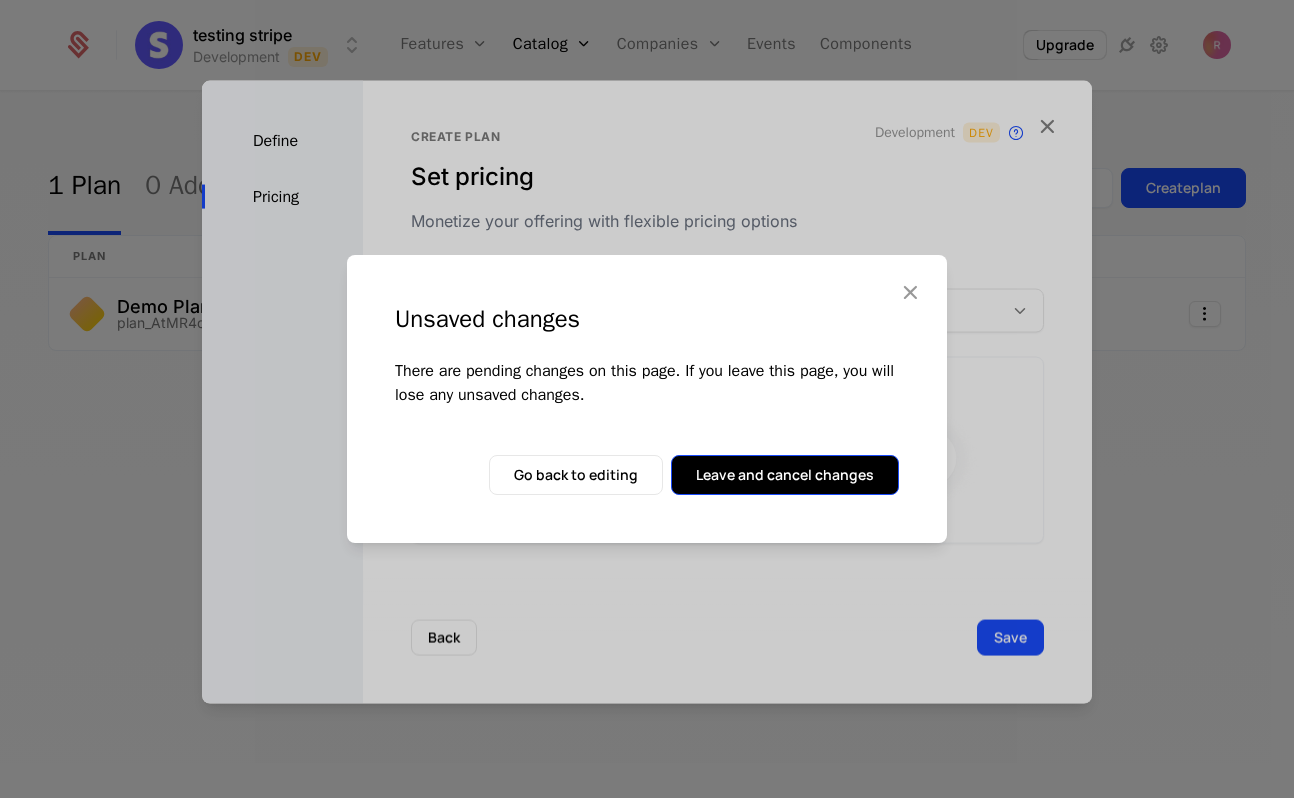 click on "Leave and cancel changes" at bounding box center (785, 475) 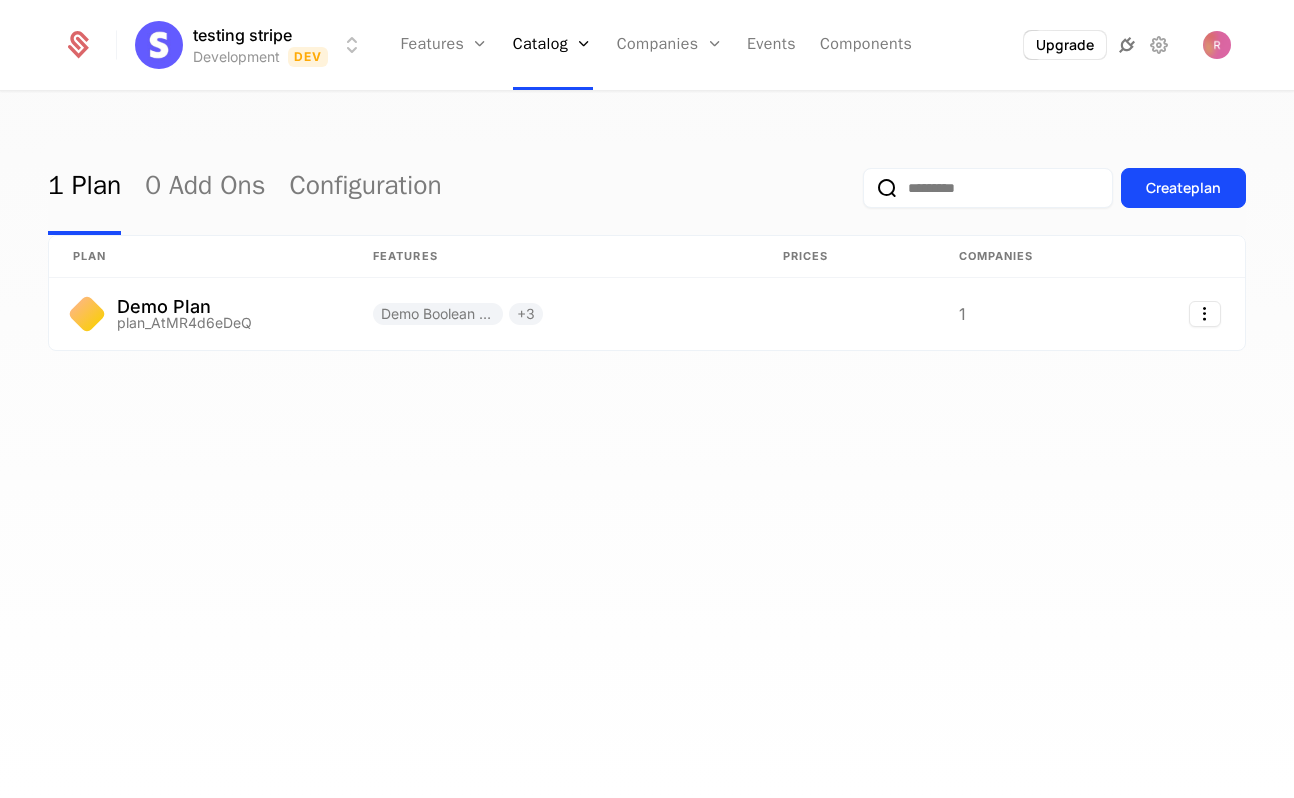 click at bounding box center (1127, 45) 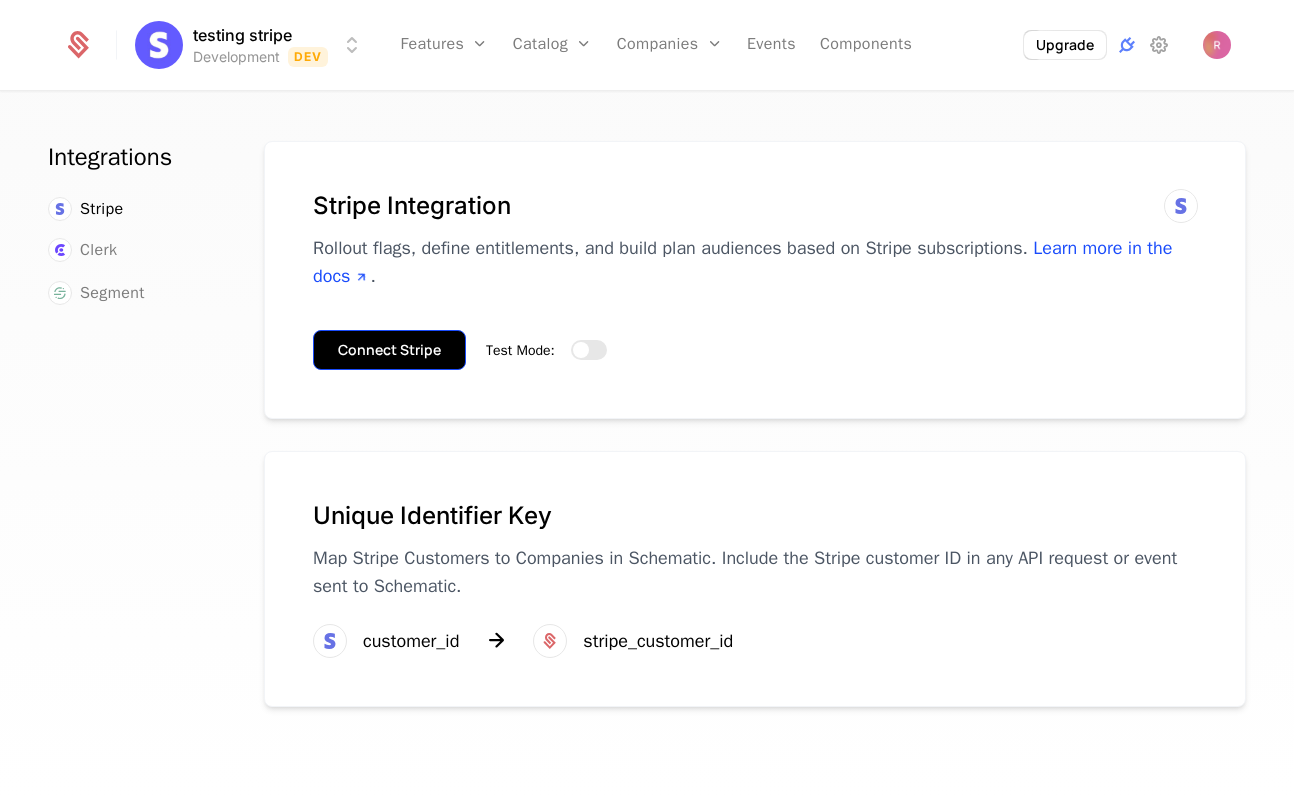 click on "Connect Stripe" at bounding box center [389, 350] 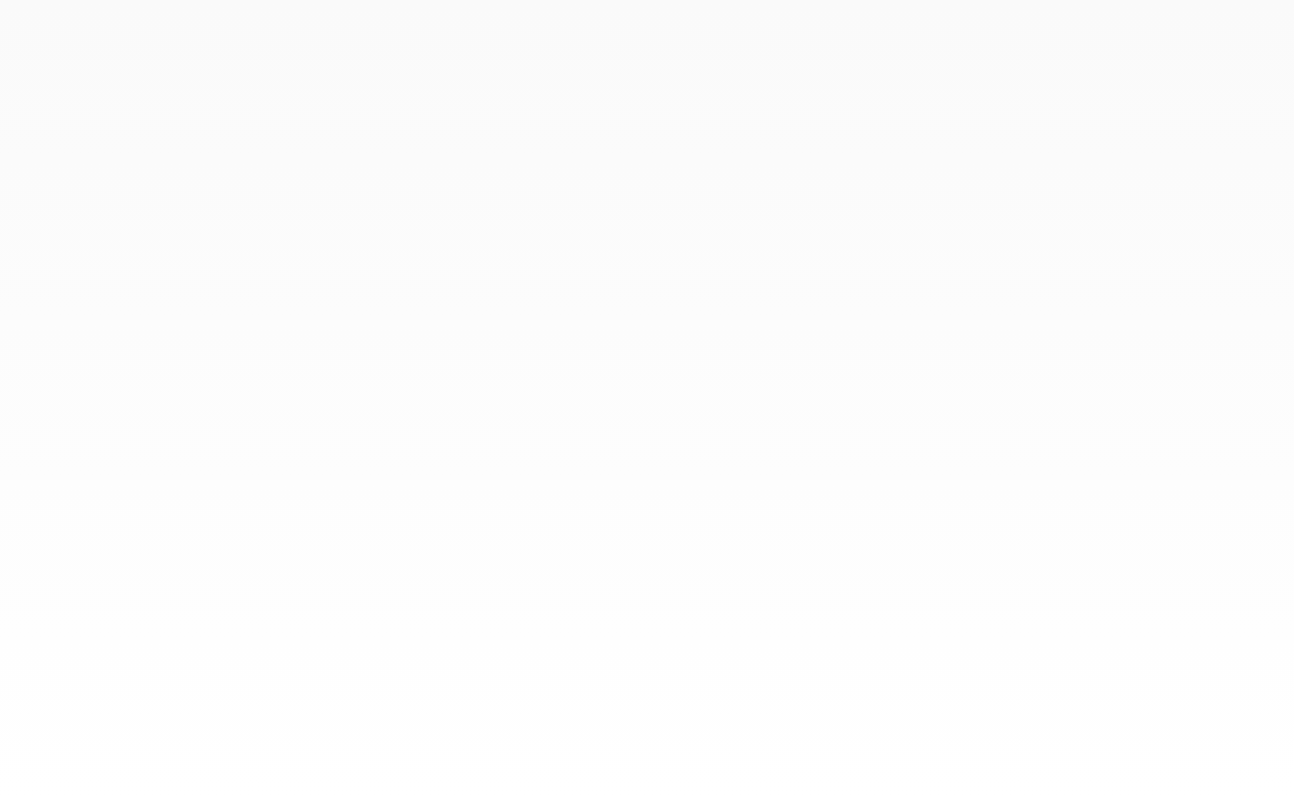 scroll, scrollTop: 0, scrollLeft: 0, axis: both 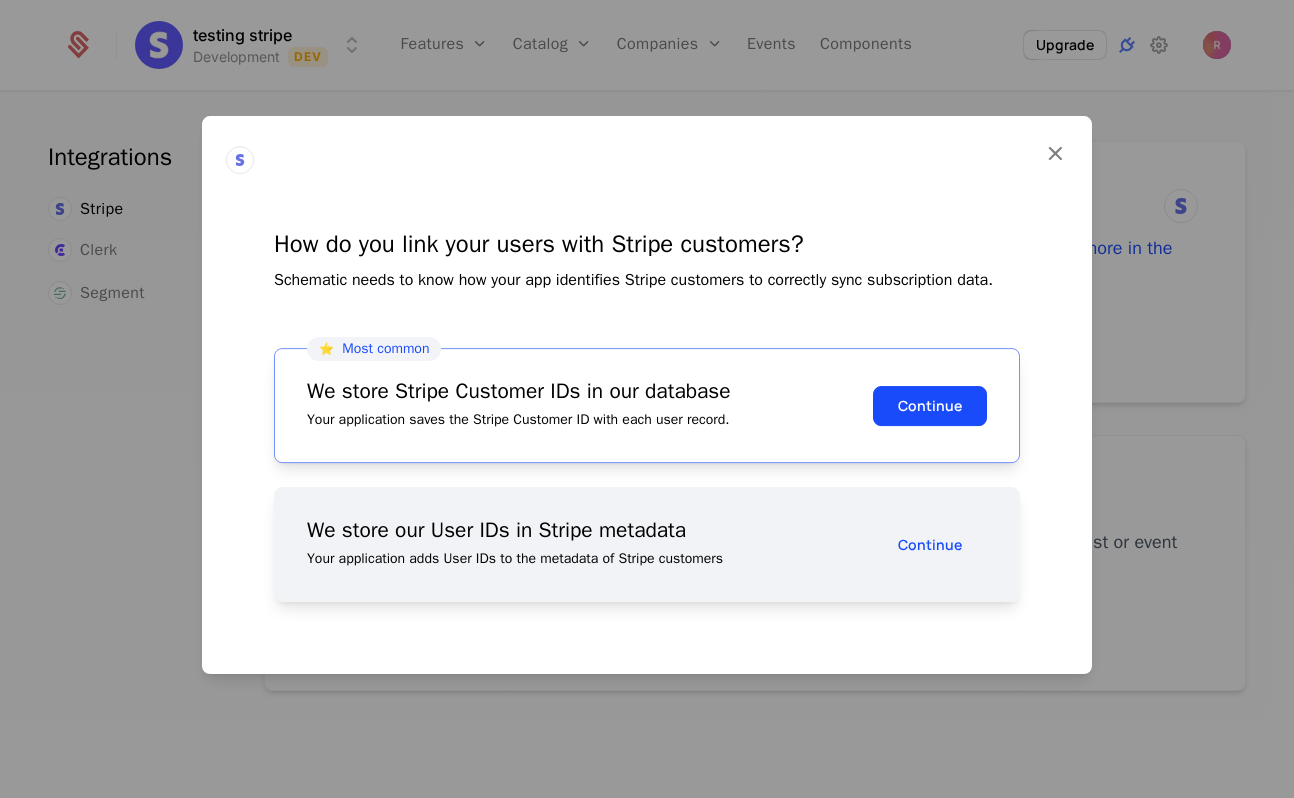 click on "⭐️   Most common We store Stripe Customer IDs in our database Your application saves the Stripe Customer ID with each user record. Continue" at bounding box center [647, 405] 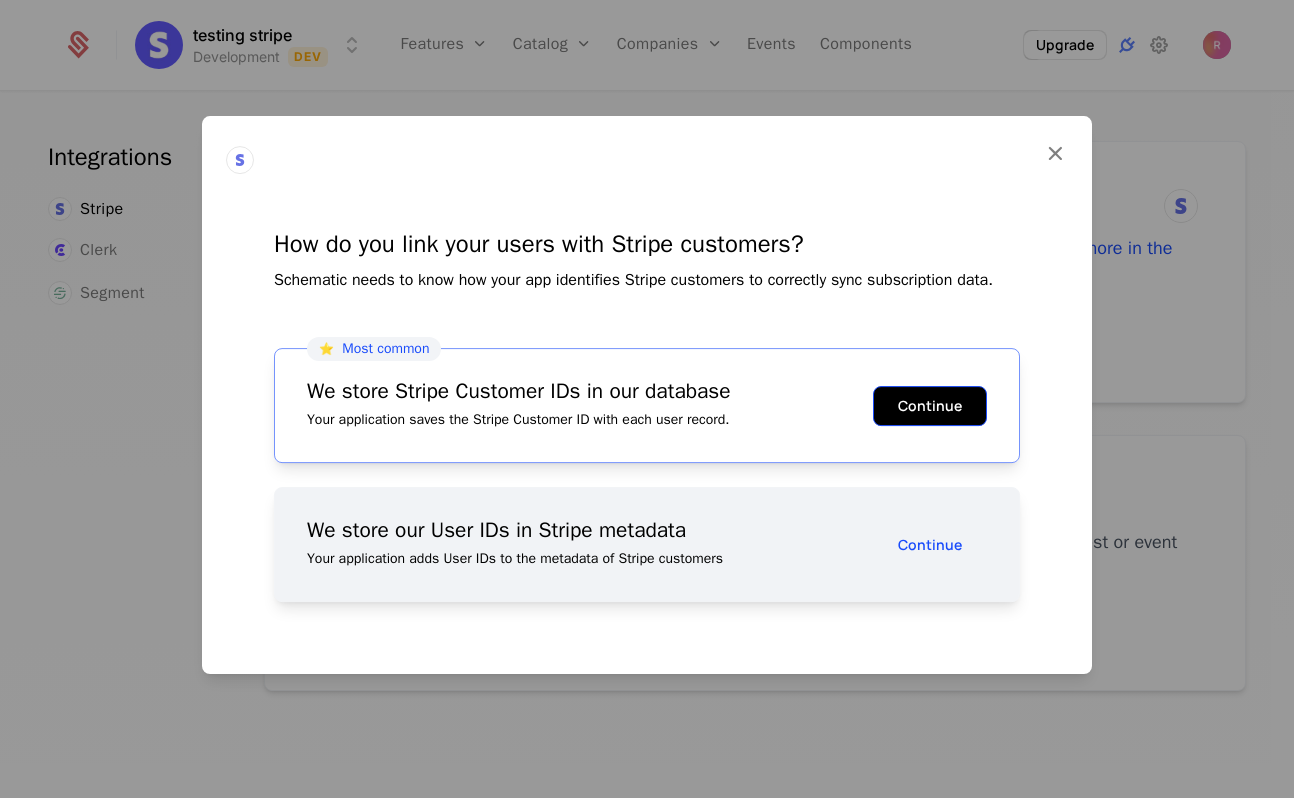 click on "Continue" at bounding box center (930, 406) 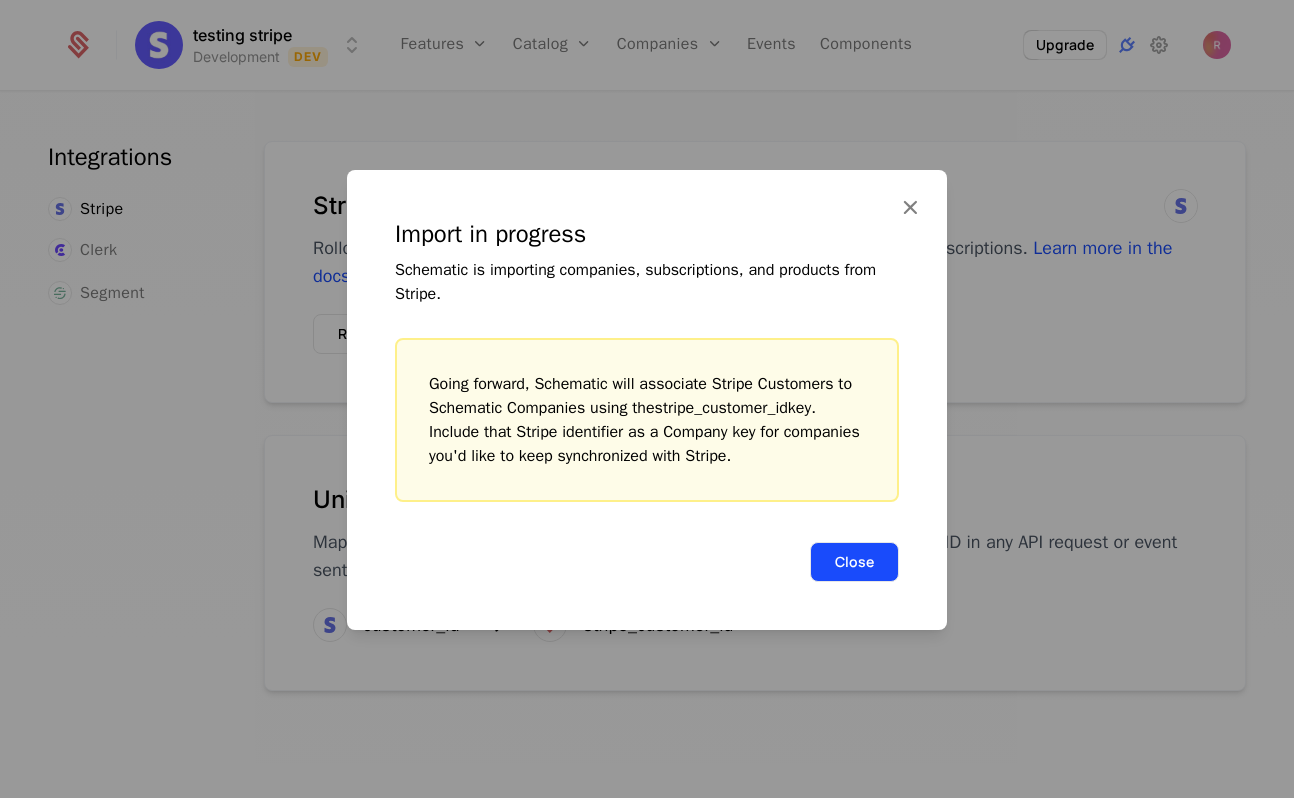 click on "Close" at bounding box center (854, 562) 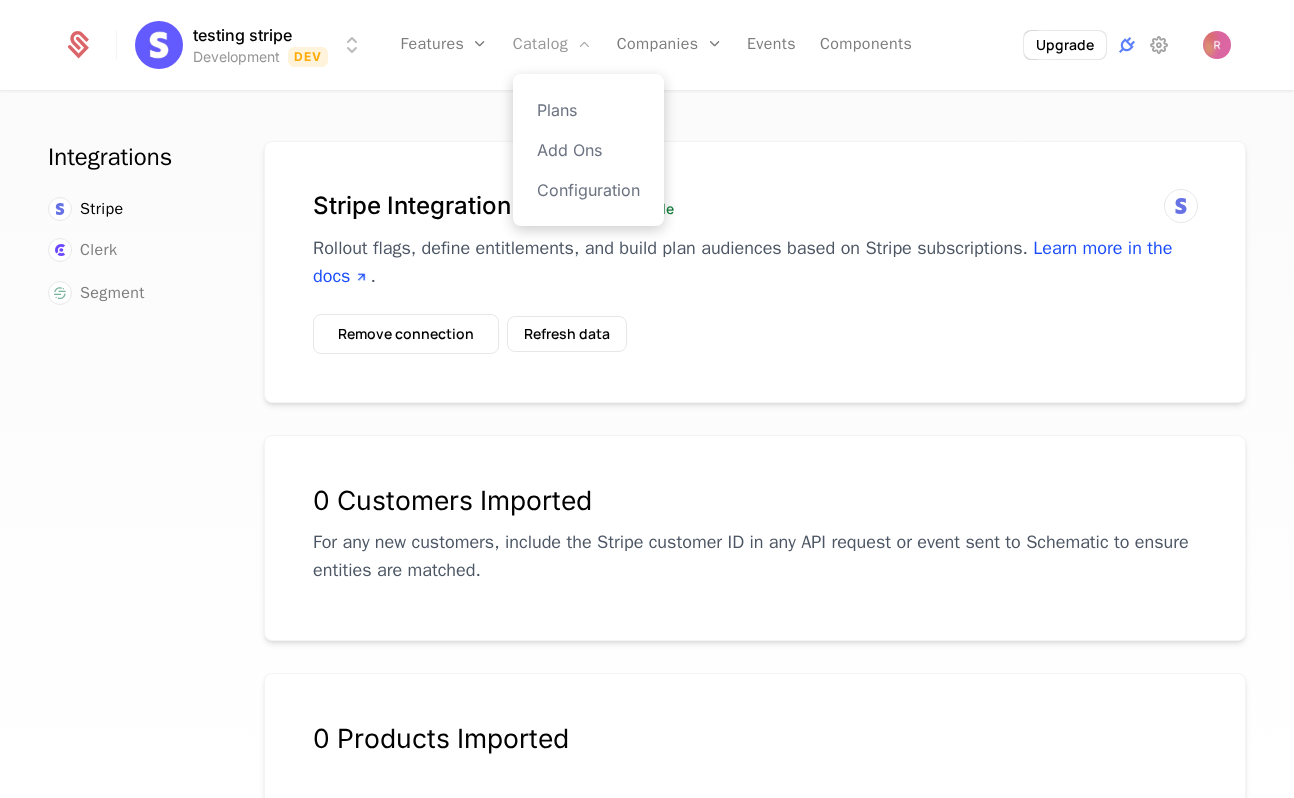click on "Catalog" at bounding box center [553, 45] 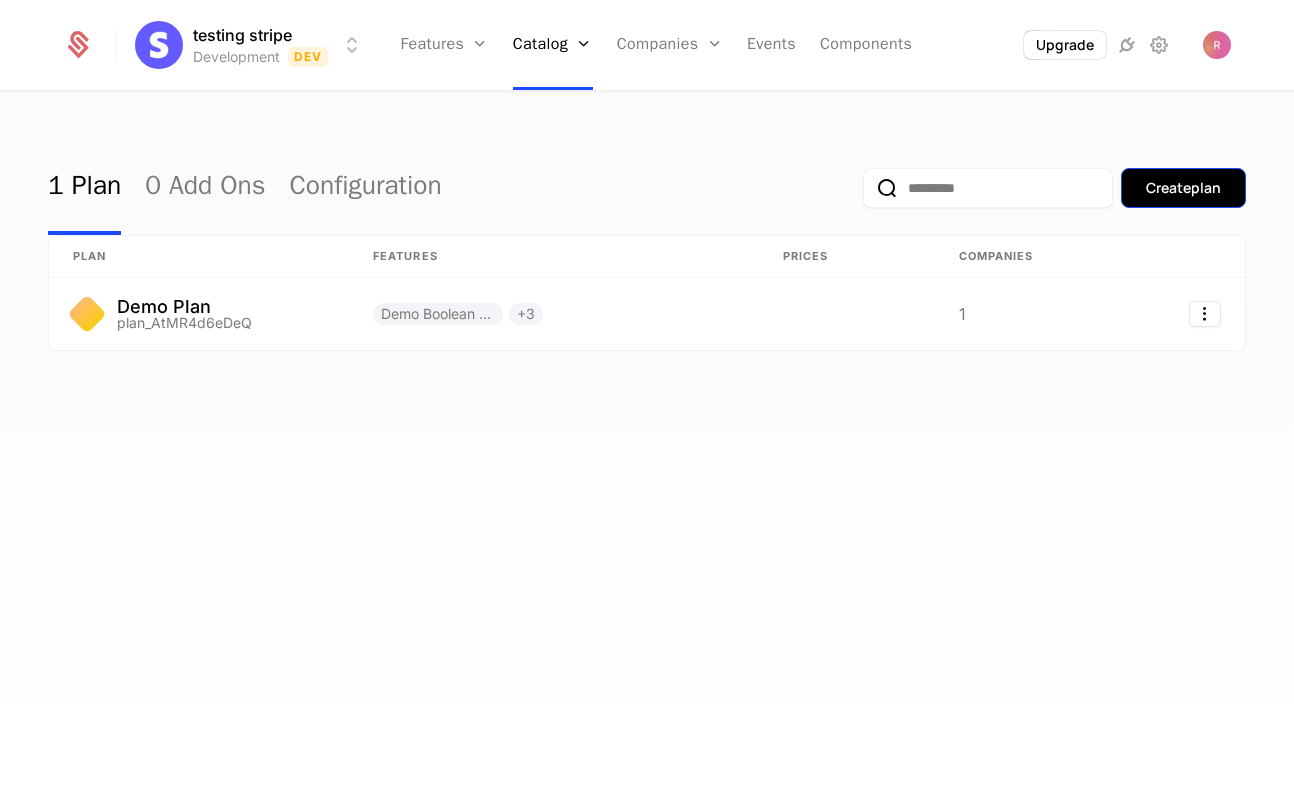 click on "Create  plan" at bounding box center (1183, 188) 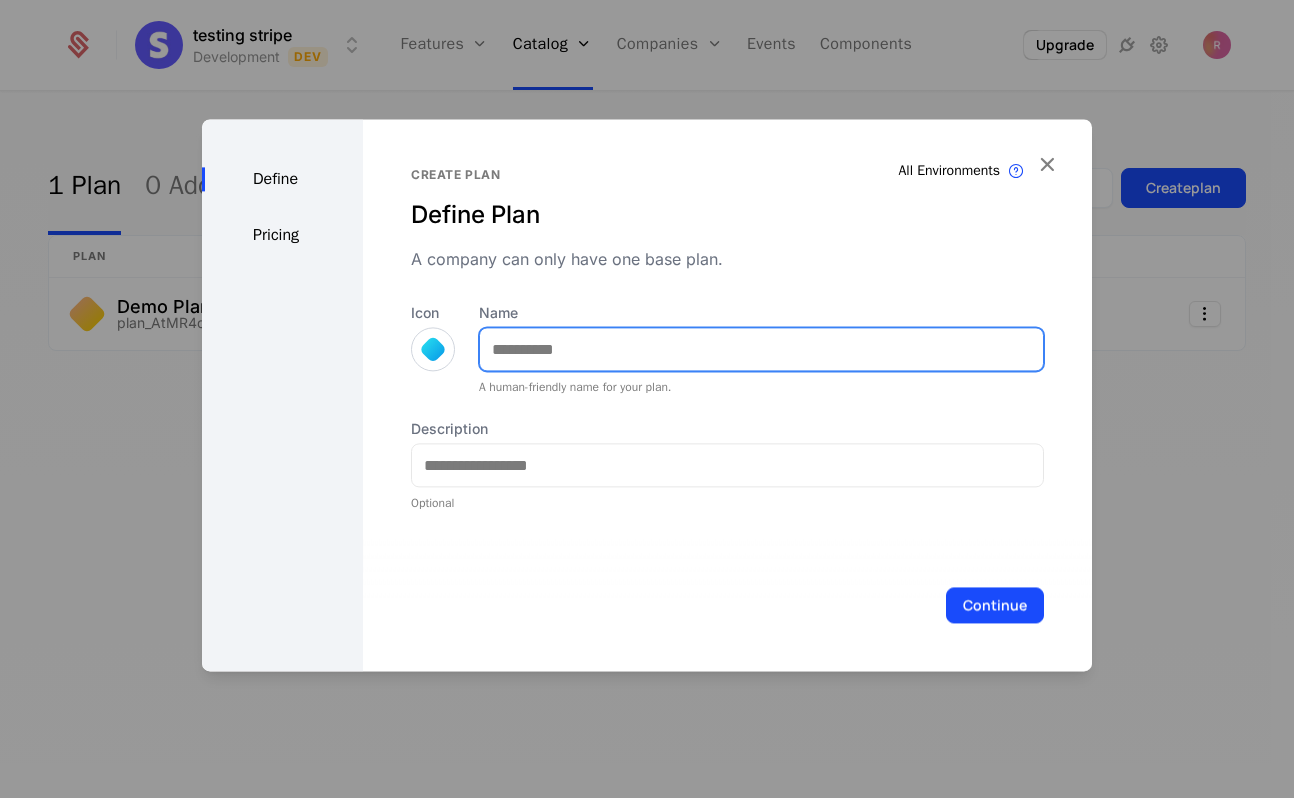 click on "Name" at bounding box center (761, 349) 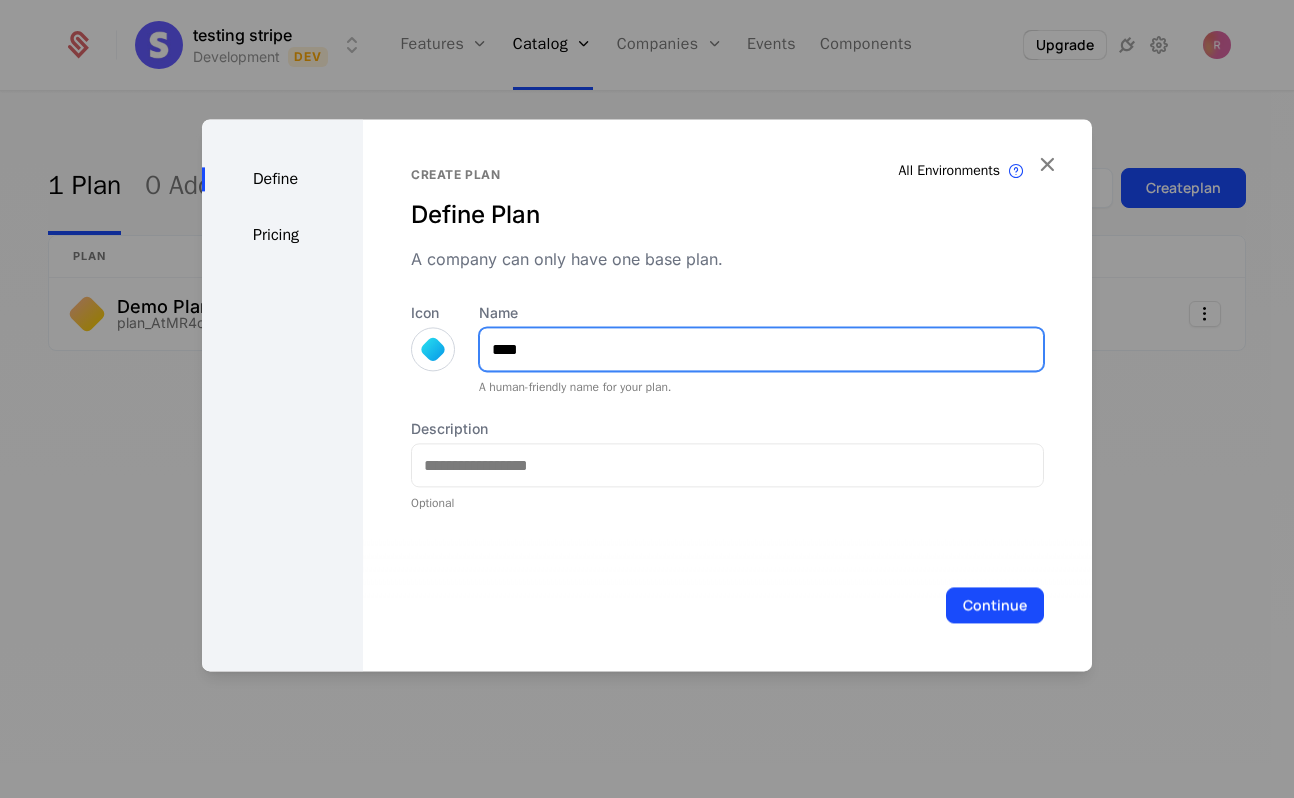 type on "****" 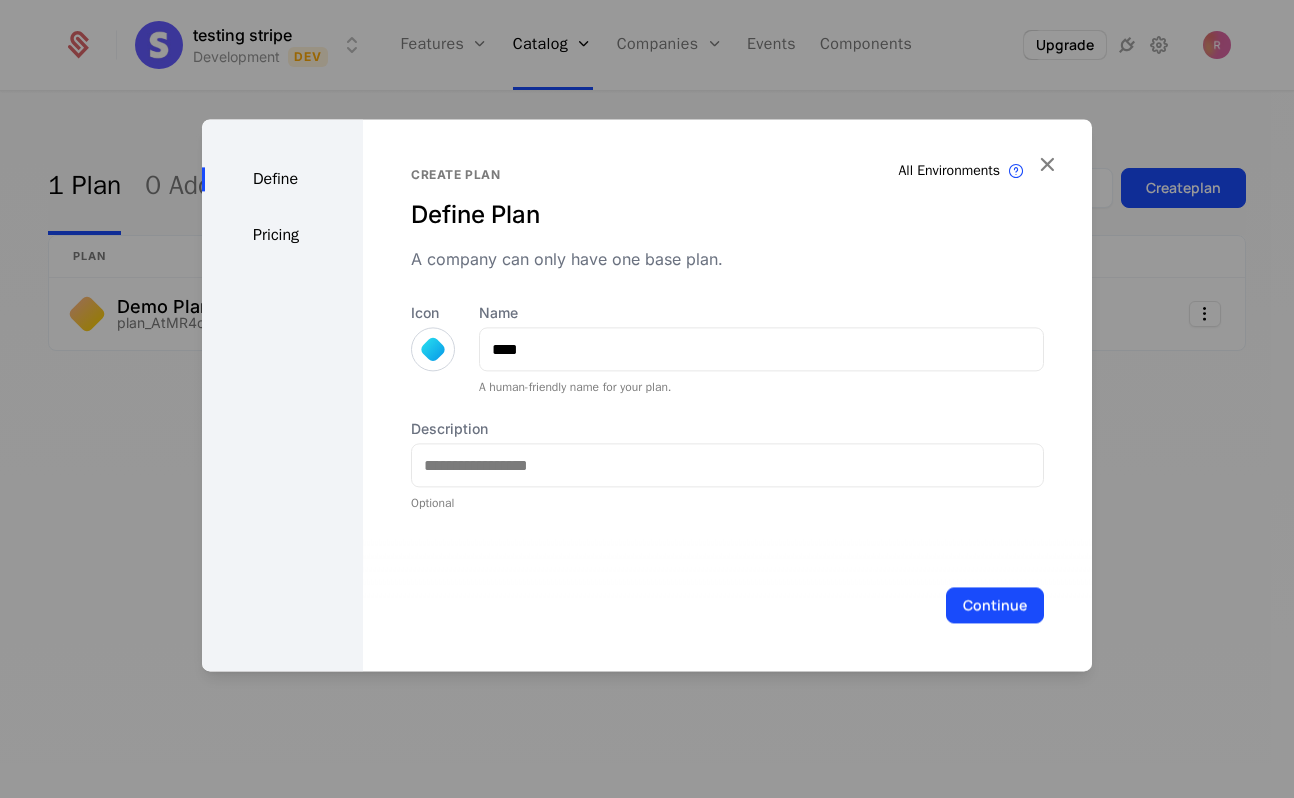 click on "Icon Name **** A human-friendly name for your plan. Description Optional" at bounding box center [727, 407] 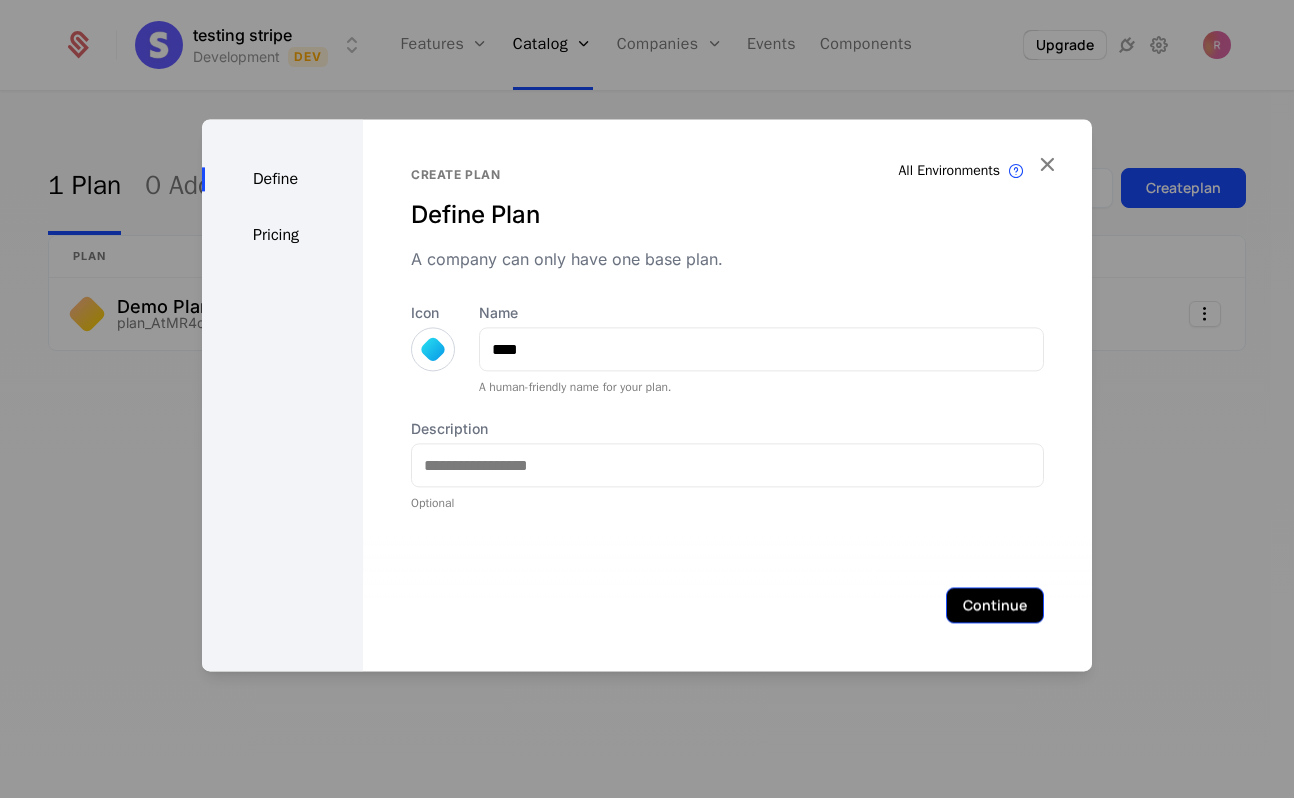click on "Continue" at bounding box center (995, 605) 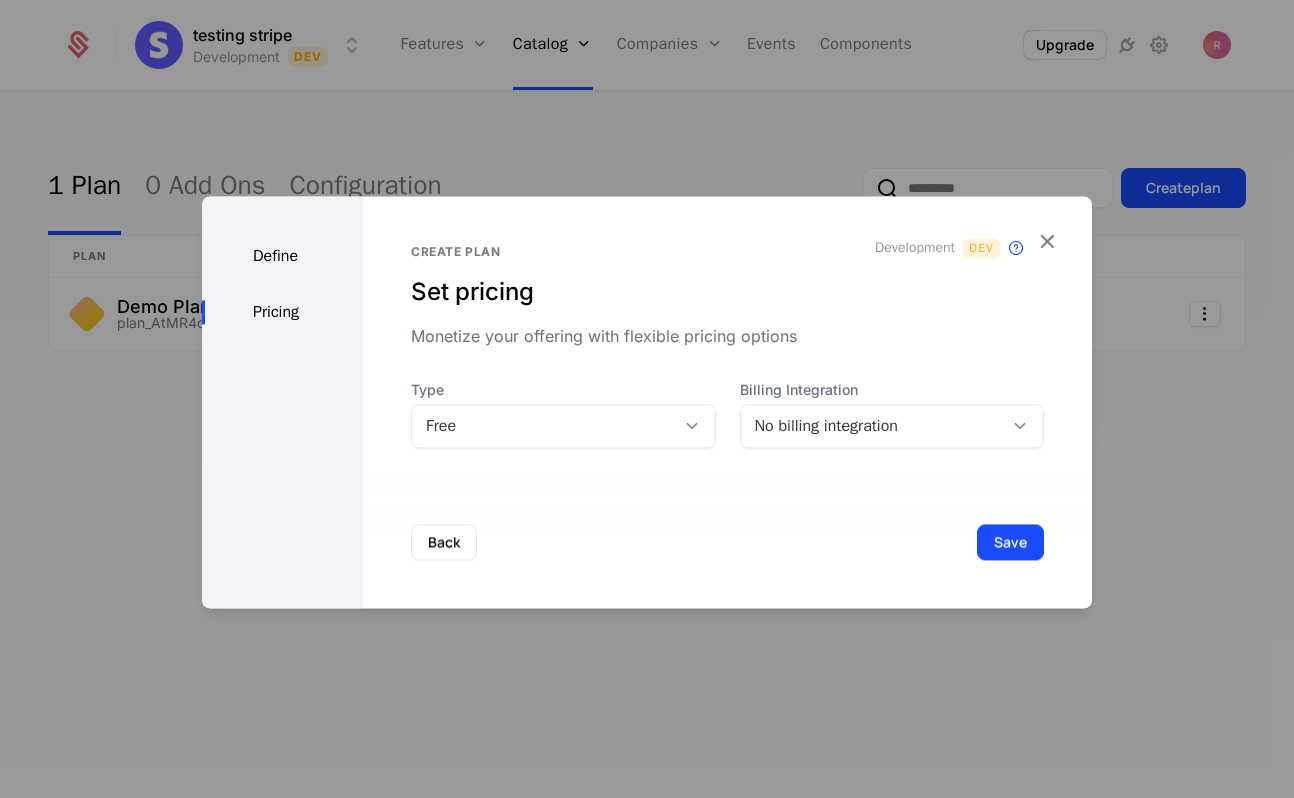 click on "Free" at bounding box center (543, 426) 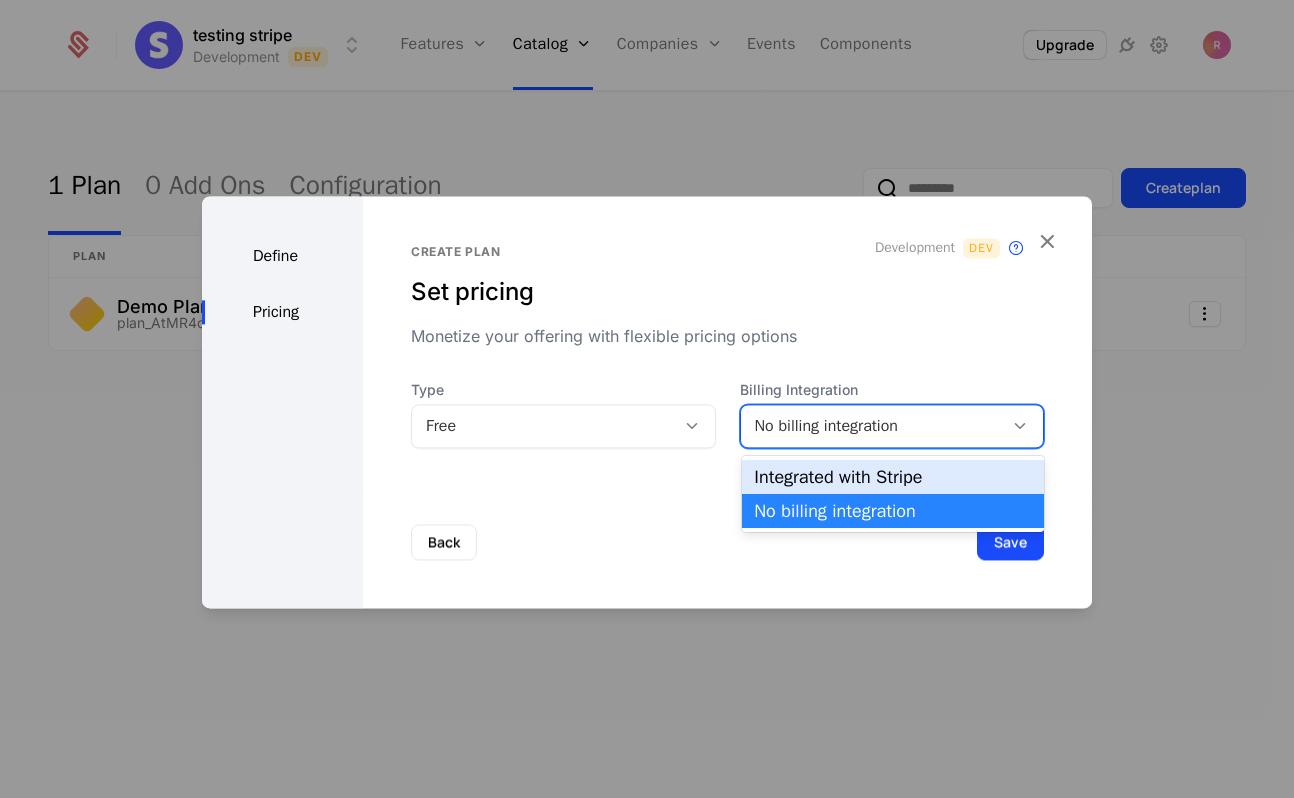 click on "Integrated with Stripe" at bounding box center [893, 477] 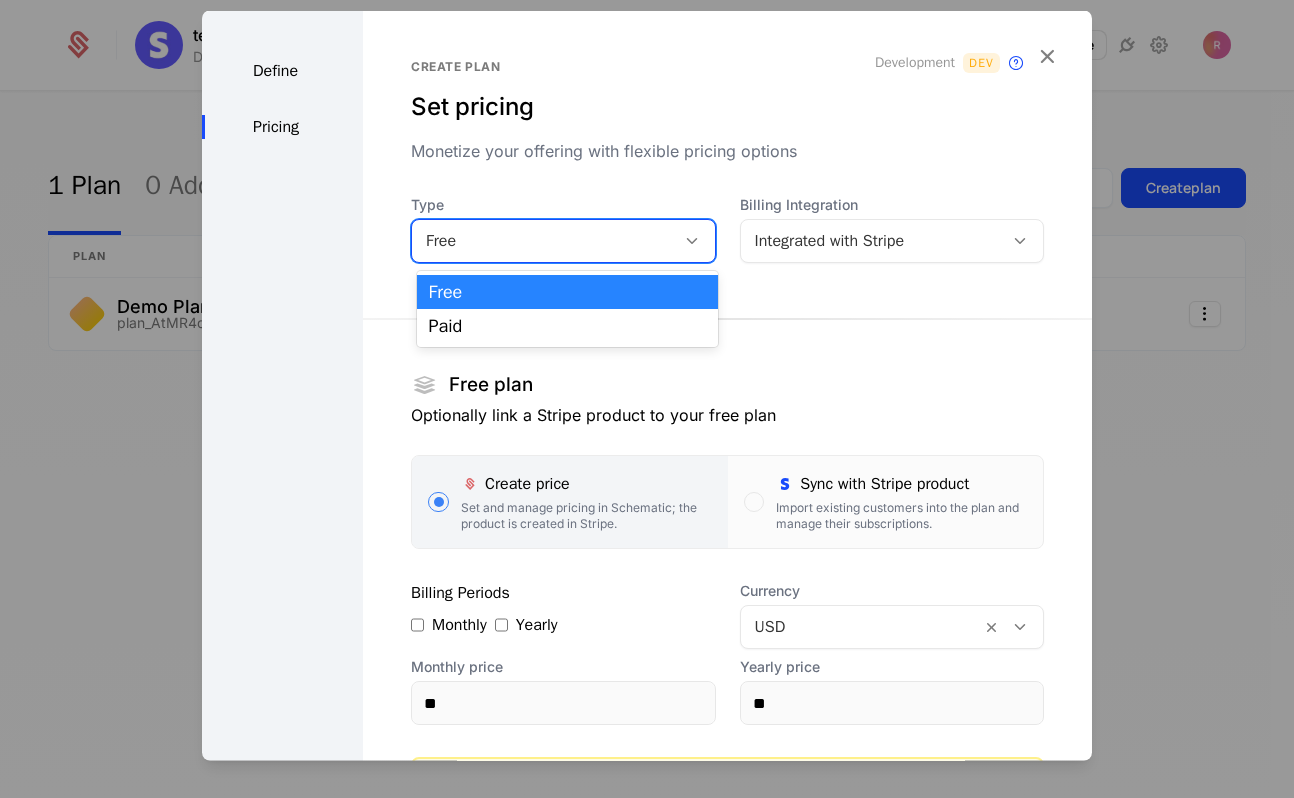 click on "Free" at bounding box center (563, 241) 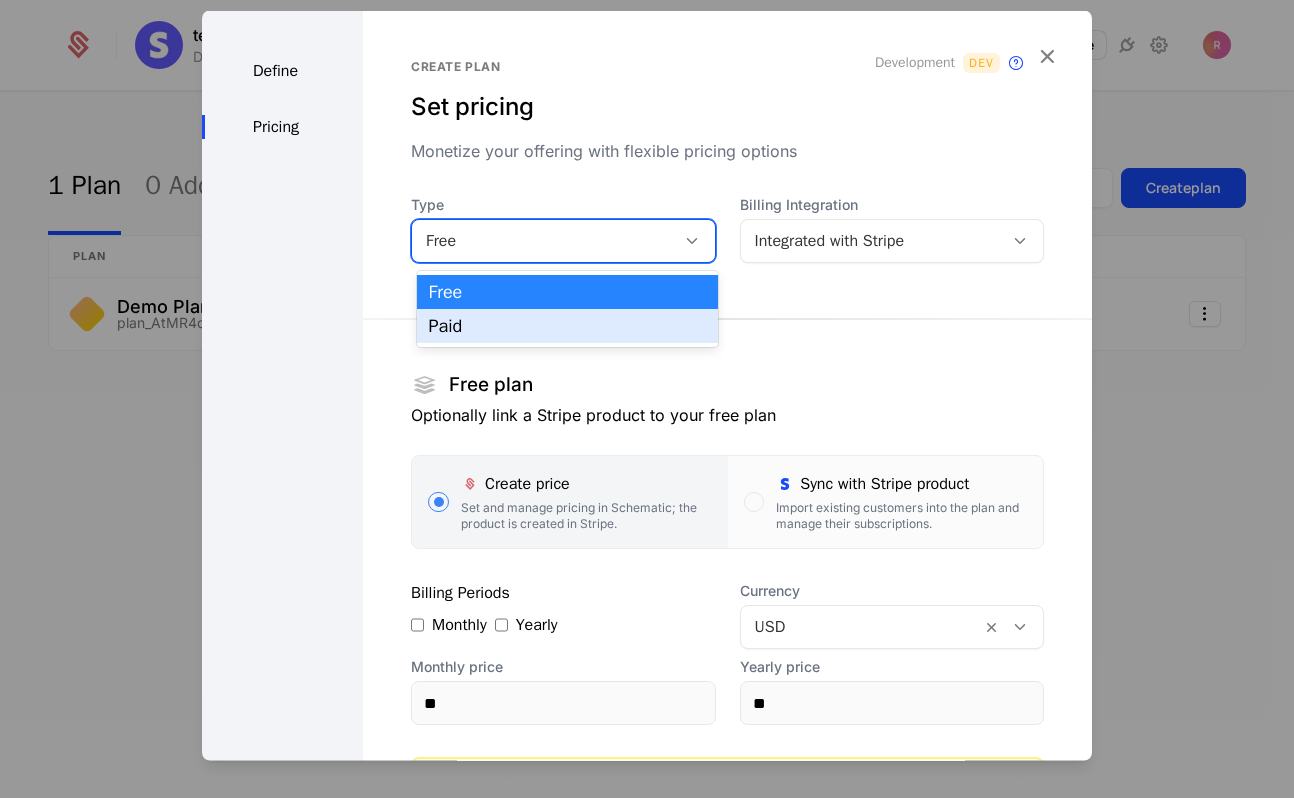 click on "Paid" at bounding box center [568, 326] 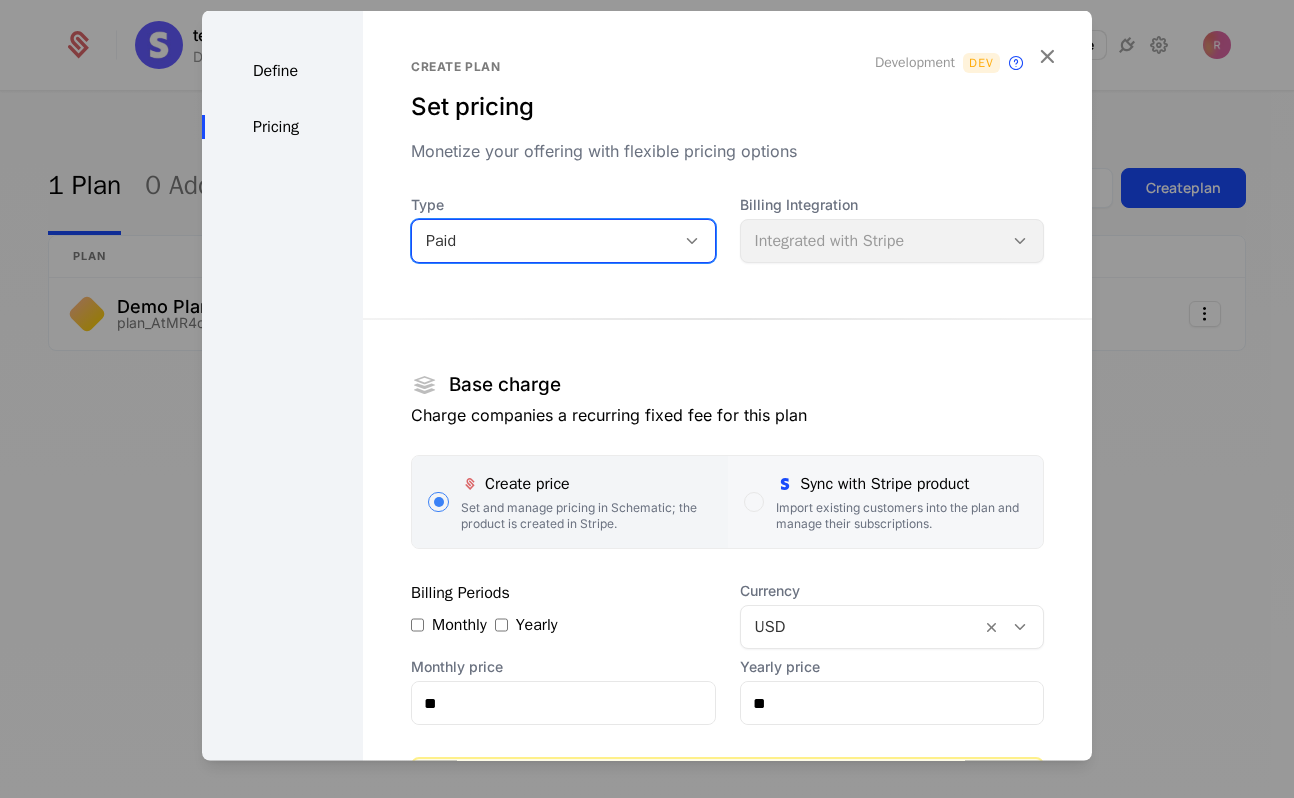 click on "Import existing customers into the plan and manage their subscriptions." at bounding box center (901, 516) 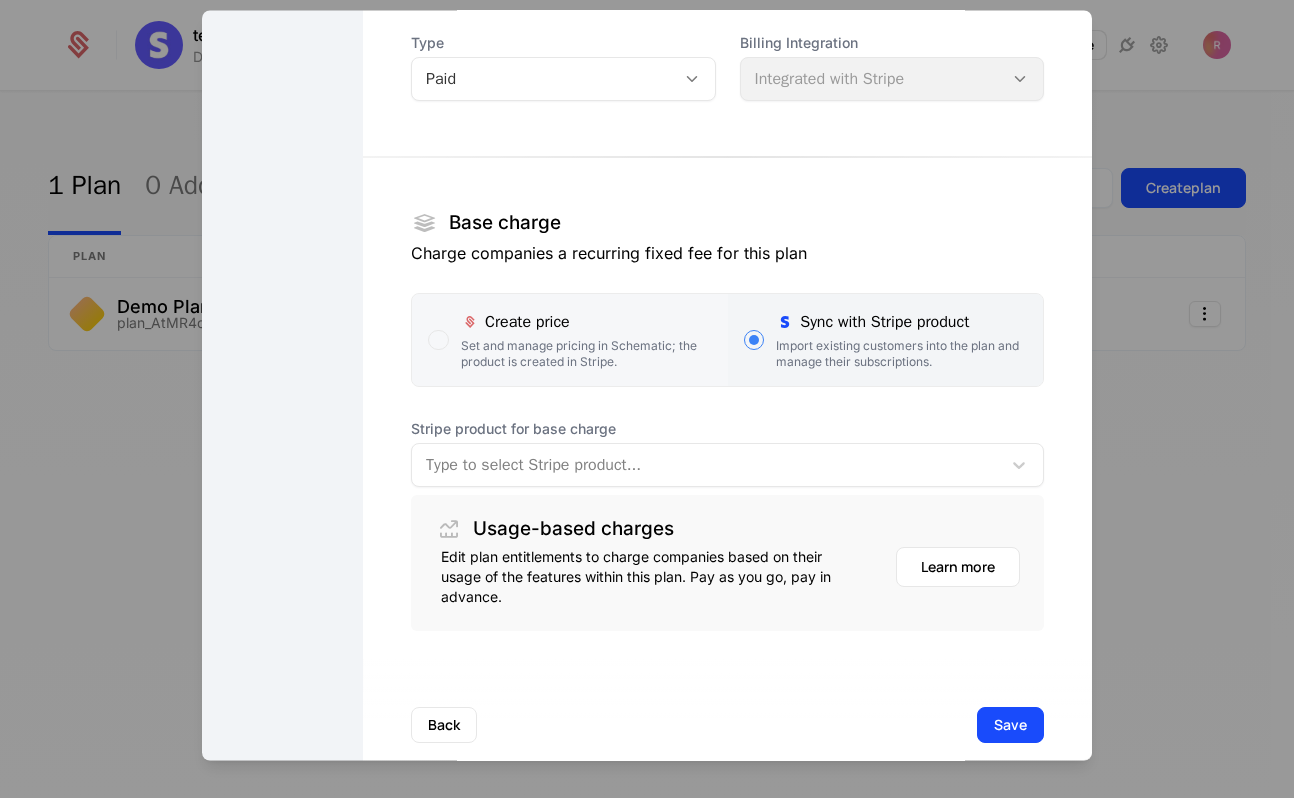 scroll, scrollTop: 192, scrollLeft: 0, axis: vertical 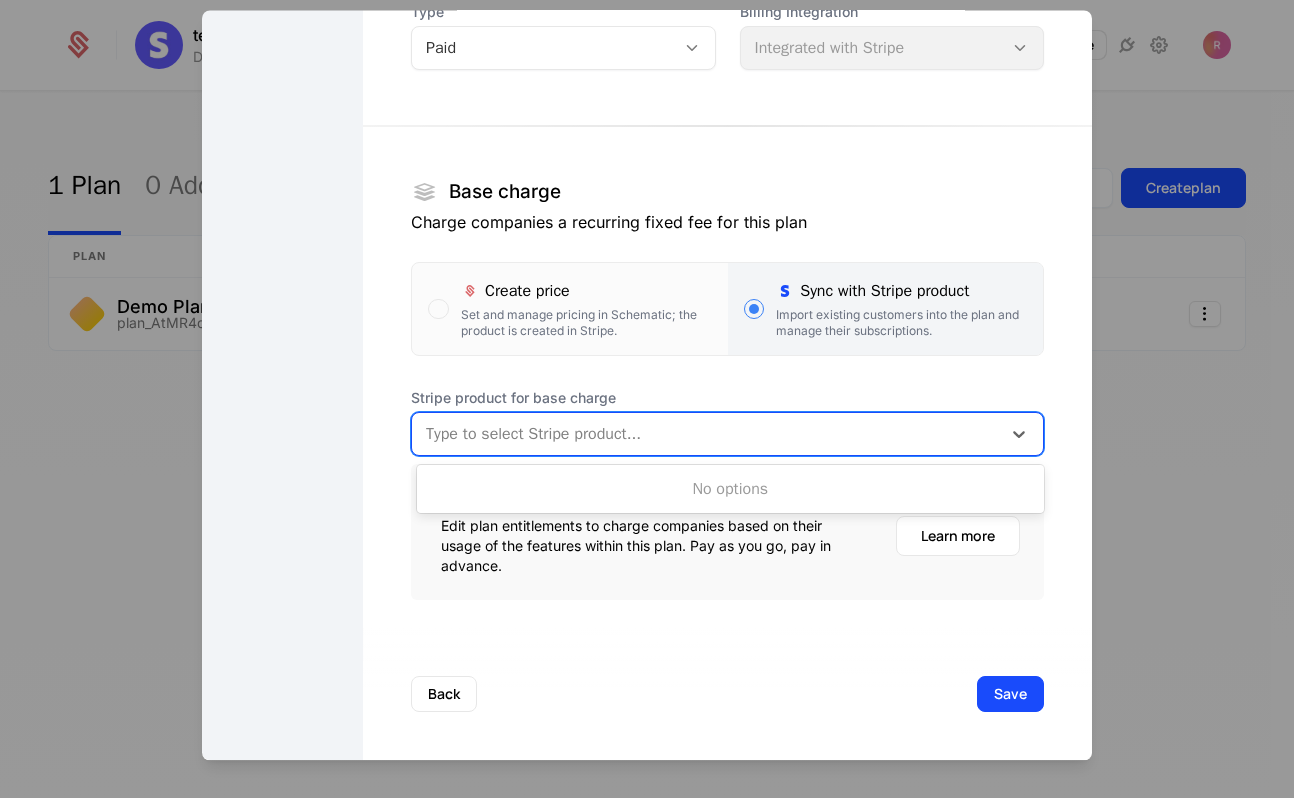 click at bounding box center [706, 435] 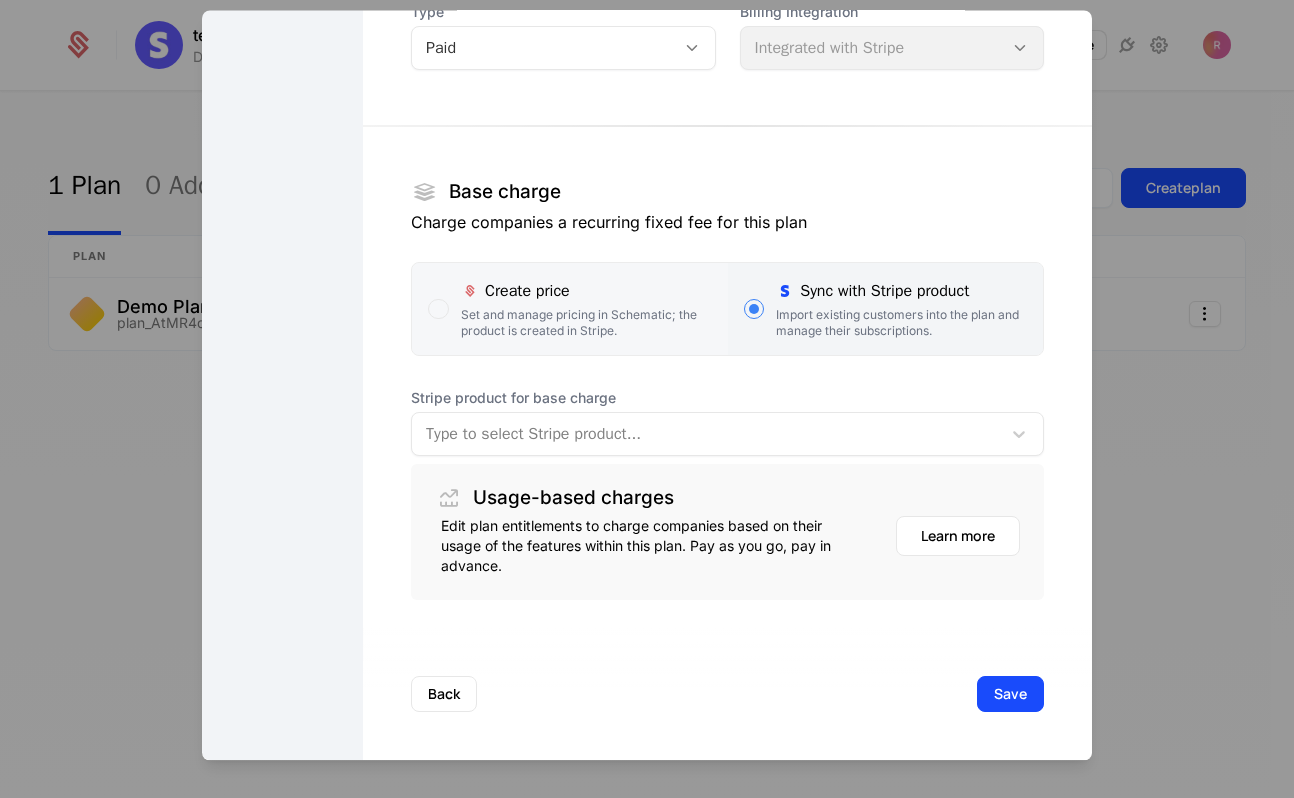 click on "Set and manage pricing in Schematic; the product is created in Stripe." at bounding box center [586, 324] 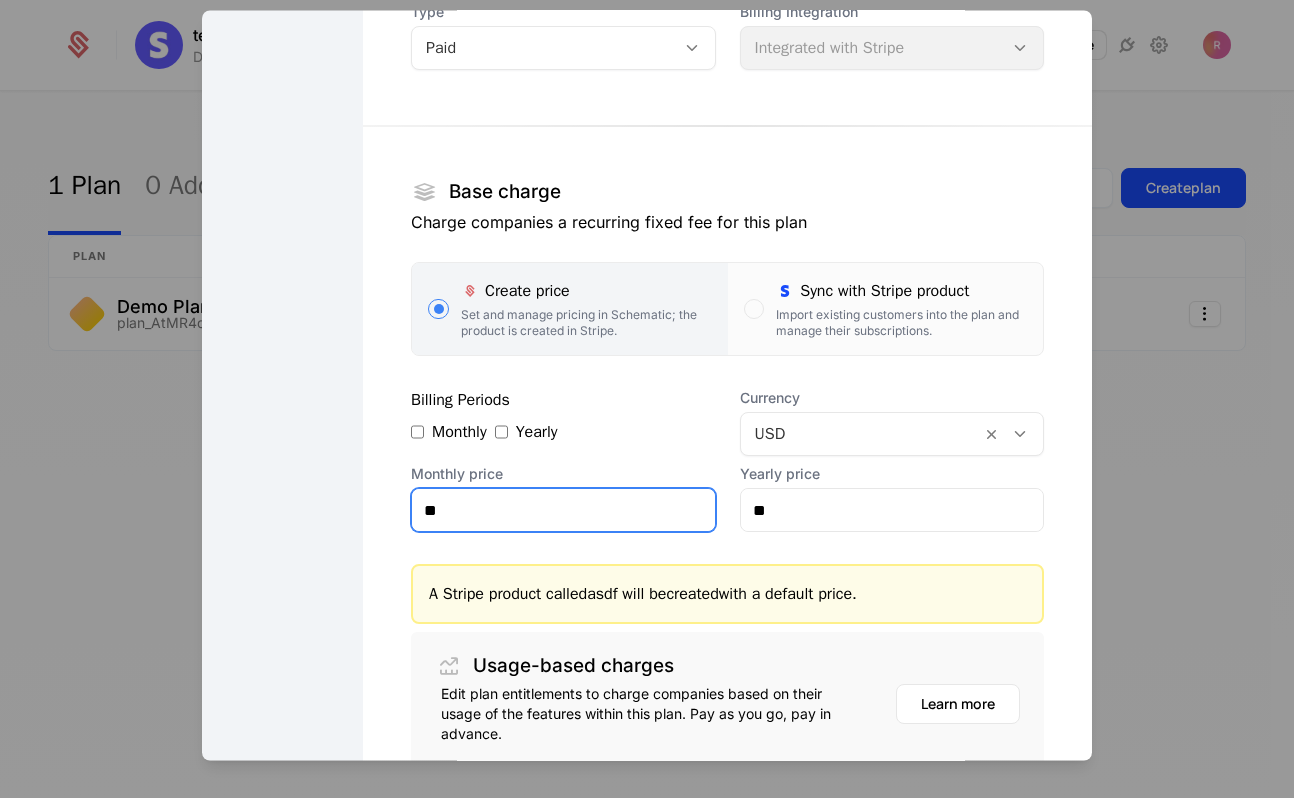 click on "**" at bounding box center [563, 511] 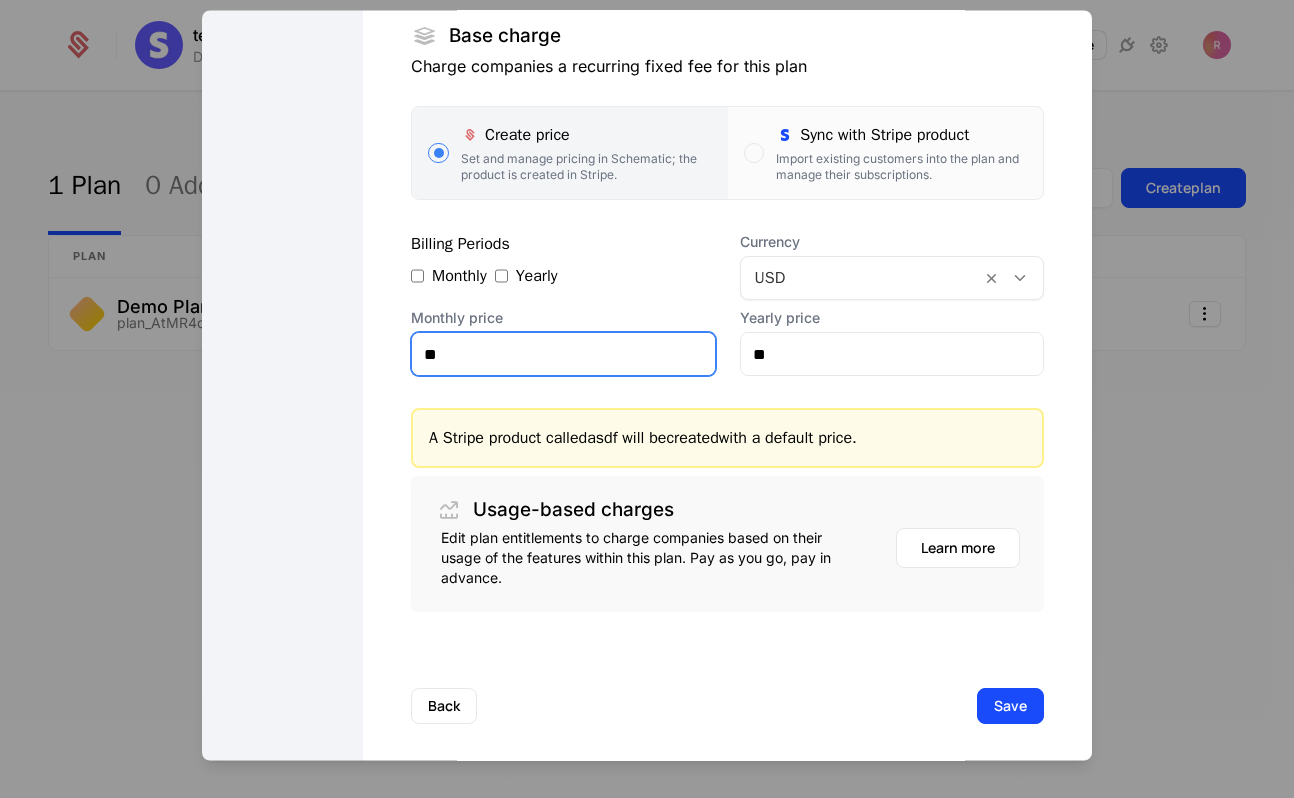 scroll, scrollTop: 356, scrollLeft: 0, axis: vertical 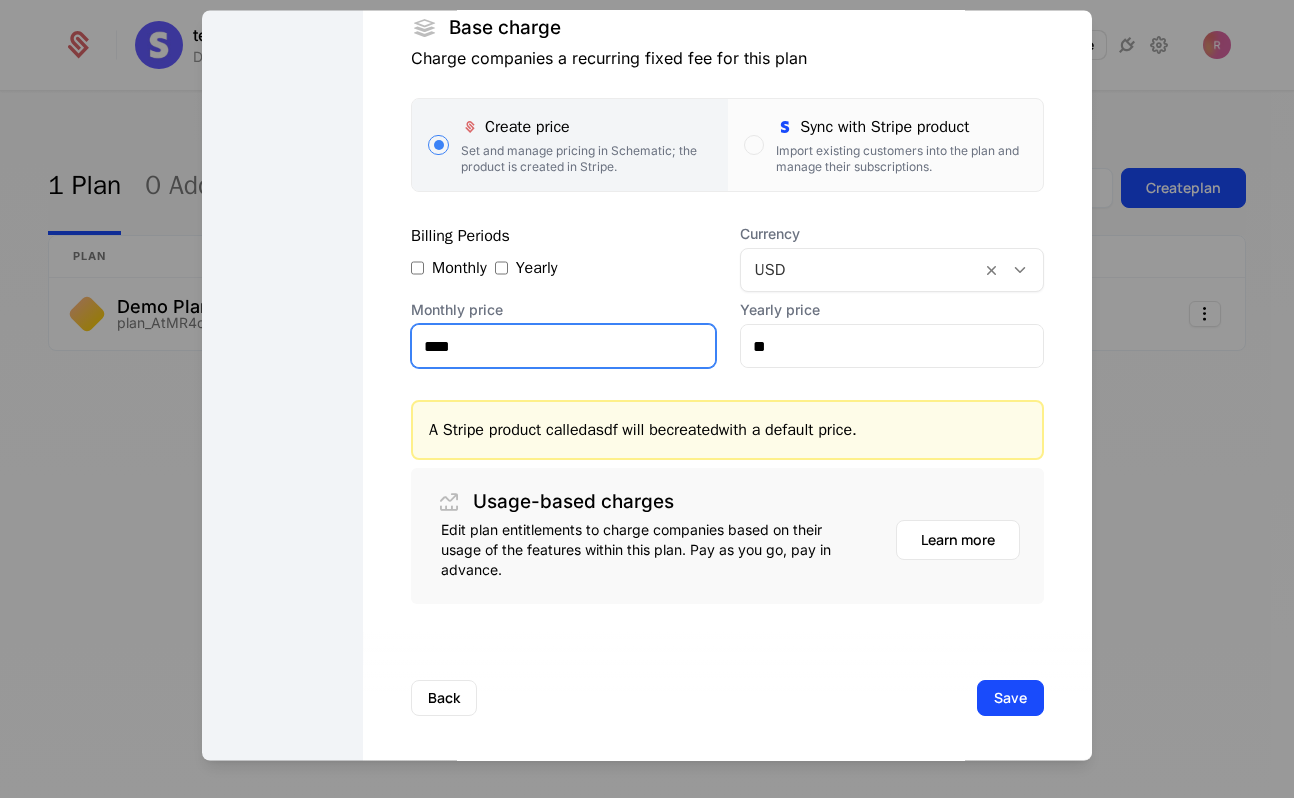 type on "****" 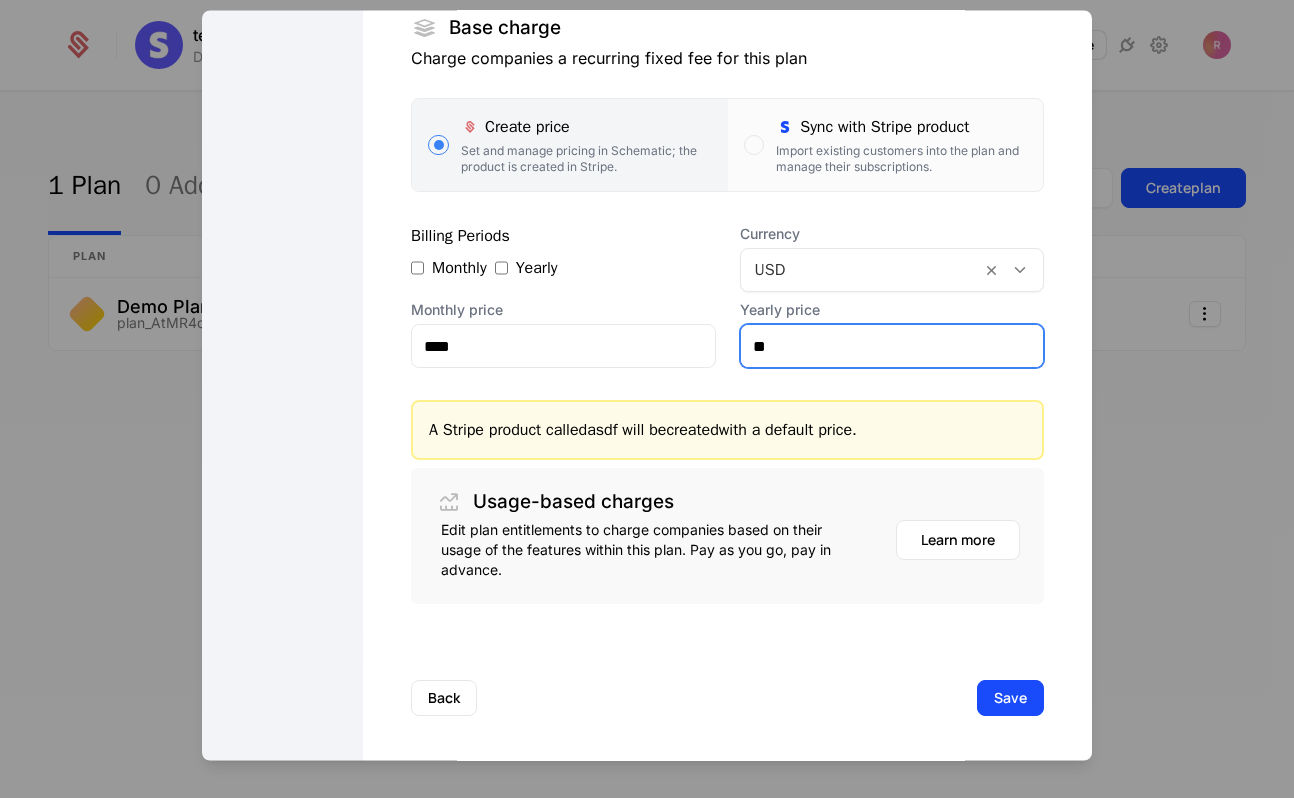 click on "**" at bounding box center (892, 347) 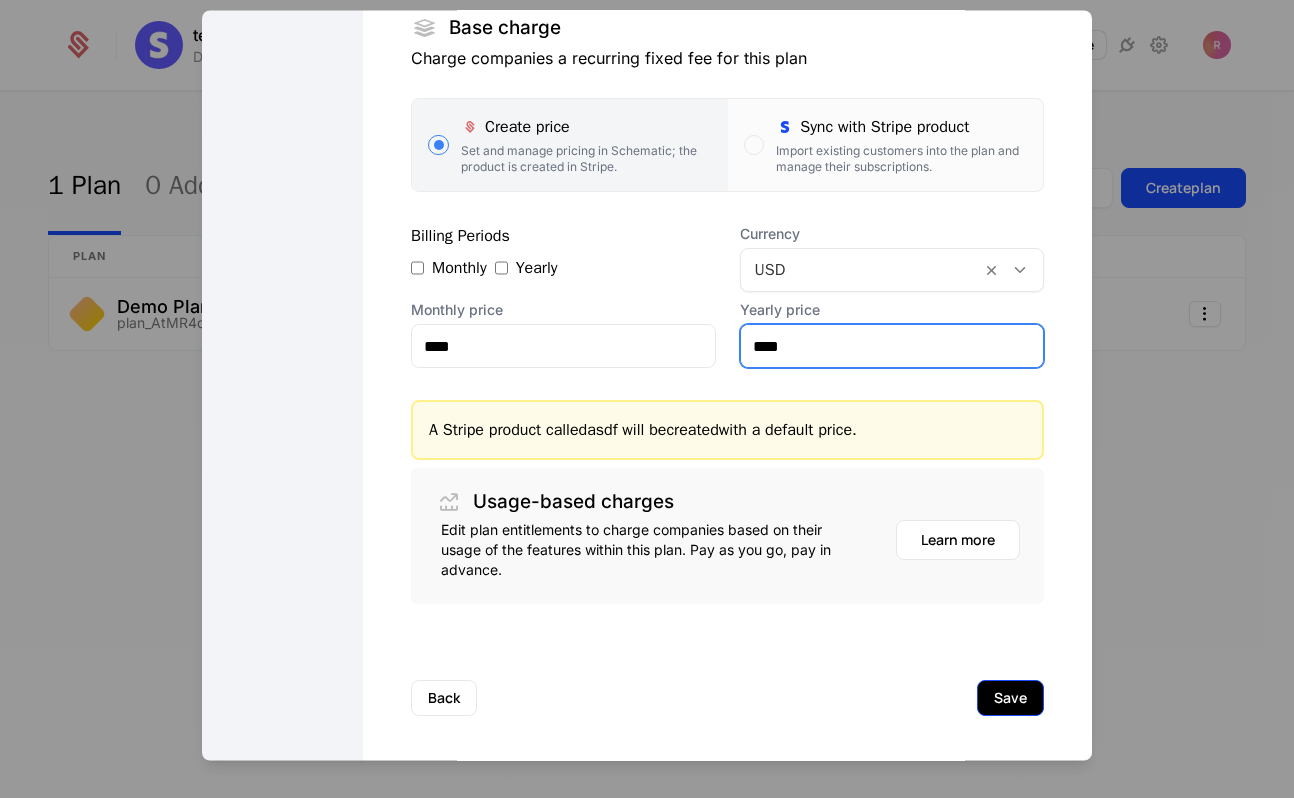 type on "****" 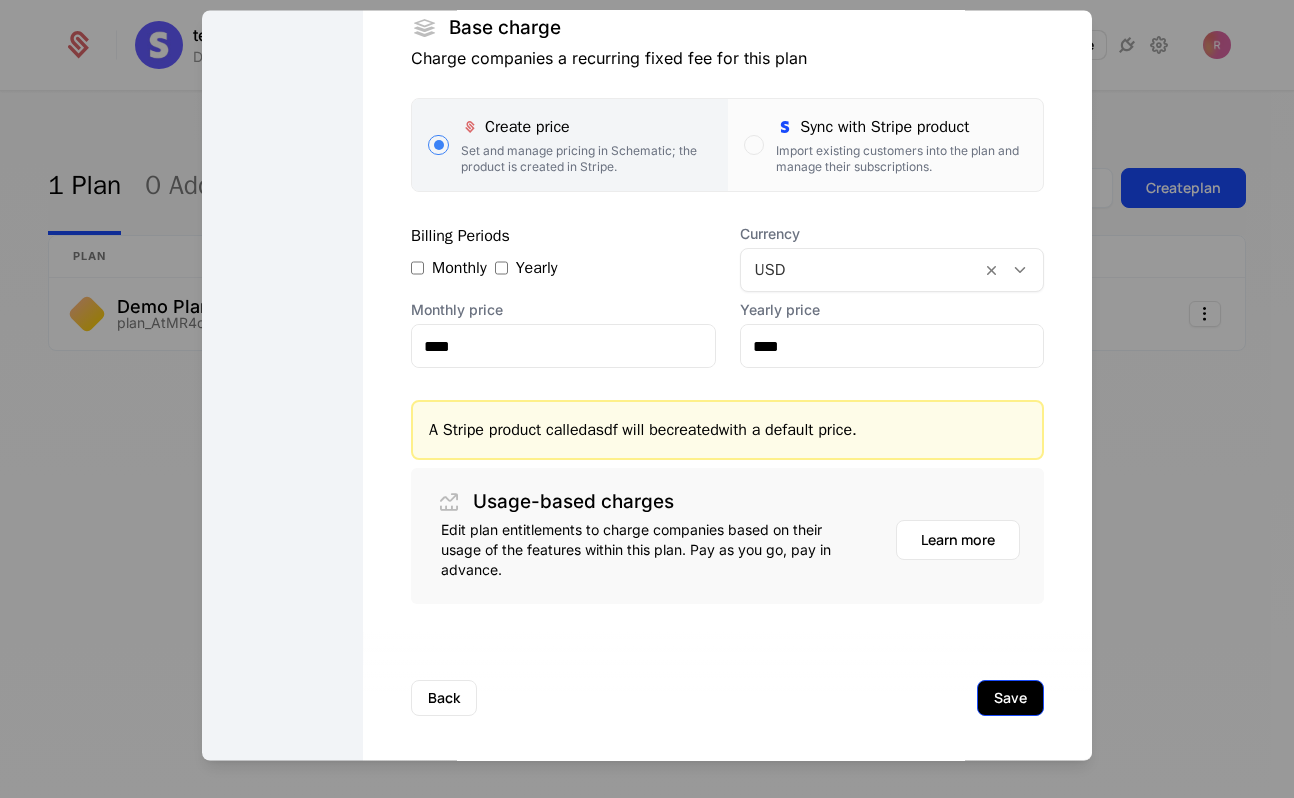 click on "Save" at bounding box center (1010, 699) 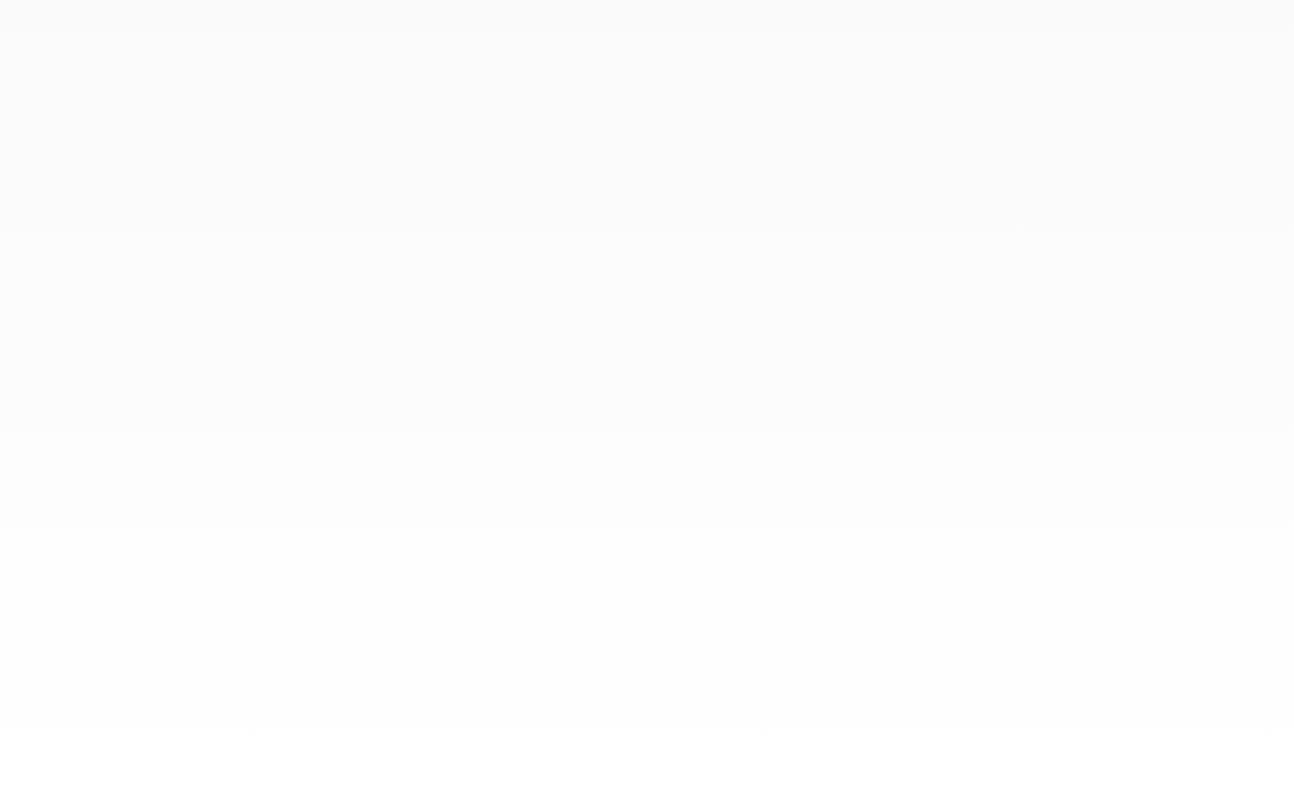 scroll, scrollTop: 0, scrollLeft: 0, axis: both 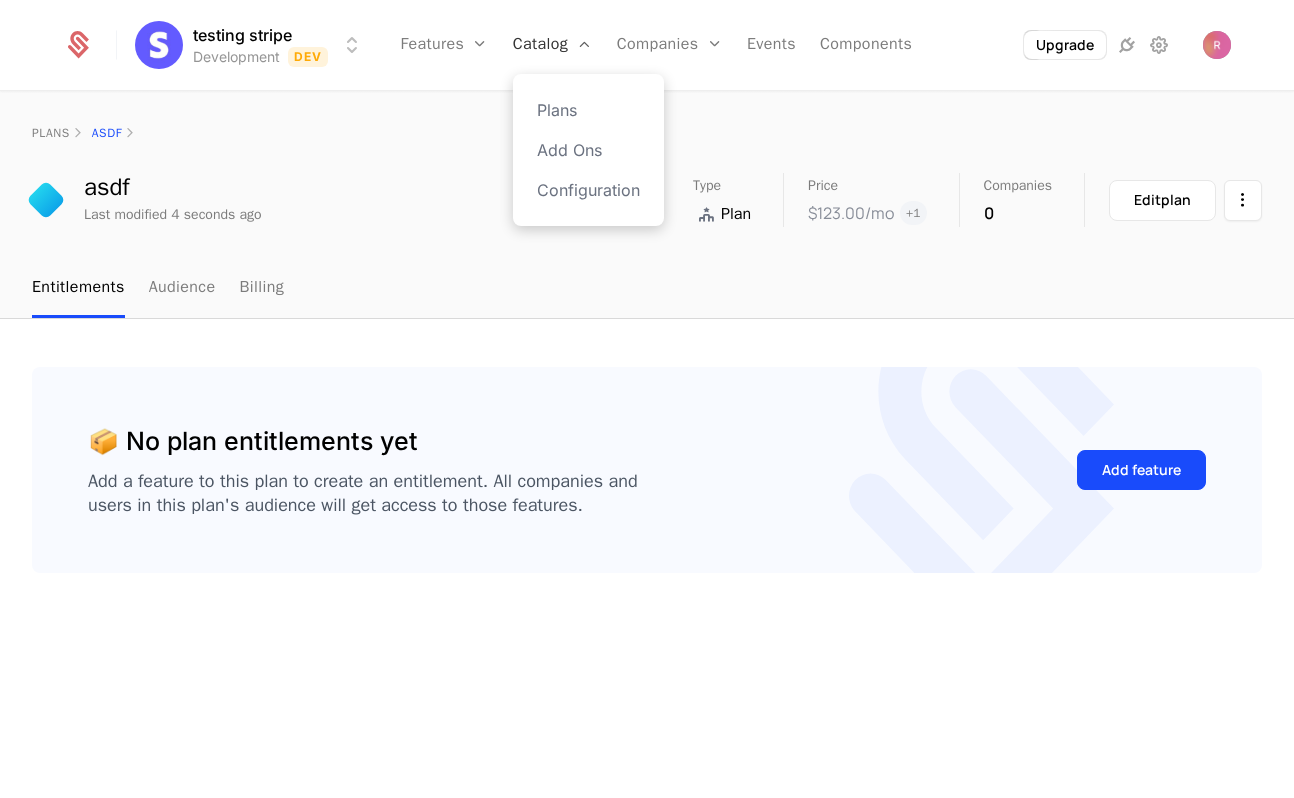 click on "Catalog" at bounding box center (553, 45) 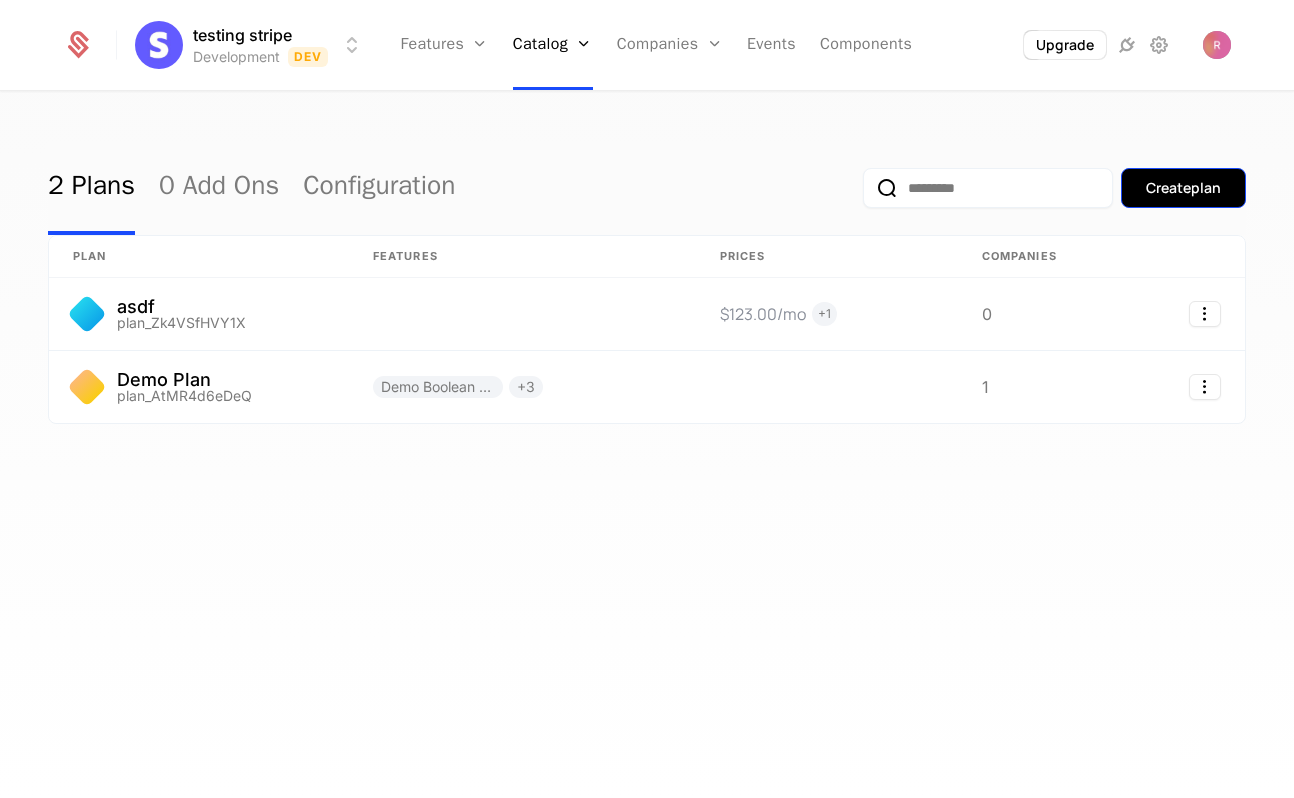 click on "Create  plan" at bounding box center [1183, 188] 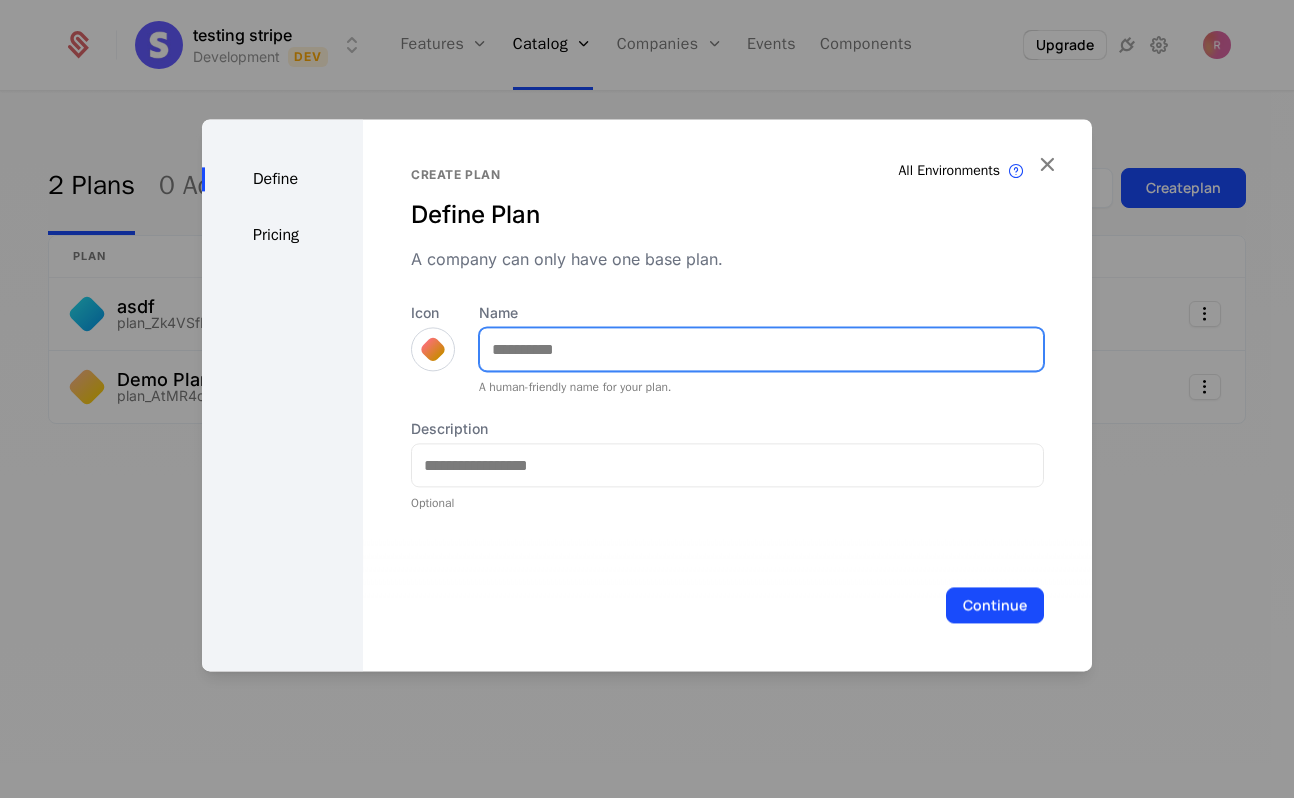 click on "Name" at bounding box center [761, 349] 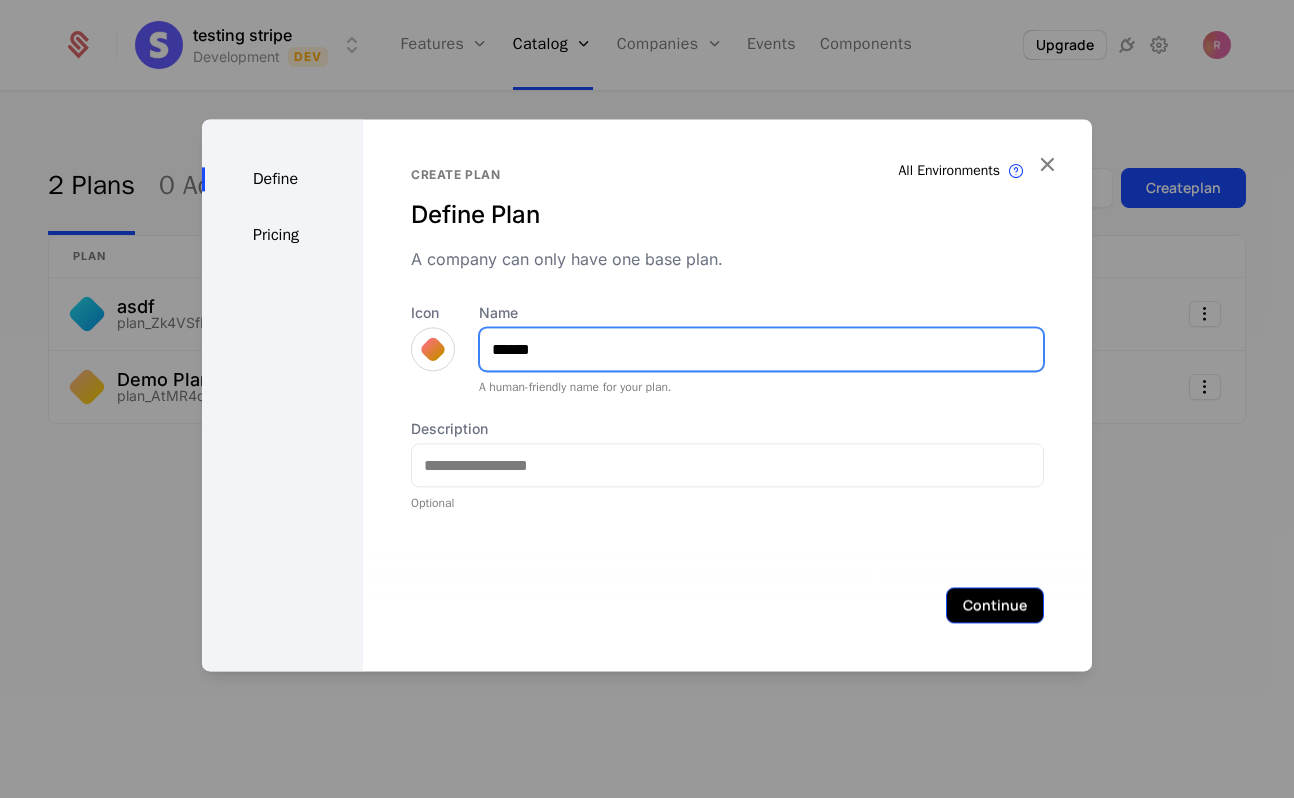 type on "******" 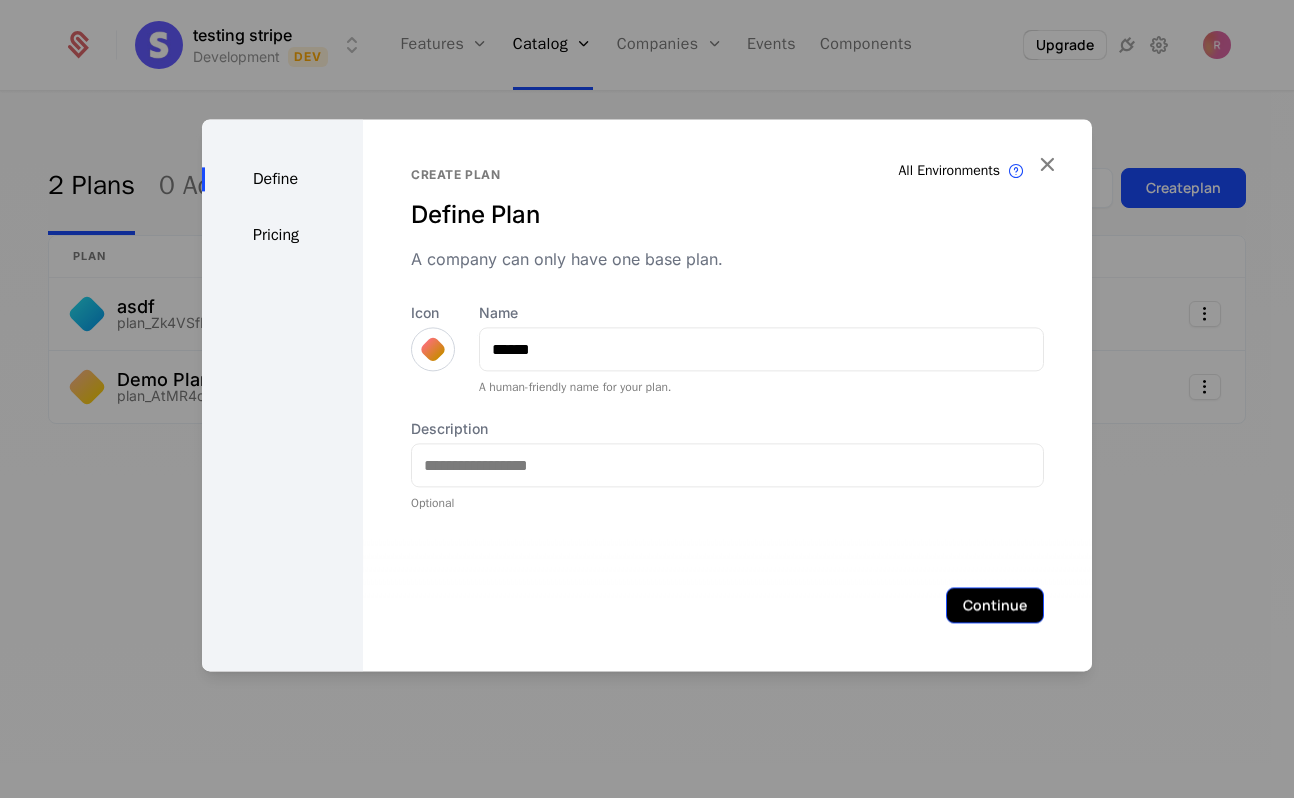 click on "Continue" at bounding box center [995, 605] 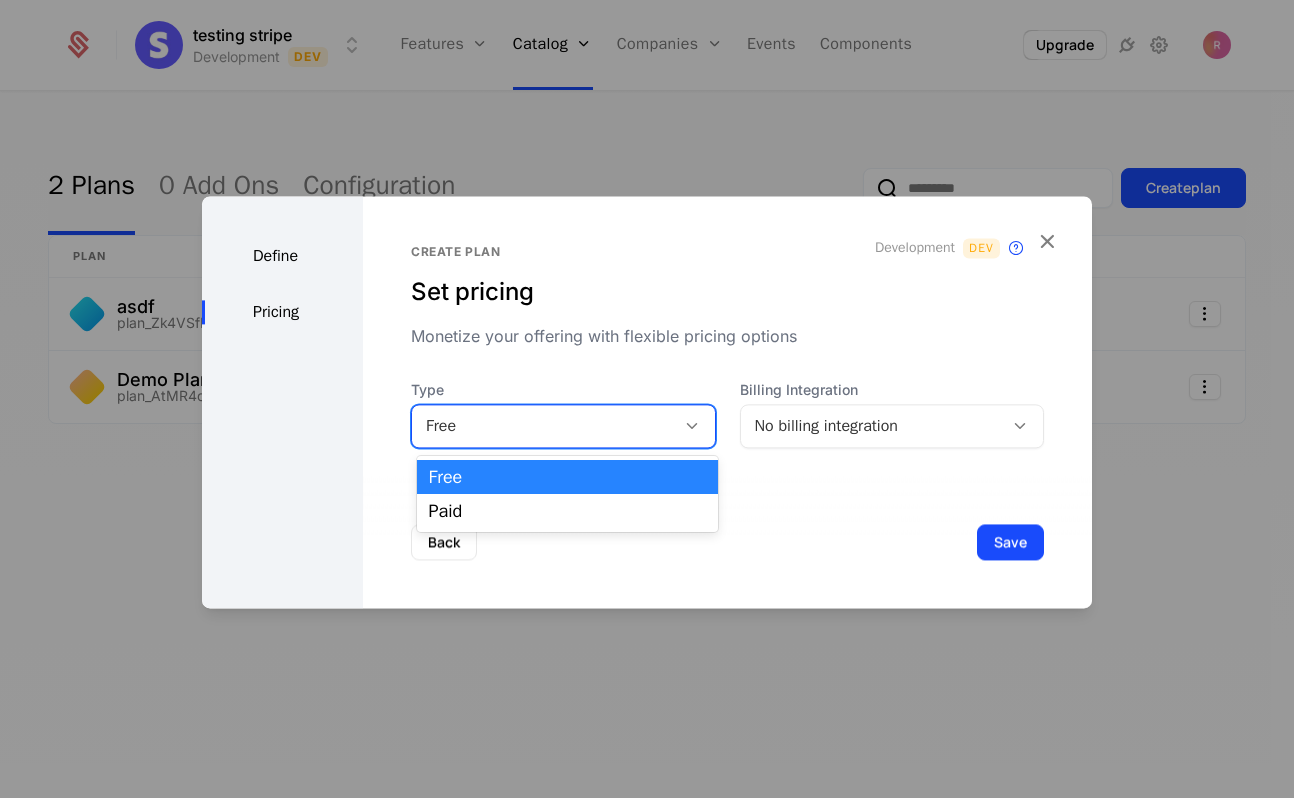 click on "Free" at bounding box center (543, 426) 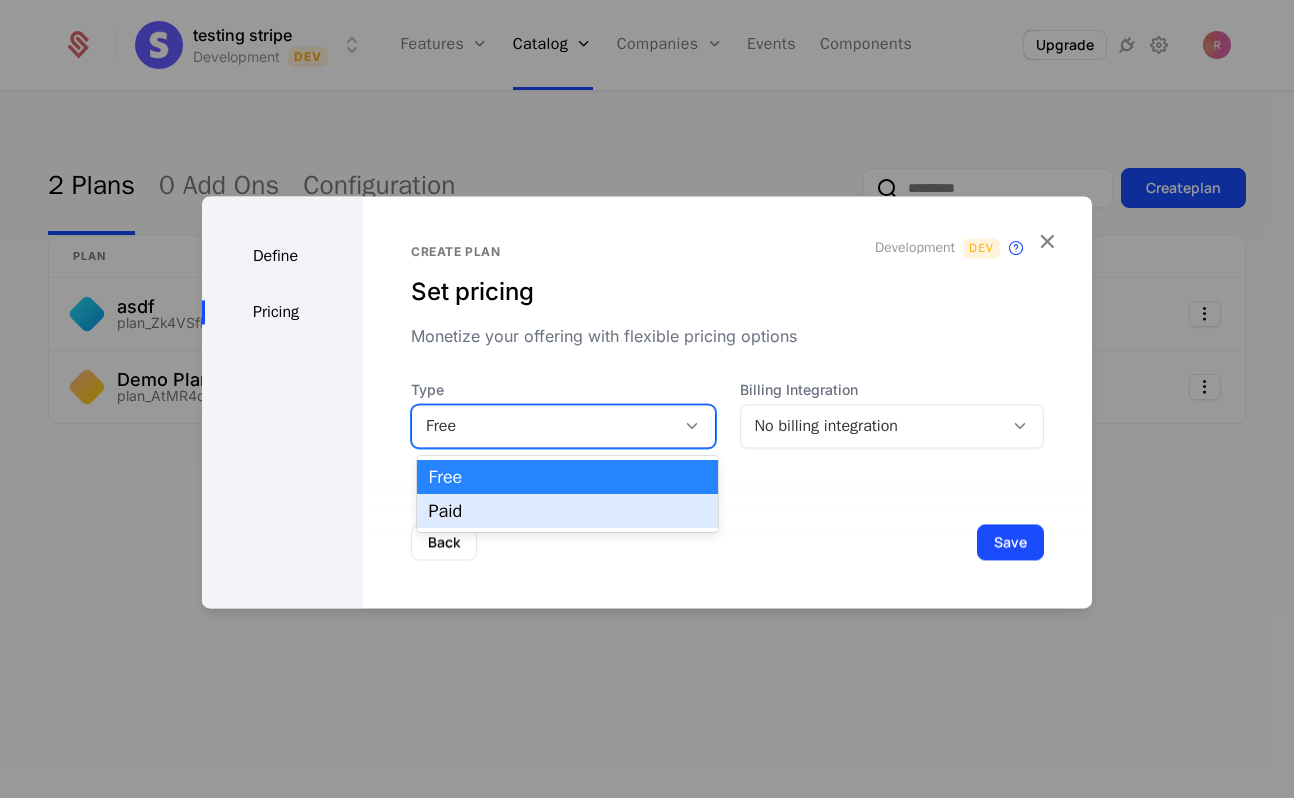 click on "Paid" at bounding box center [568, 511] 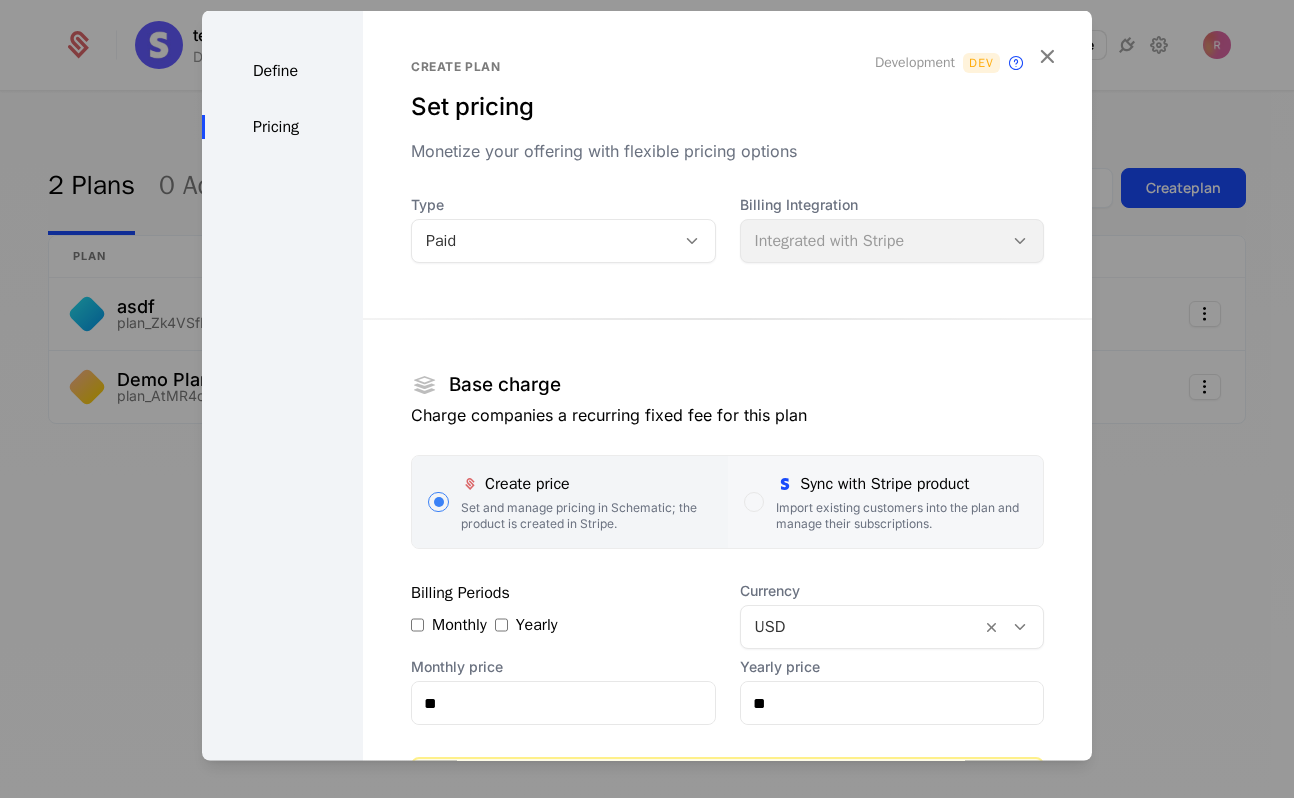 click on "Sync with Stripe product Import existing customers into the plan and manage their subscriptions." at bounding box center (901, 502) 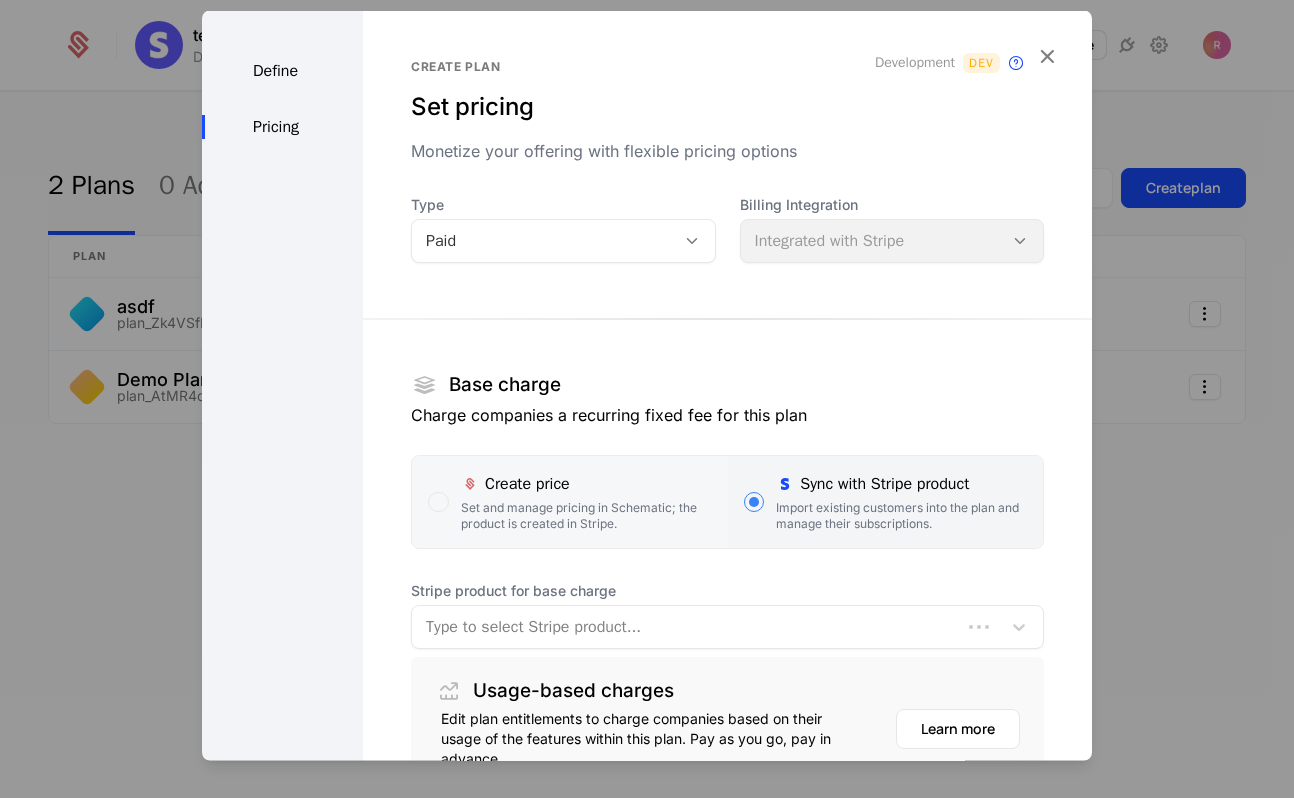 scroll, scrollTop: 192, scrollLeft: 0, axis: vertical 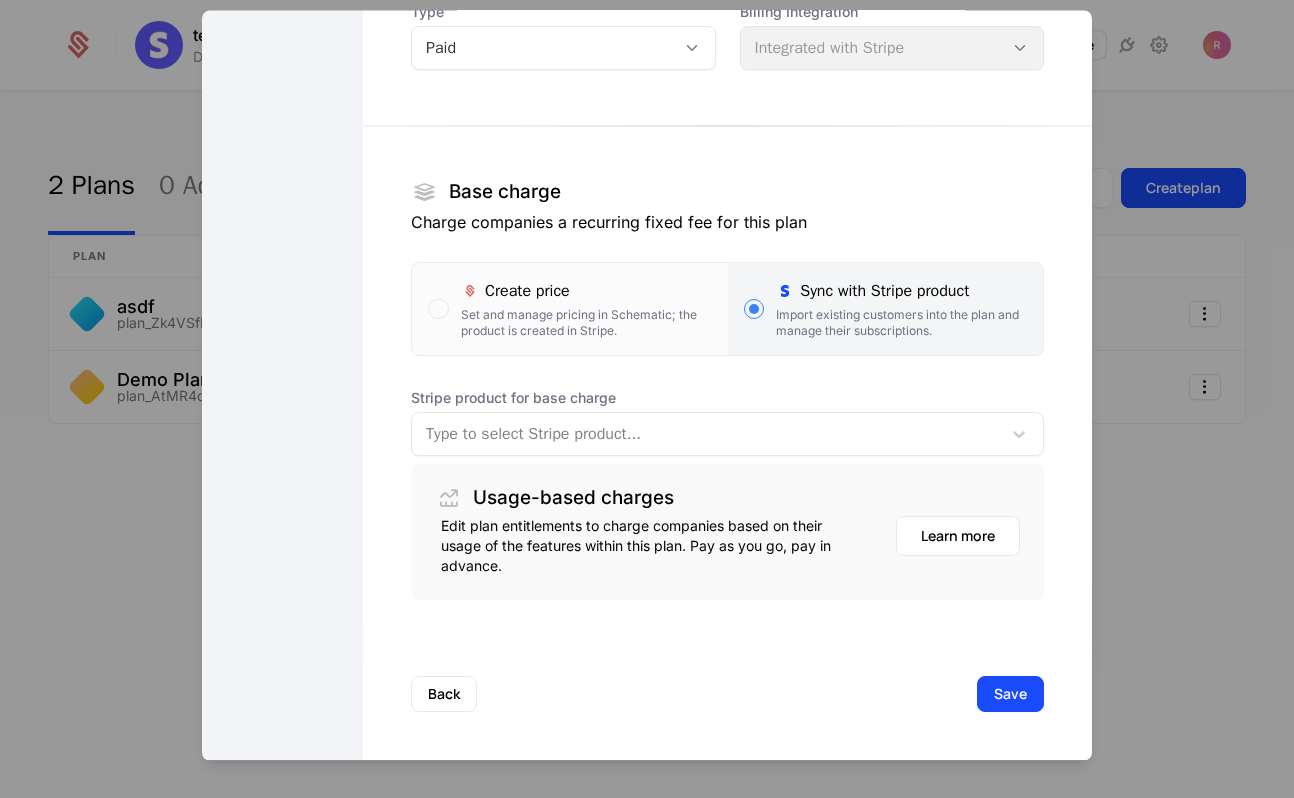 click at bounding box center [706, 435] 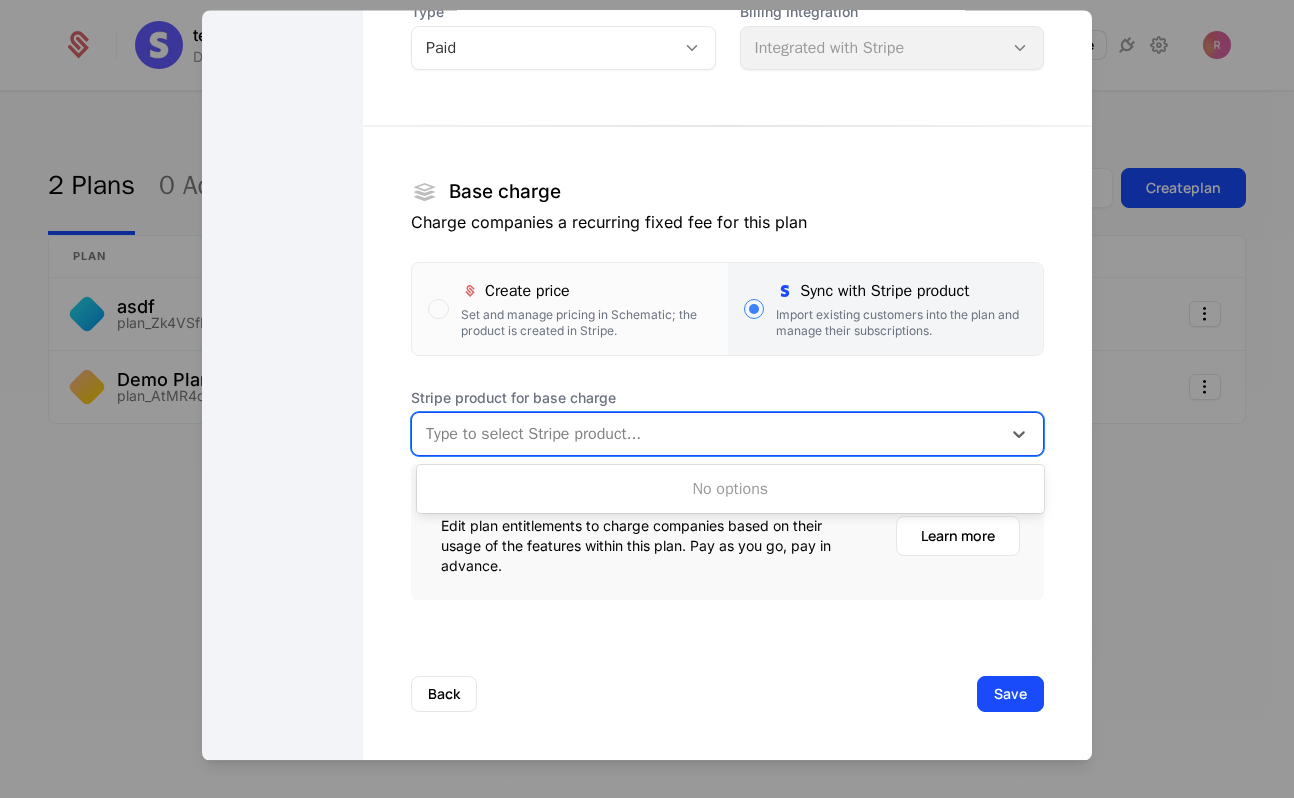 click on "No options" at bounding box center [730, 489] 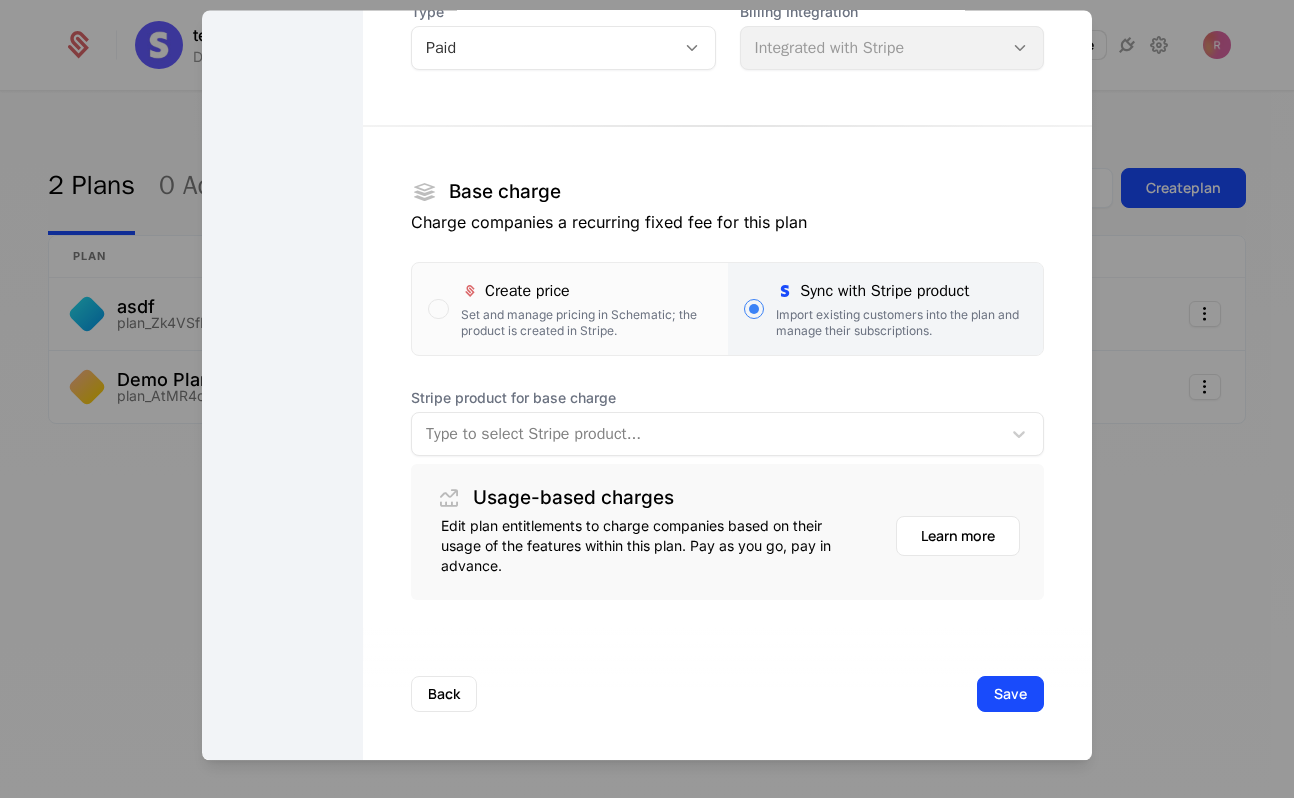 scroll, scrollTop: 0, scrollLeft: 0, axis: both 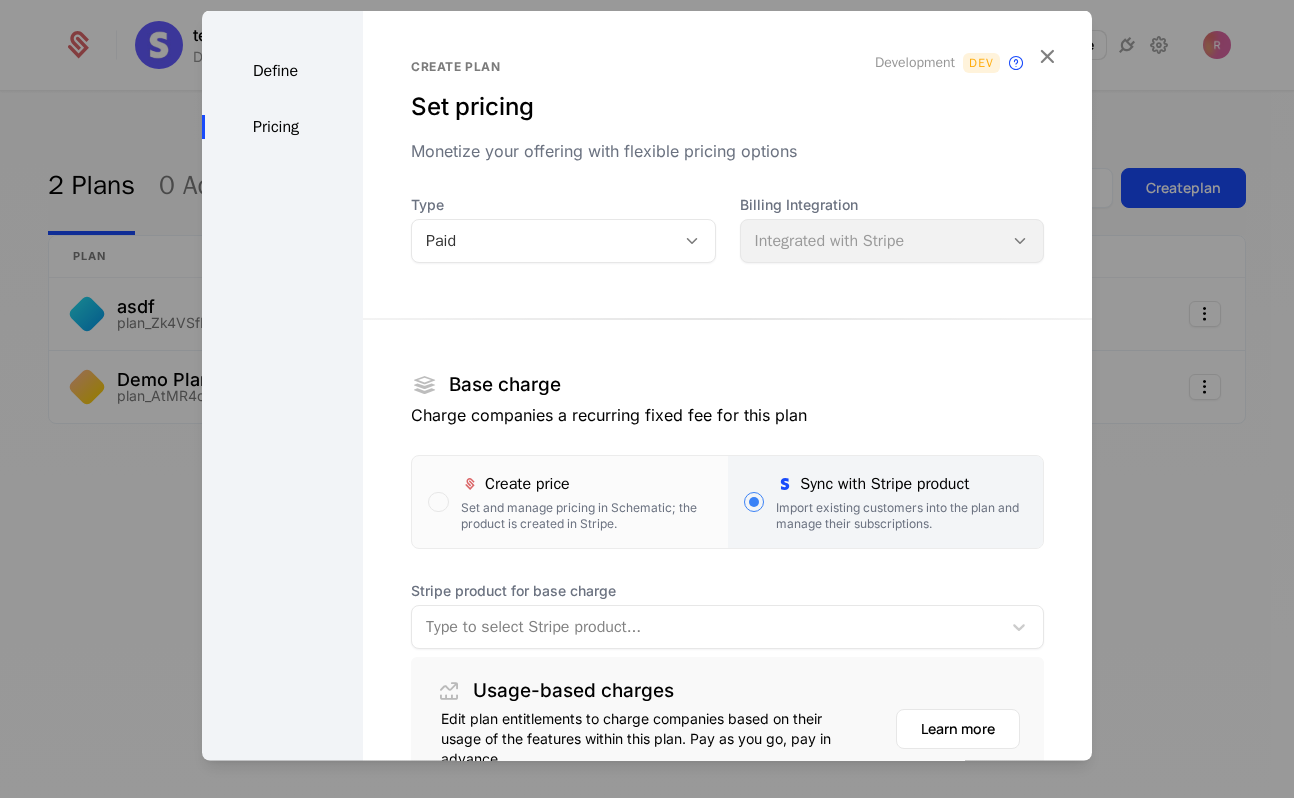 click at bounding box center (647, 399) 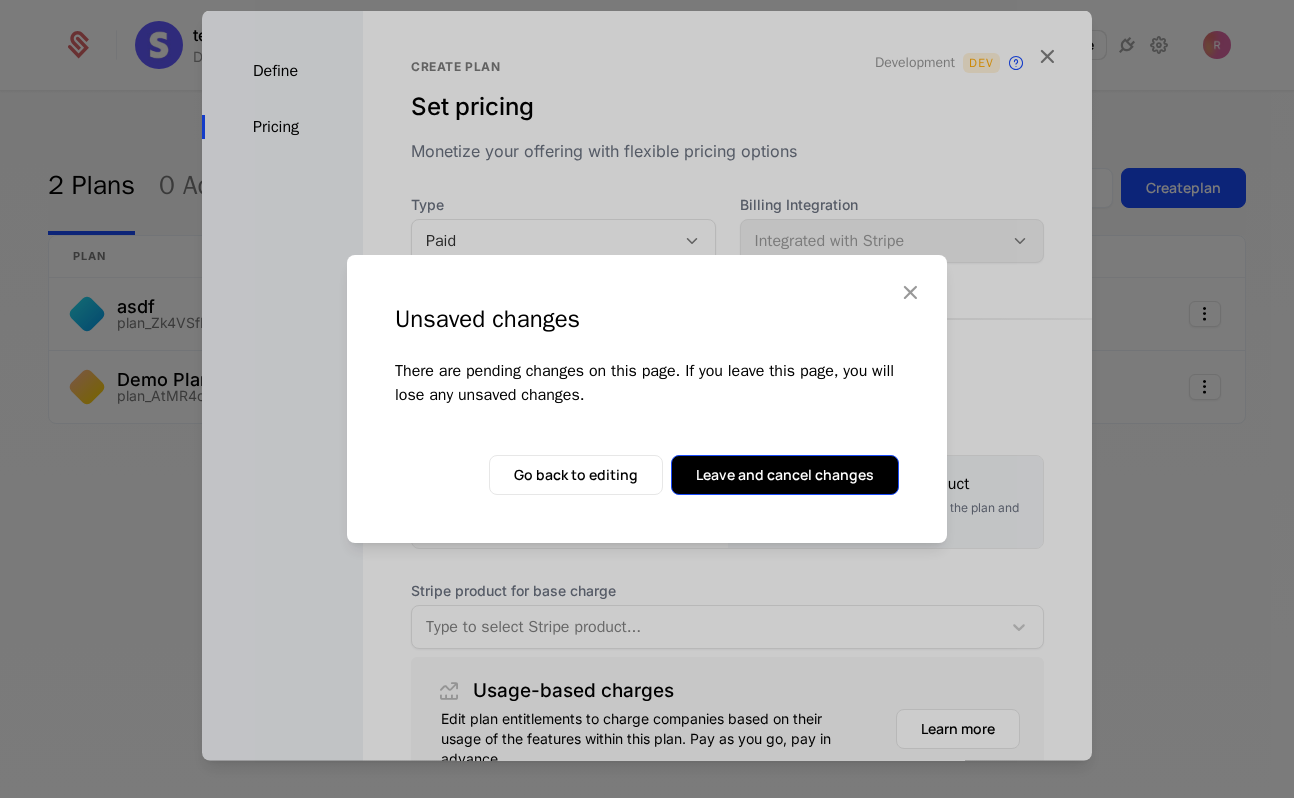 click on "Leave and cancel changes" at bounding box center (785, 475) 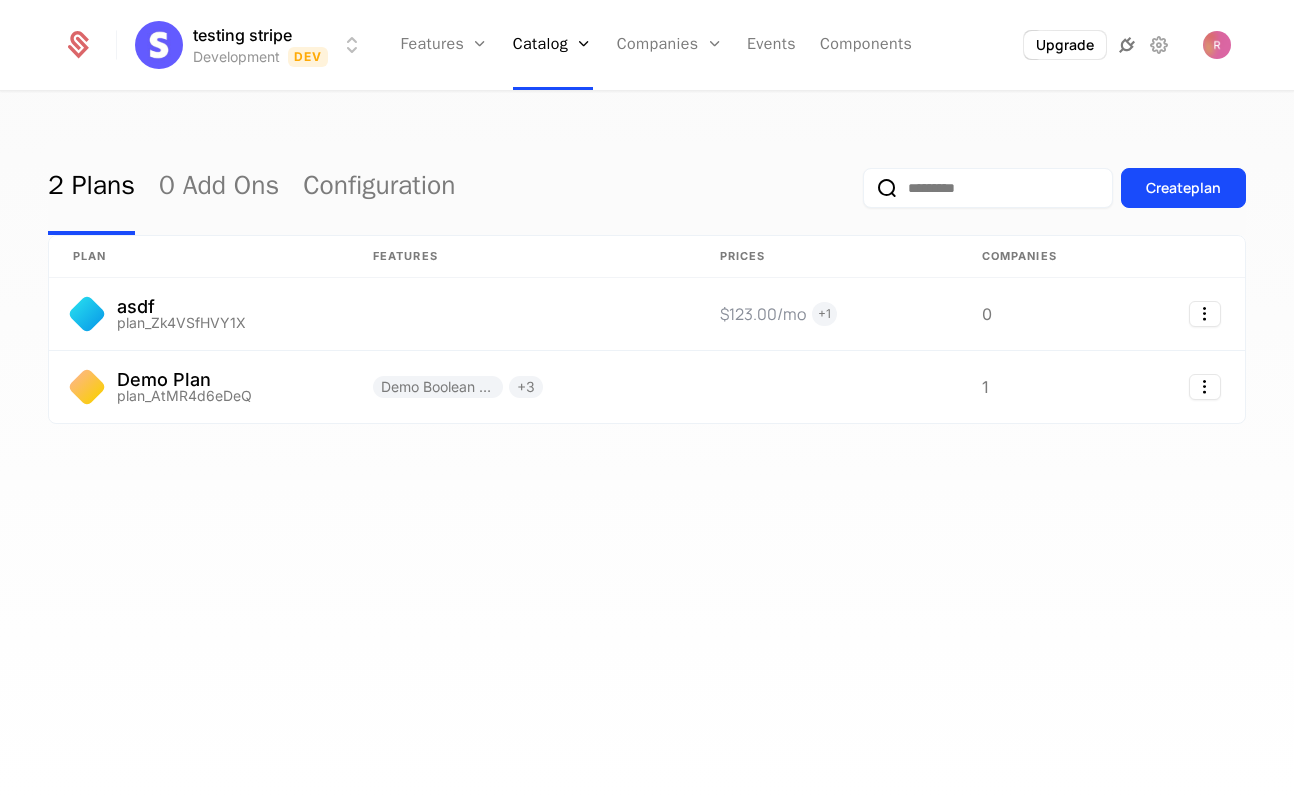 click at bounding box center [1127, 45] 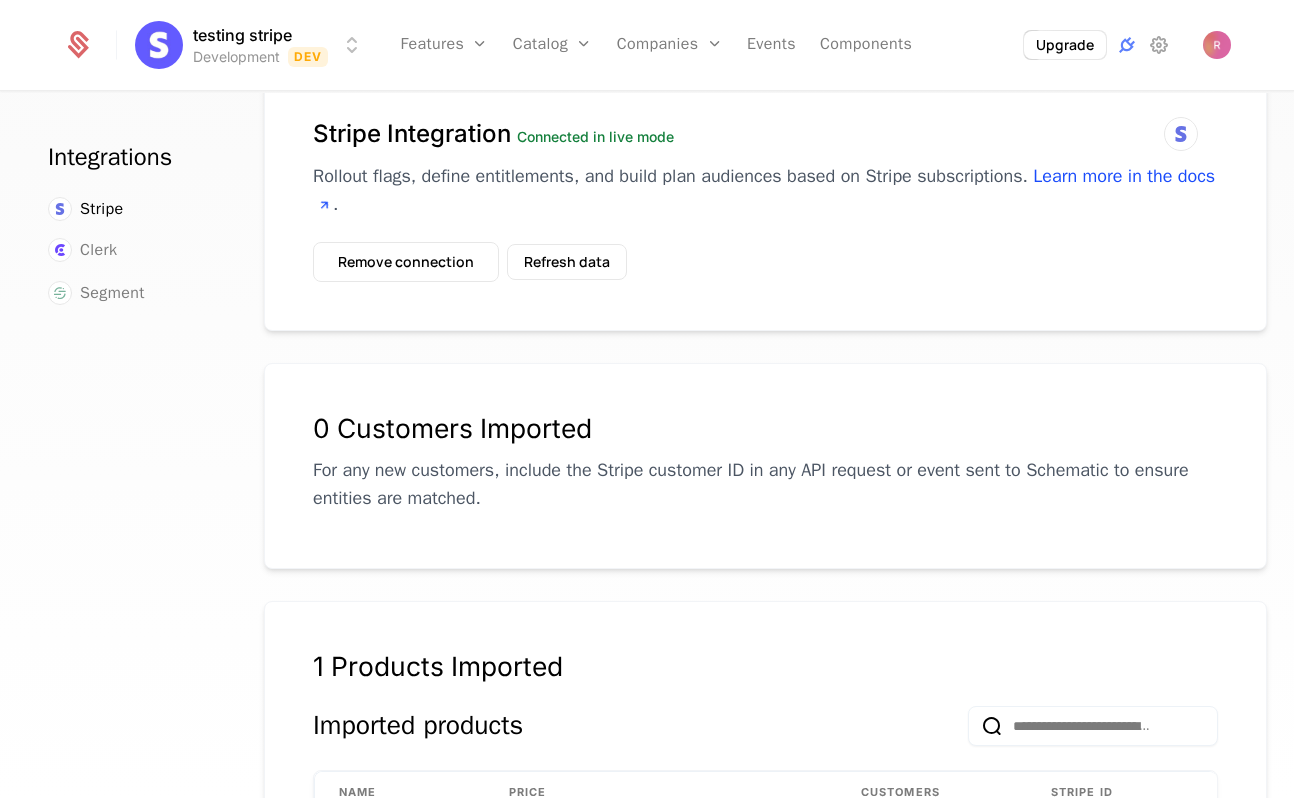 scroll, scrollTop: 0, scrollLeft: 0, axis: both 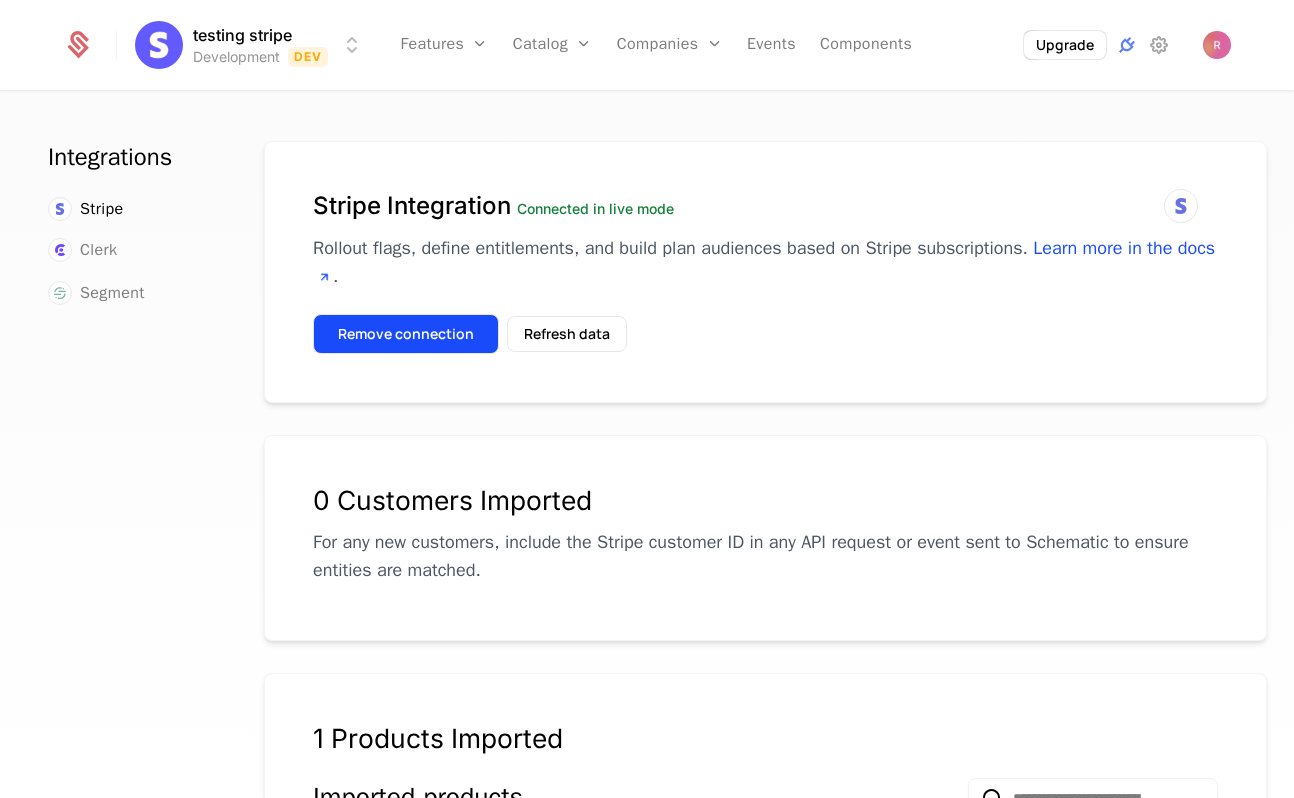 click on "Remove connection" at bounding box center [406, 334] 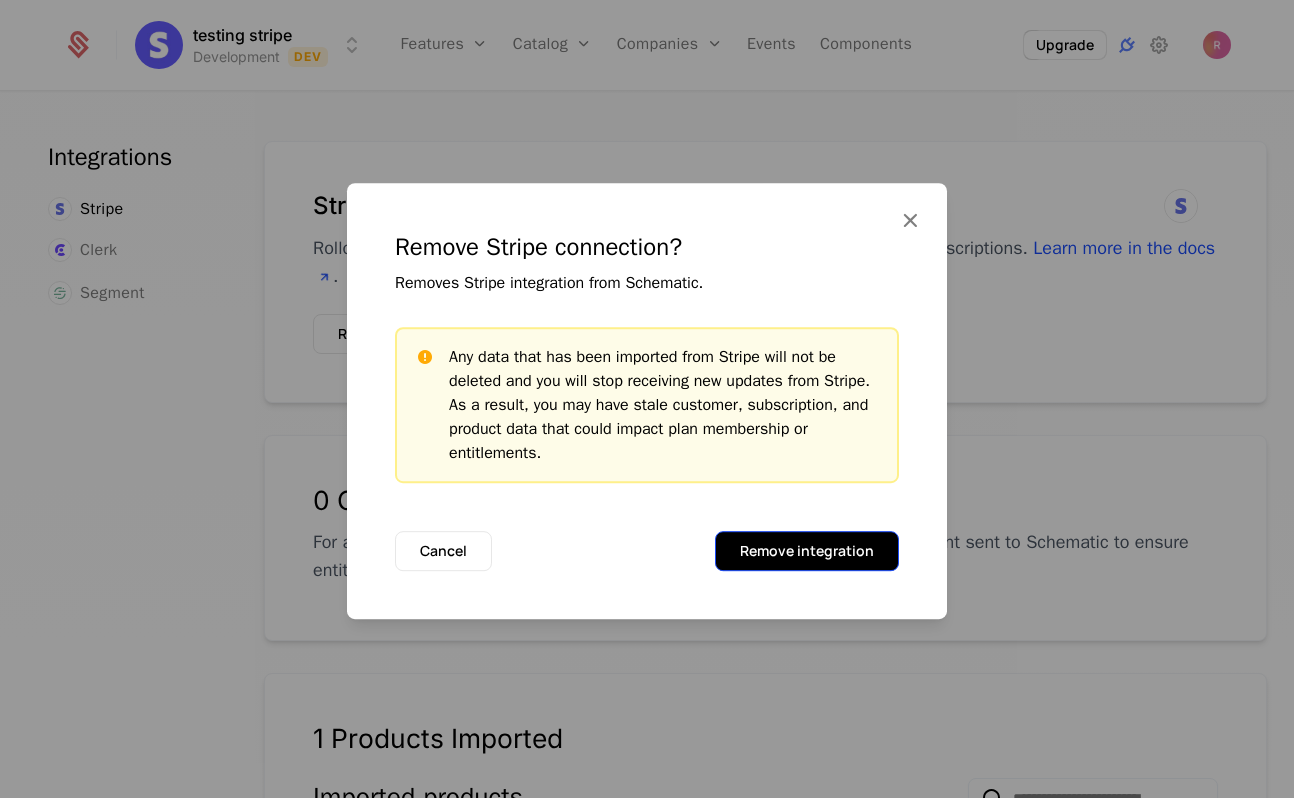 click on "Remove integration" at bounding box center (807, 551) 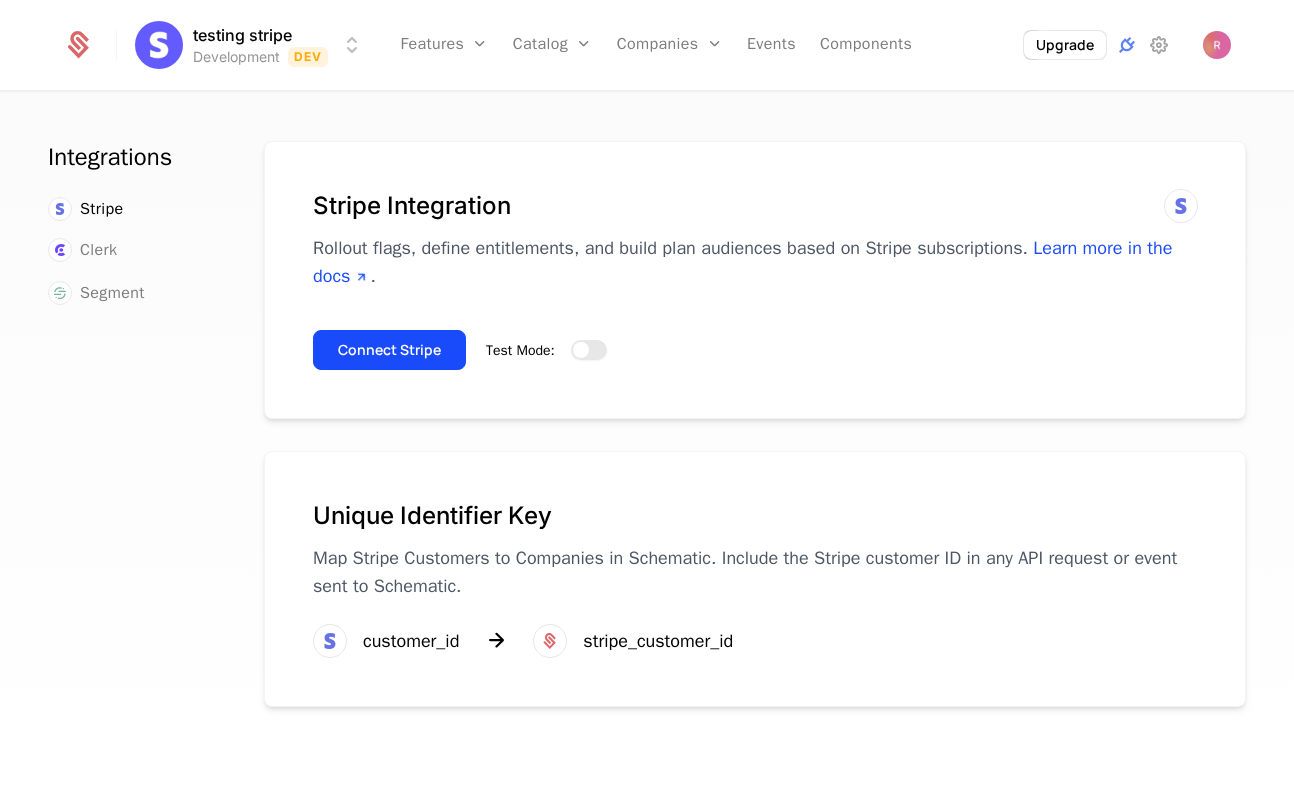 click at bounding box center (581, 350) 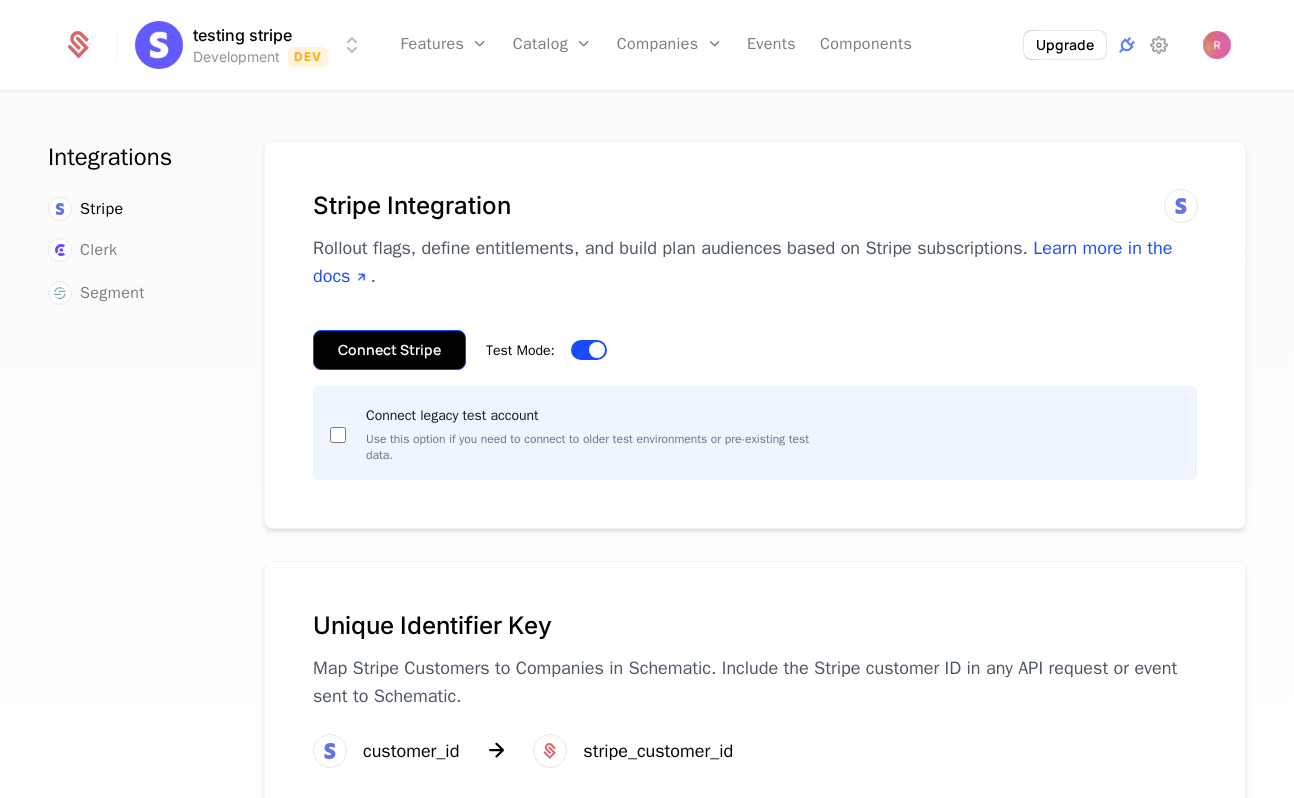 click on "Connect Stripe" at bounding box center [389, 350] 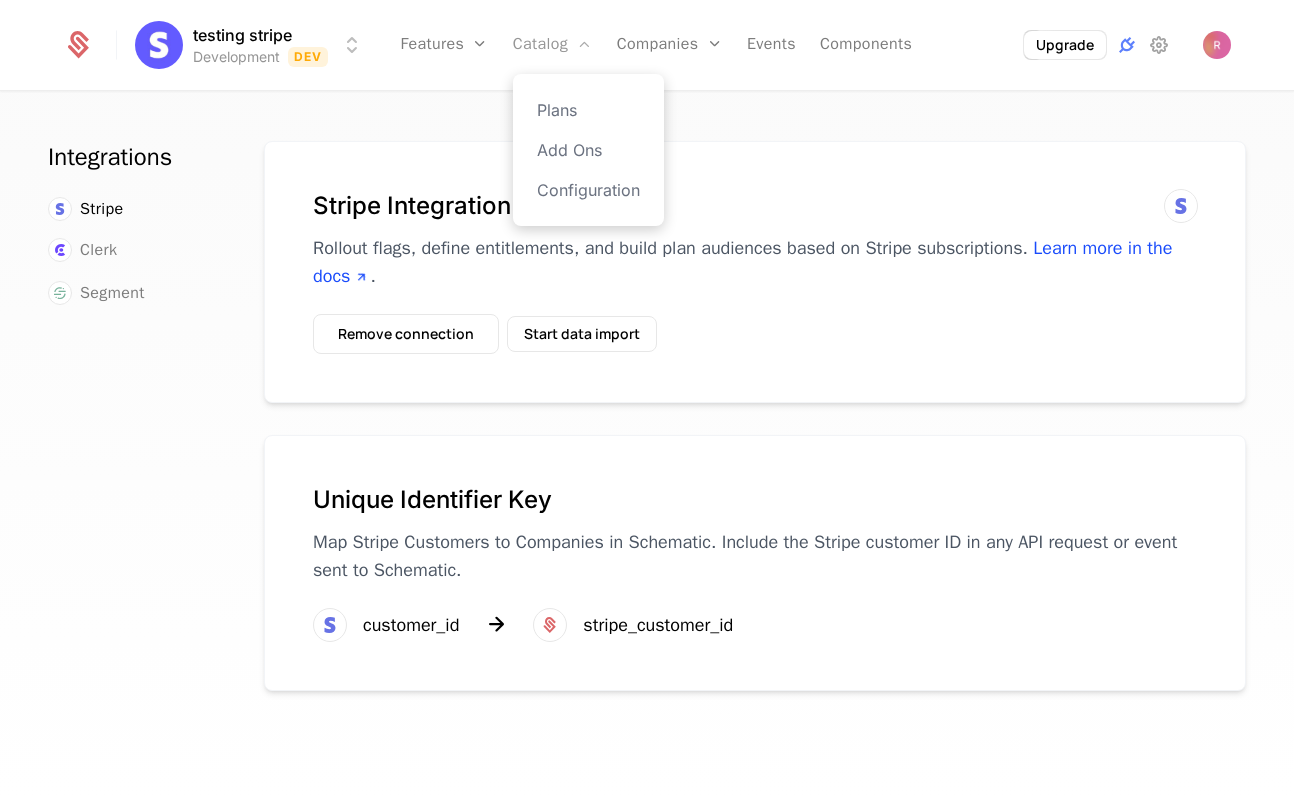 click on "Catalog" at bounding box center (553, 45) 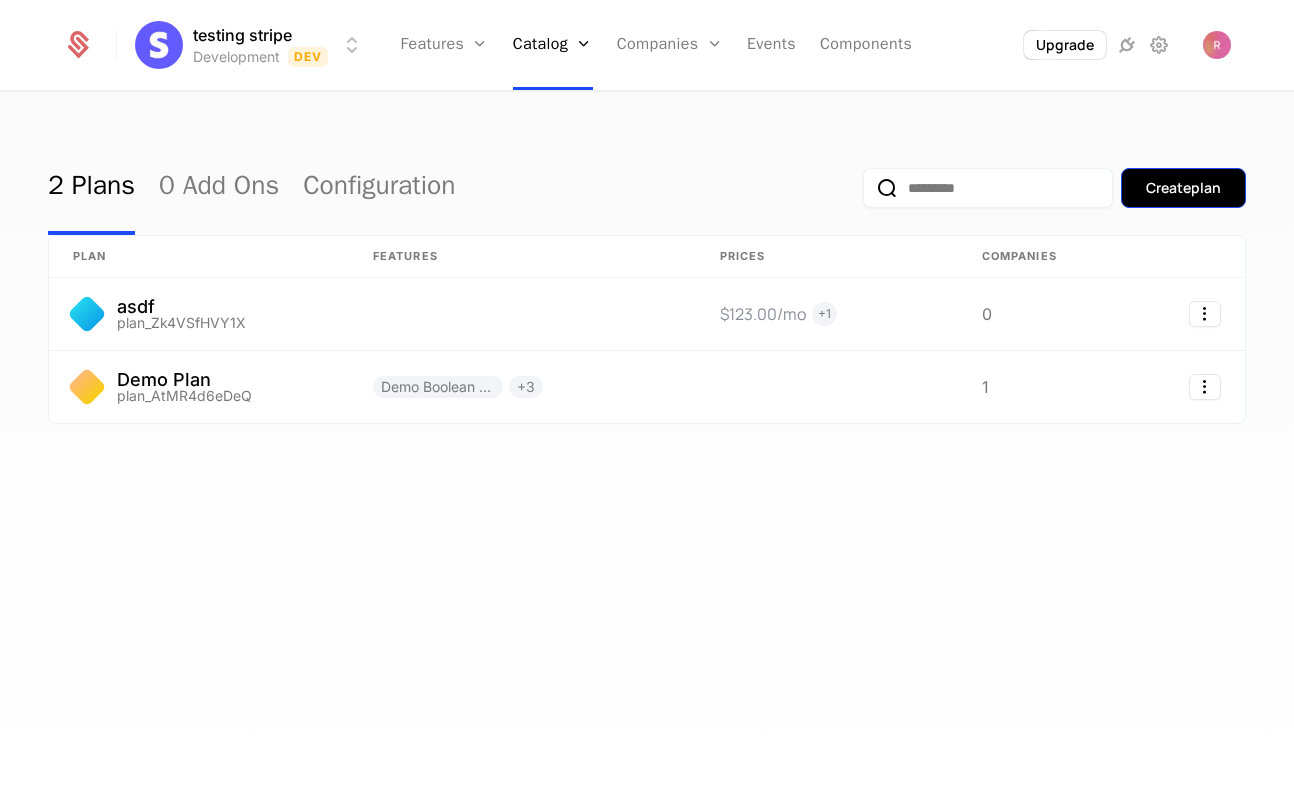click on "Create  plan" at bounding box center (1183, 188) 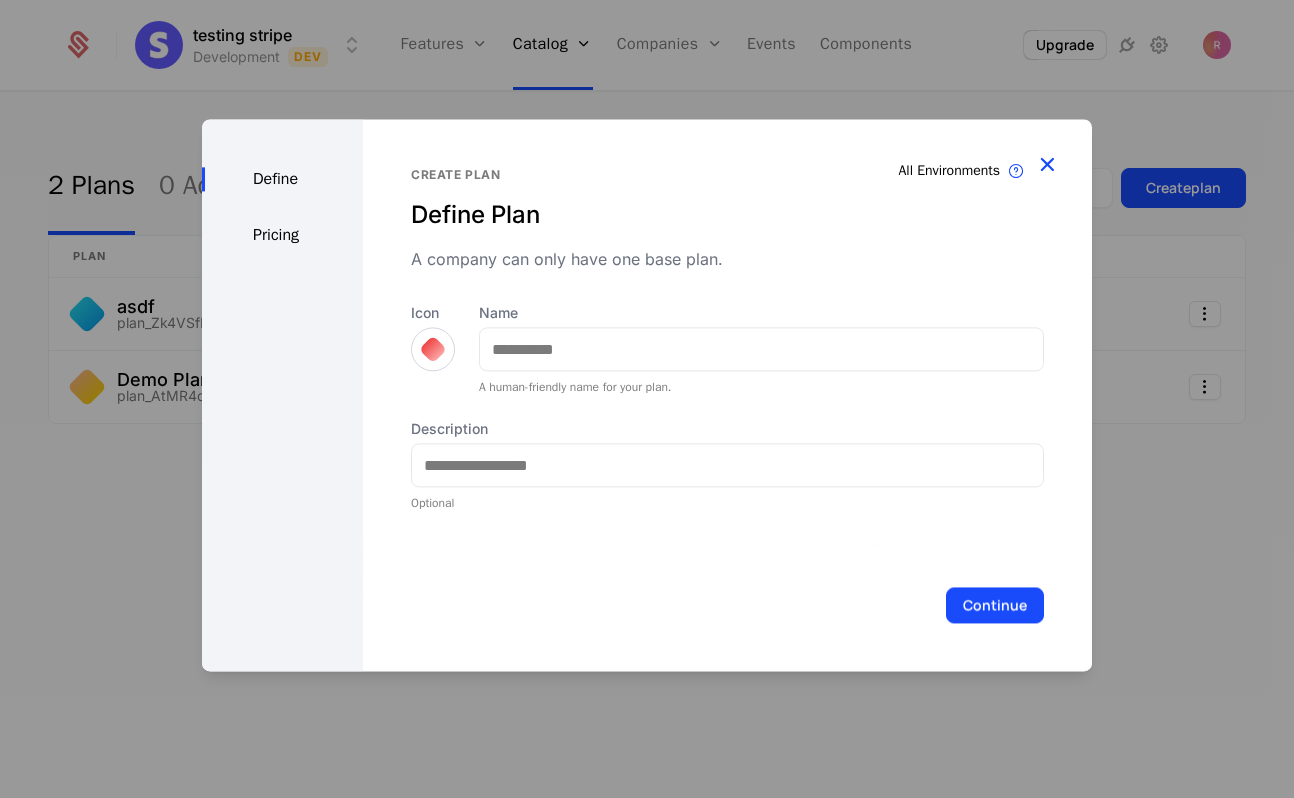 click at bounding box center [1047, 164] 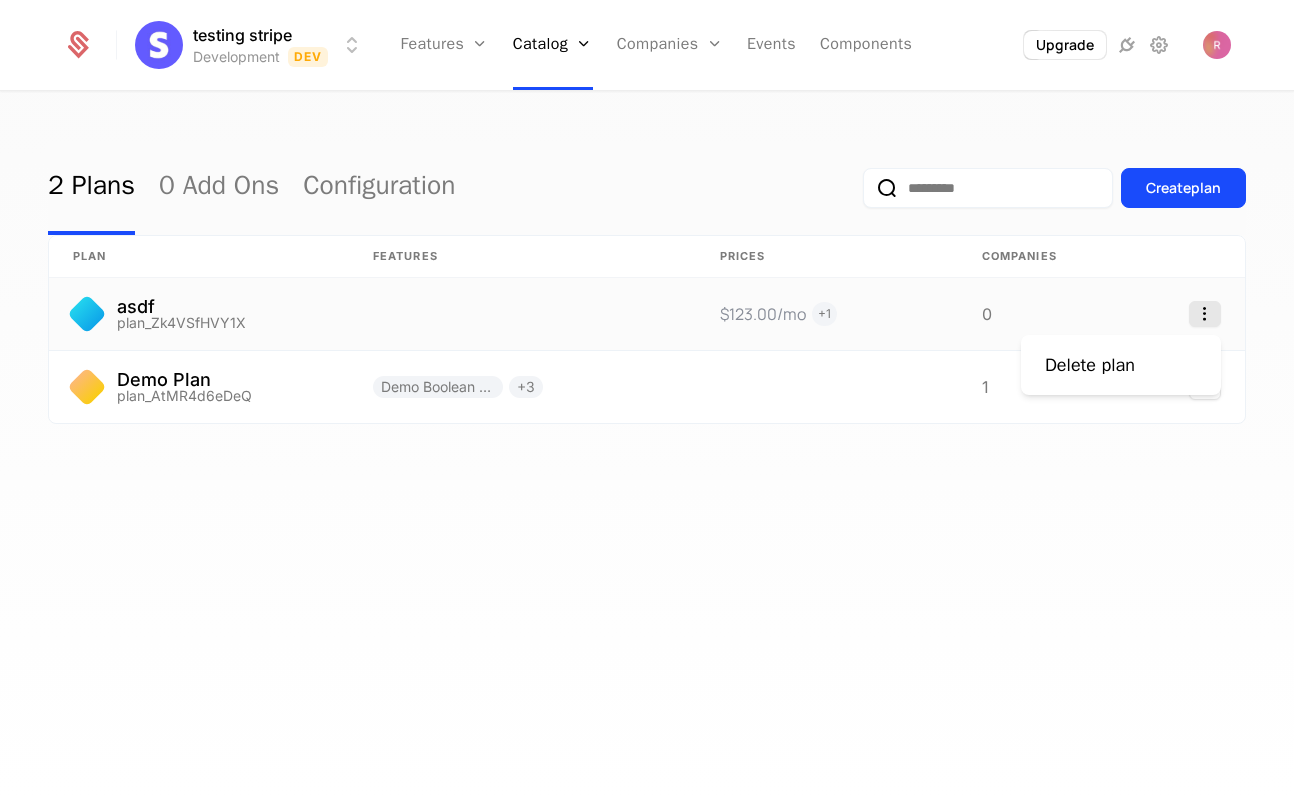 click on "testing stripe Development Dev Features Features Flags Catalog Plans Add Ons Configuration Companies Companies Users Events Components Upgrade 2 Plans 0 Add Ons Configuration Create  plan plan Features Prices Companies asdf plan_Zk4VSfHVY1X $123.00 /mo + 1 0 Demo Plan plan_AtMR4d6eDeQ Demo Boolean Feature + 3 1
Best Viewed on Desktop You're currently viewing this on a  mobile device . For the best experience,   we recommend using a desktop or larger screens , as the application isn't fully optimized for smaller resolutions just yet. Got it  Delete plan" at bounding box center (647, 399) 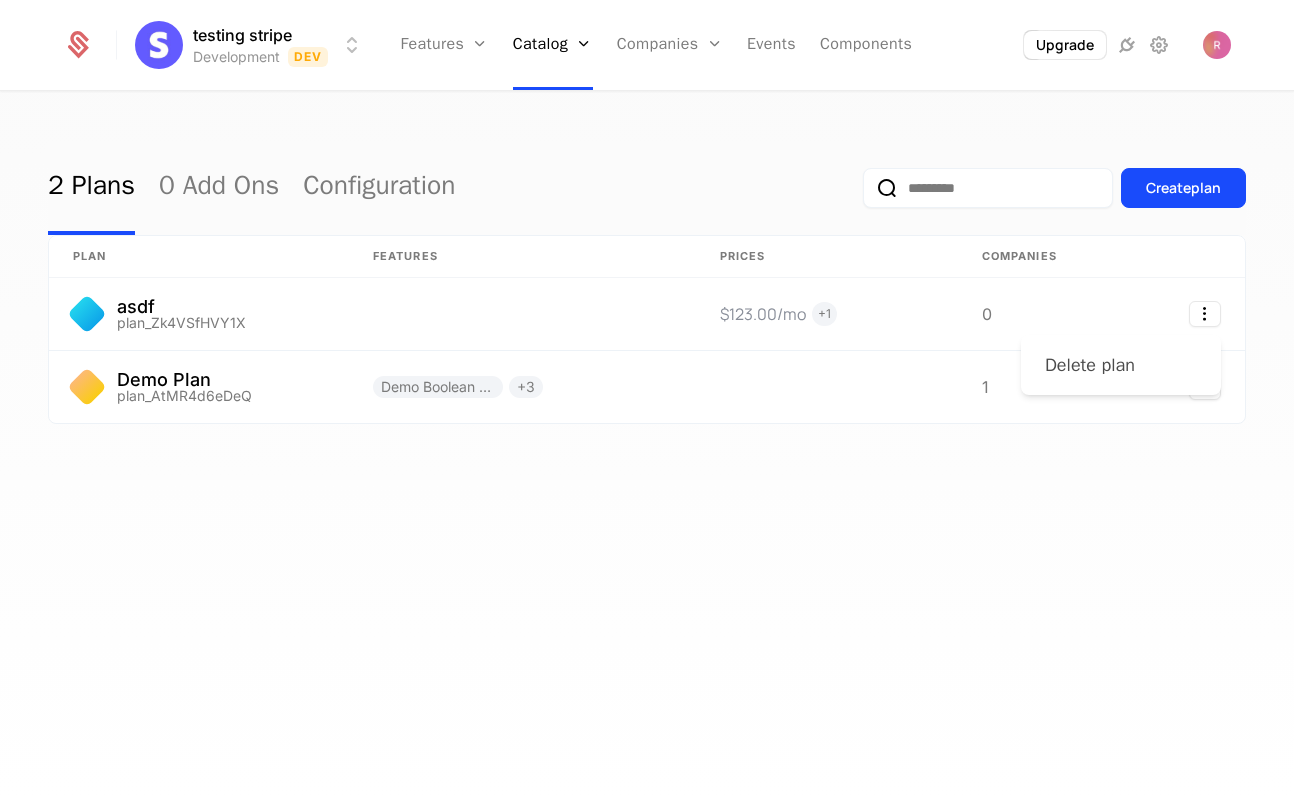 click on "Delete plan" at bounding box center (1090, 365) 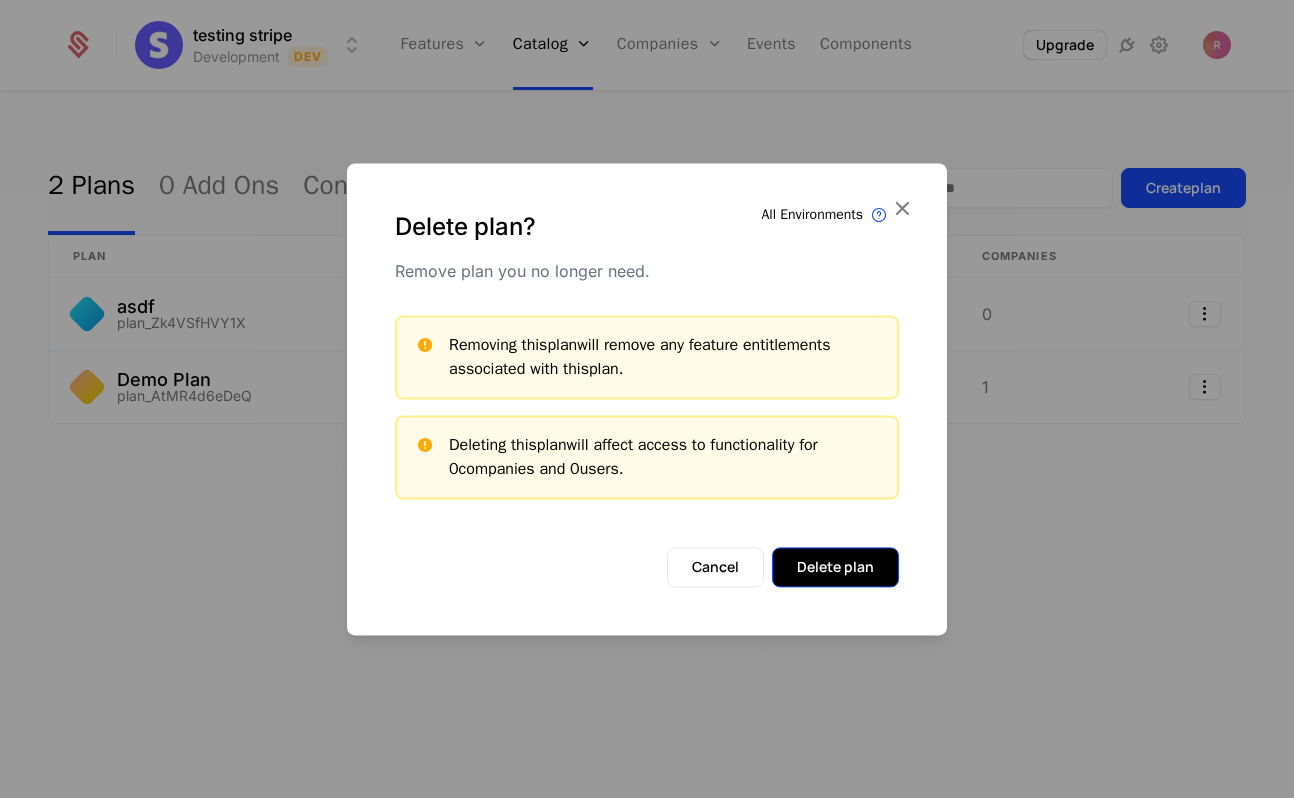 click on "Delete plan" at bounding box center (835, 567) 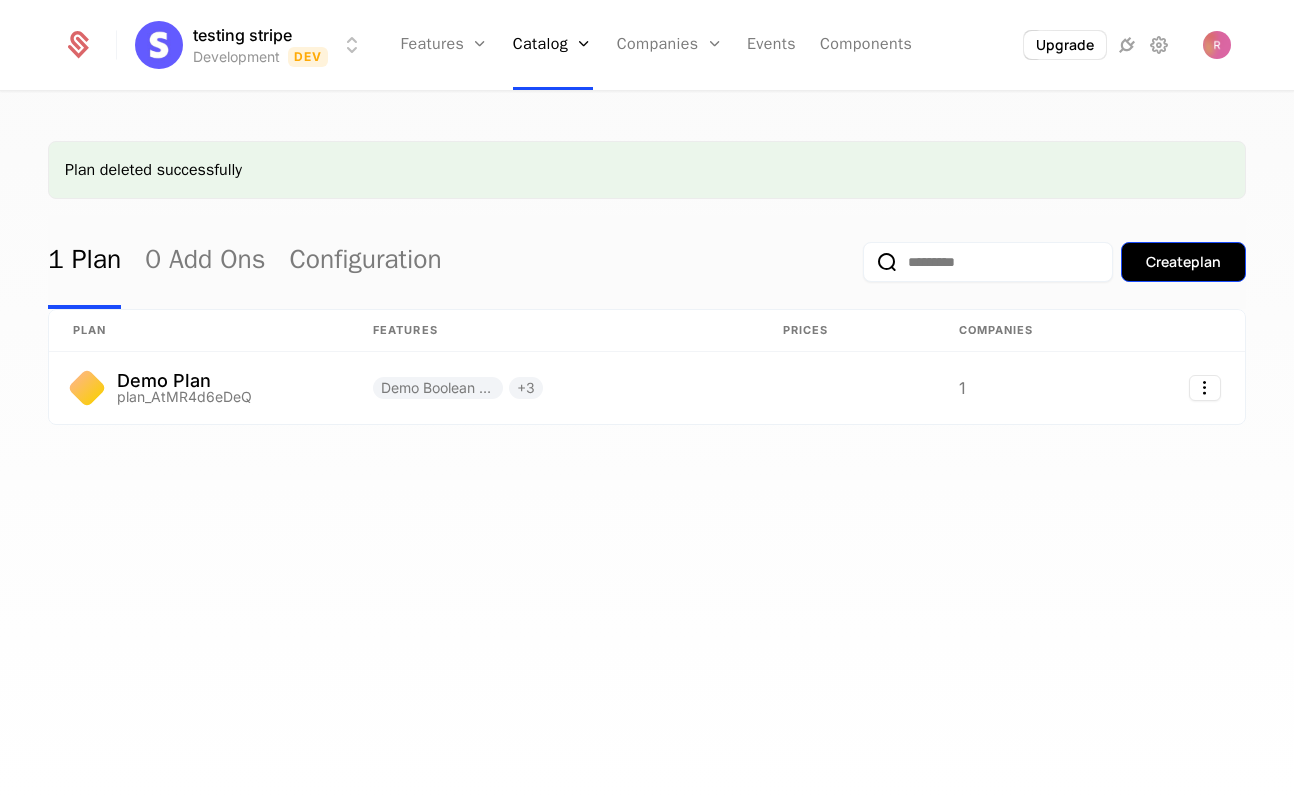 click on "Create  plan" at bounding box center (1183, 262) 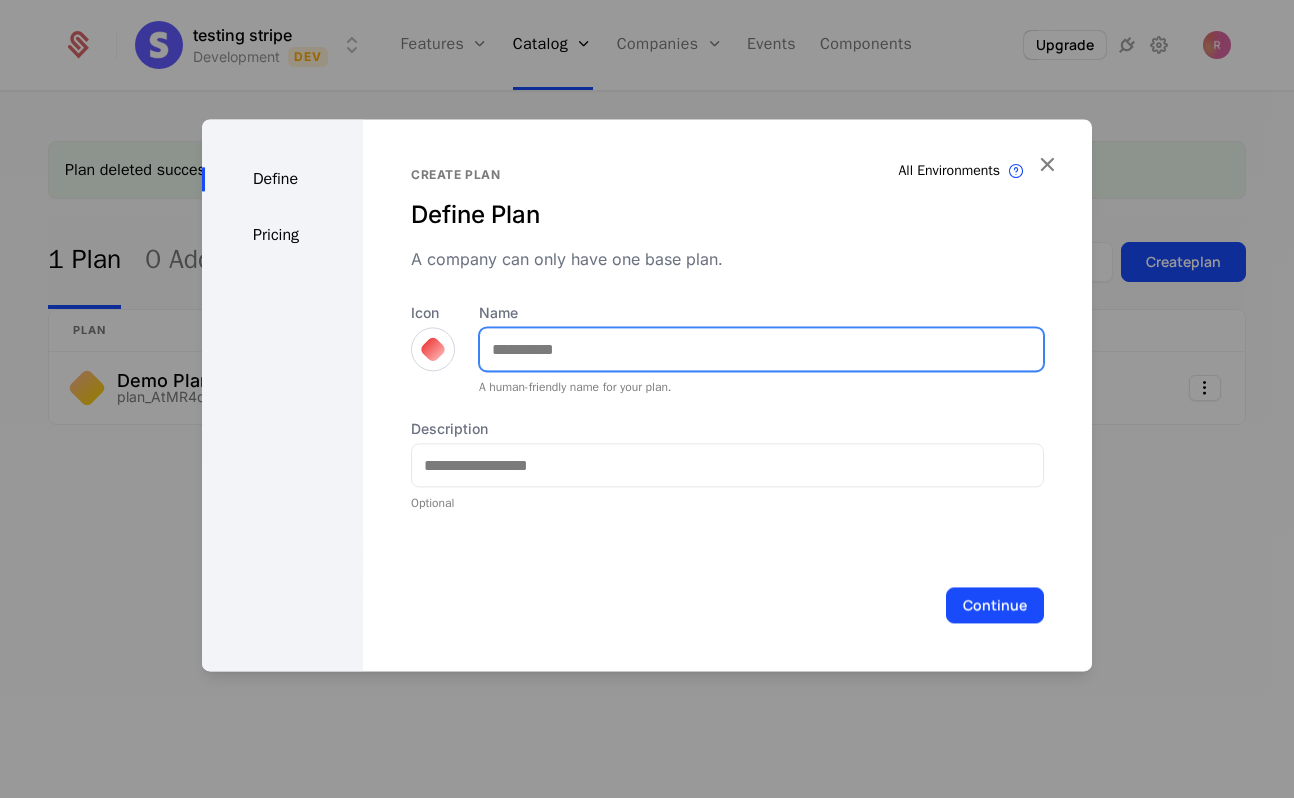 click on "Name" at bounding box center (761, 349) 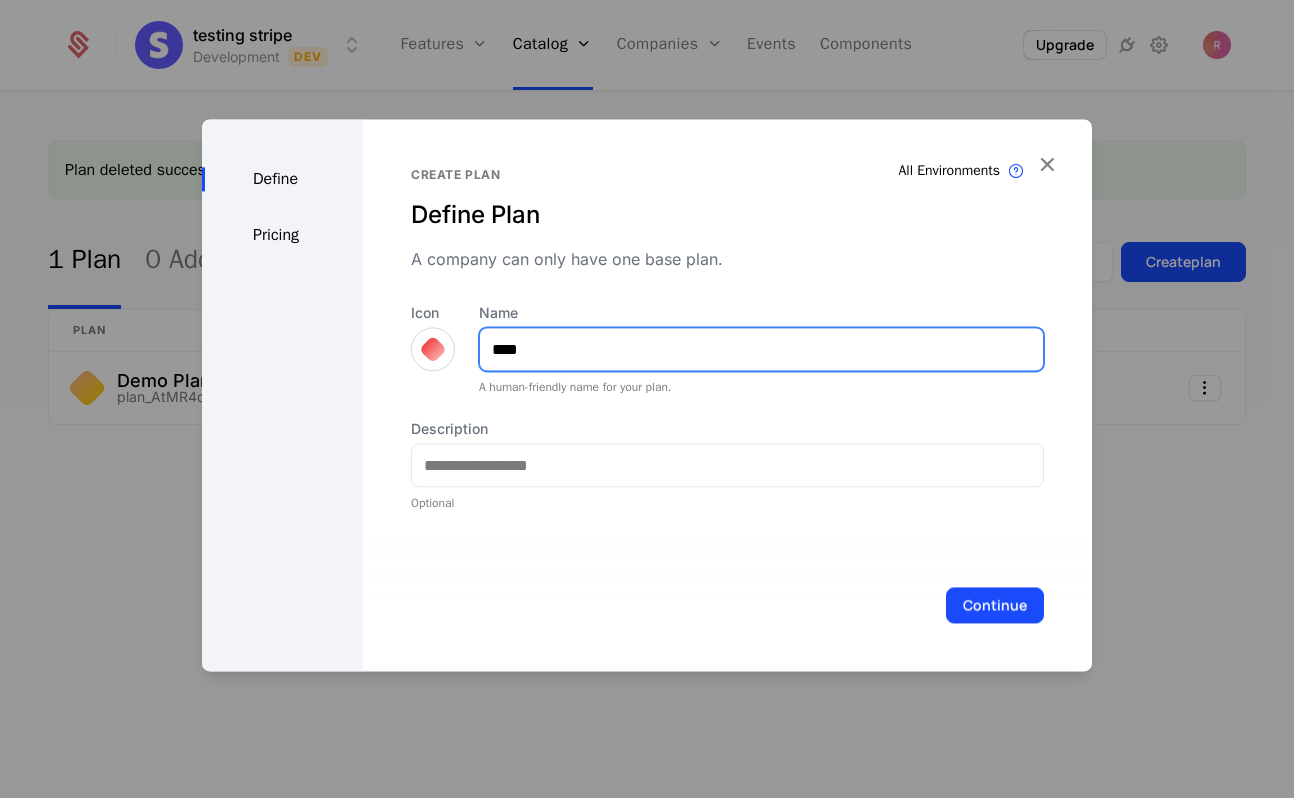 type on "****" 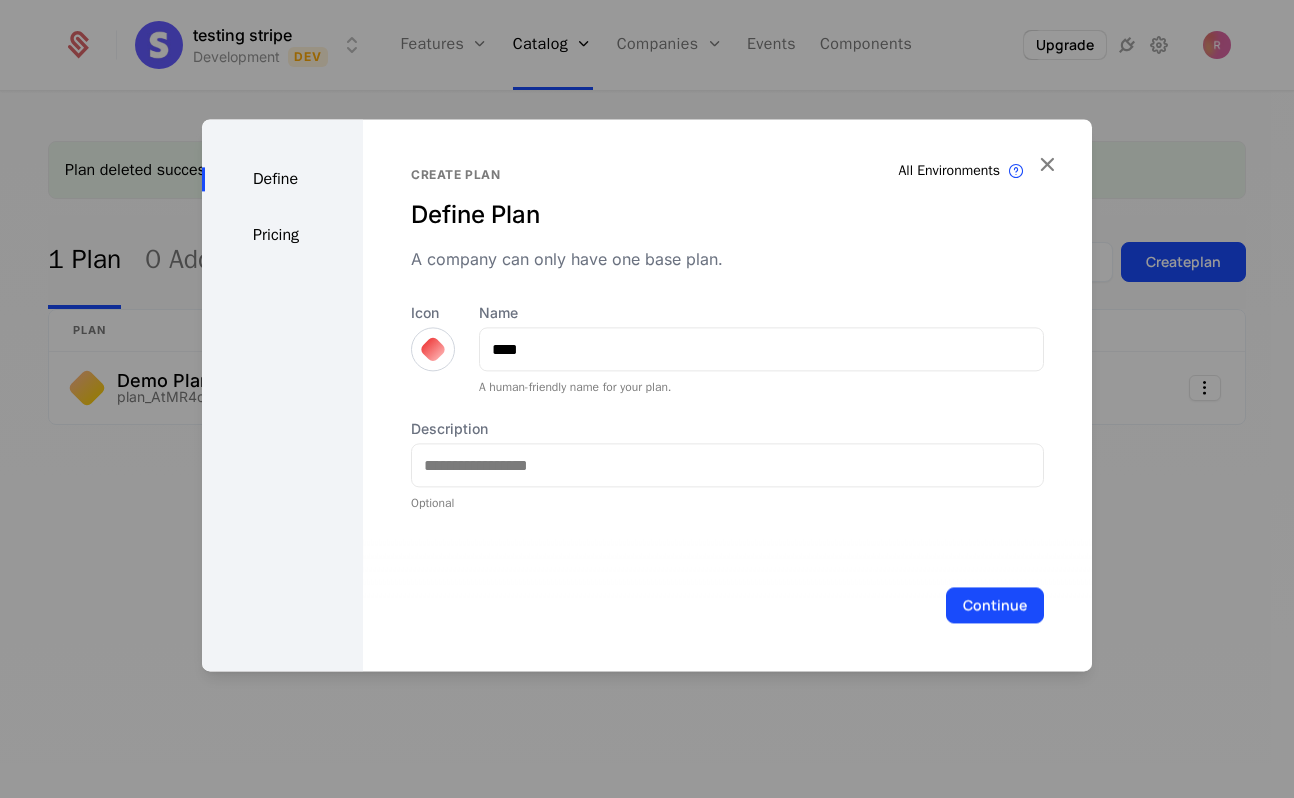 click on "All Environments Plan exist in all environments Create plan Define Plan A company can only have one base plan. Icon Name **** A human-friendly name for your plan. Description Optional" at bounding box center [727, 339] 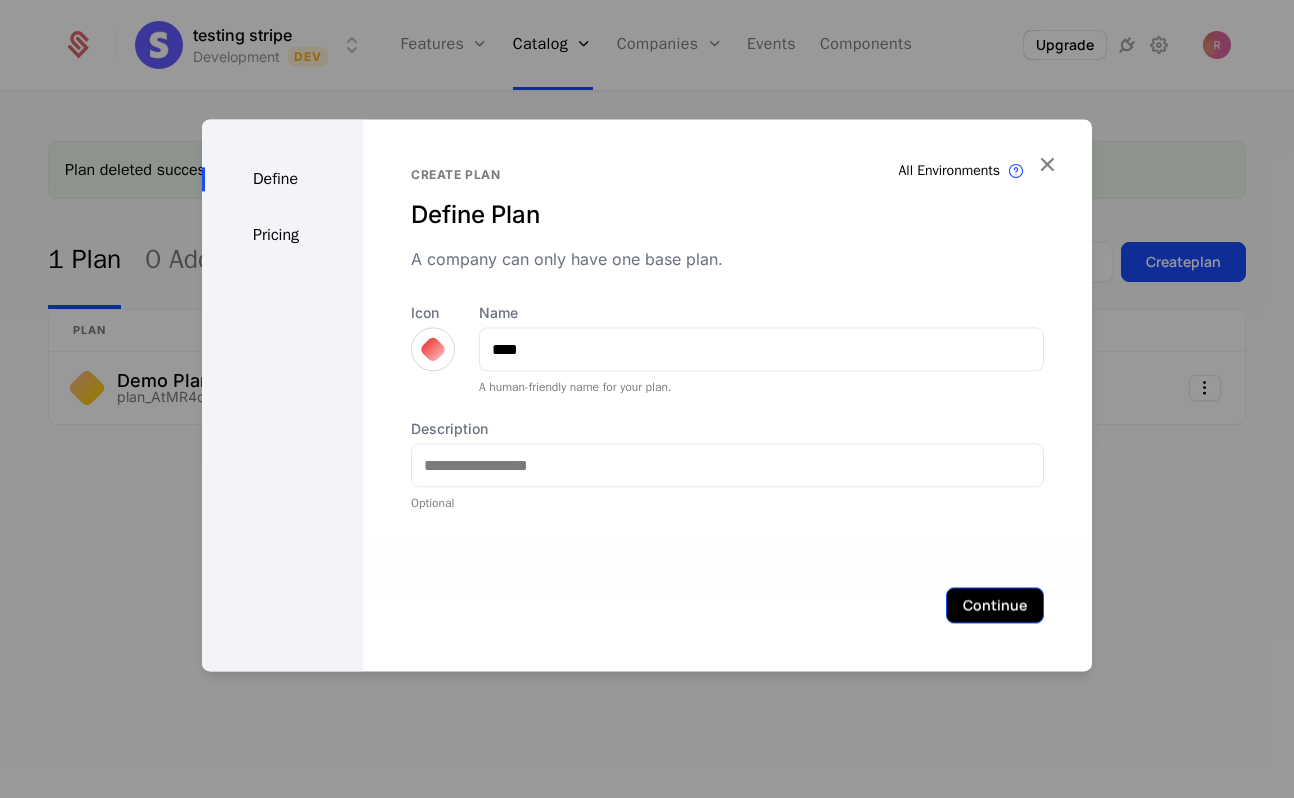 click on "Continue" at bounding box center [995, 605] 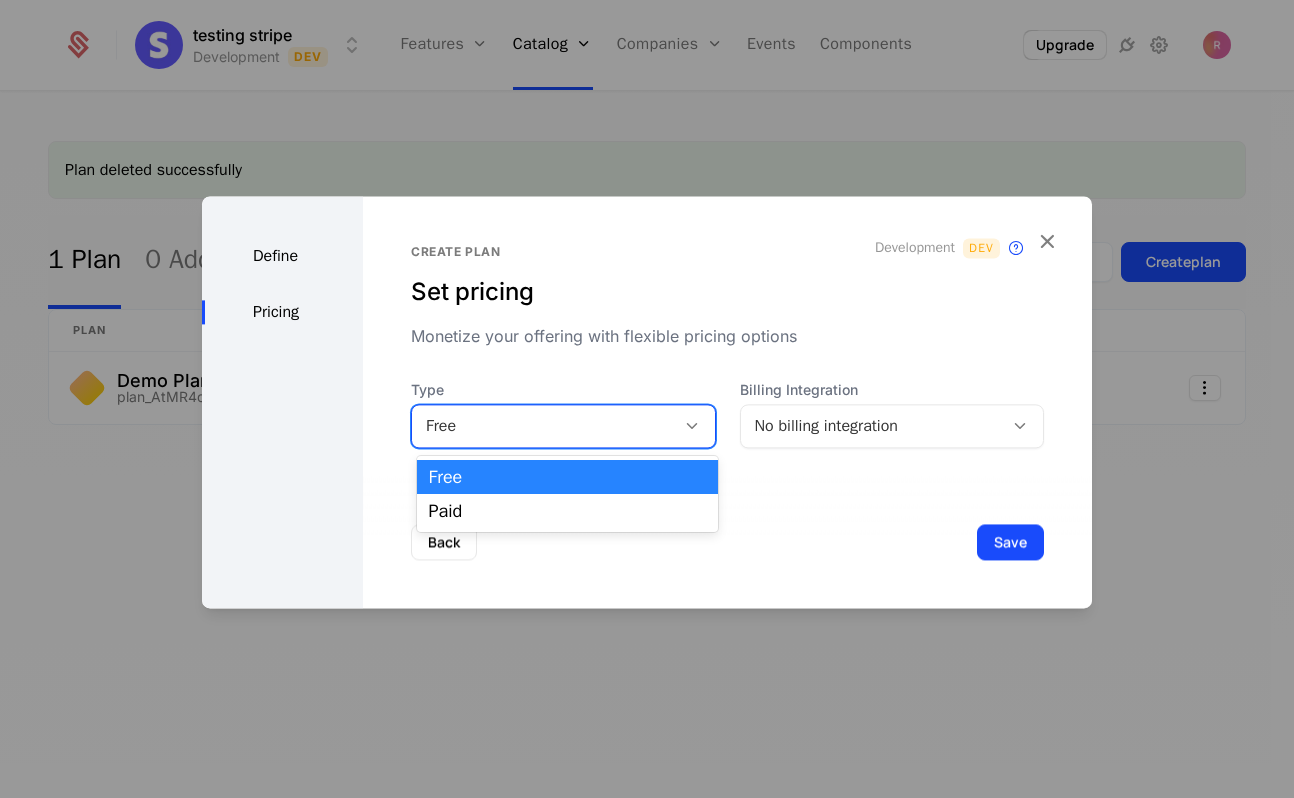 click on "Free" at bounding box center [543, 426] 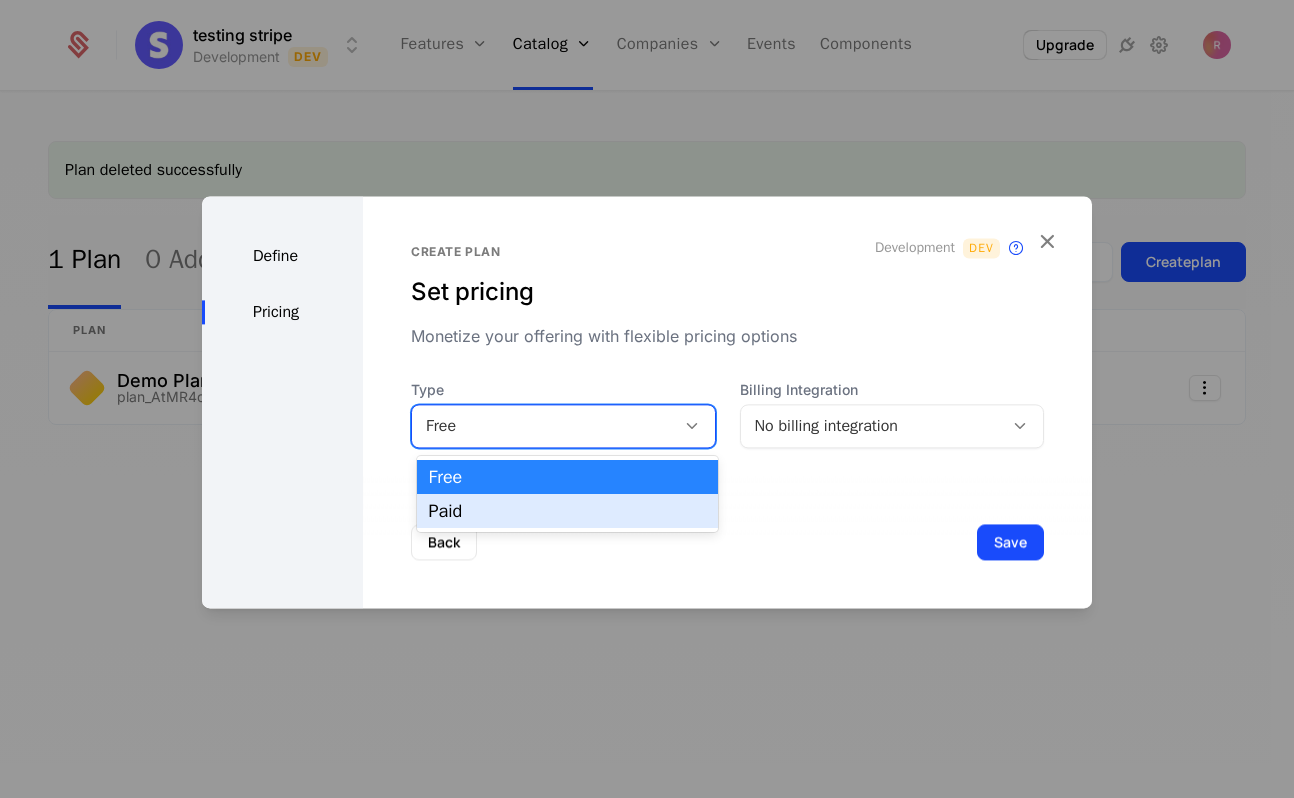 click on "Paid" at bounding box center (568, 511) 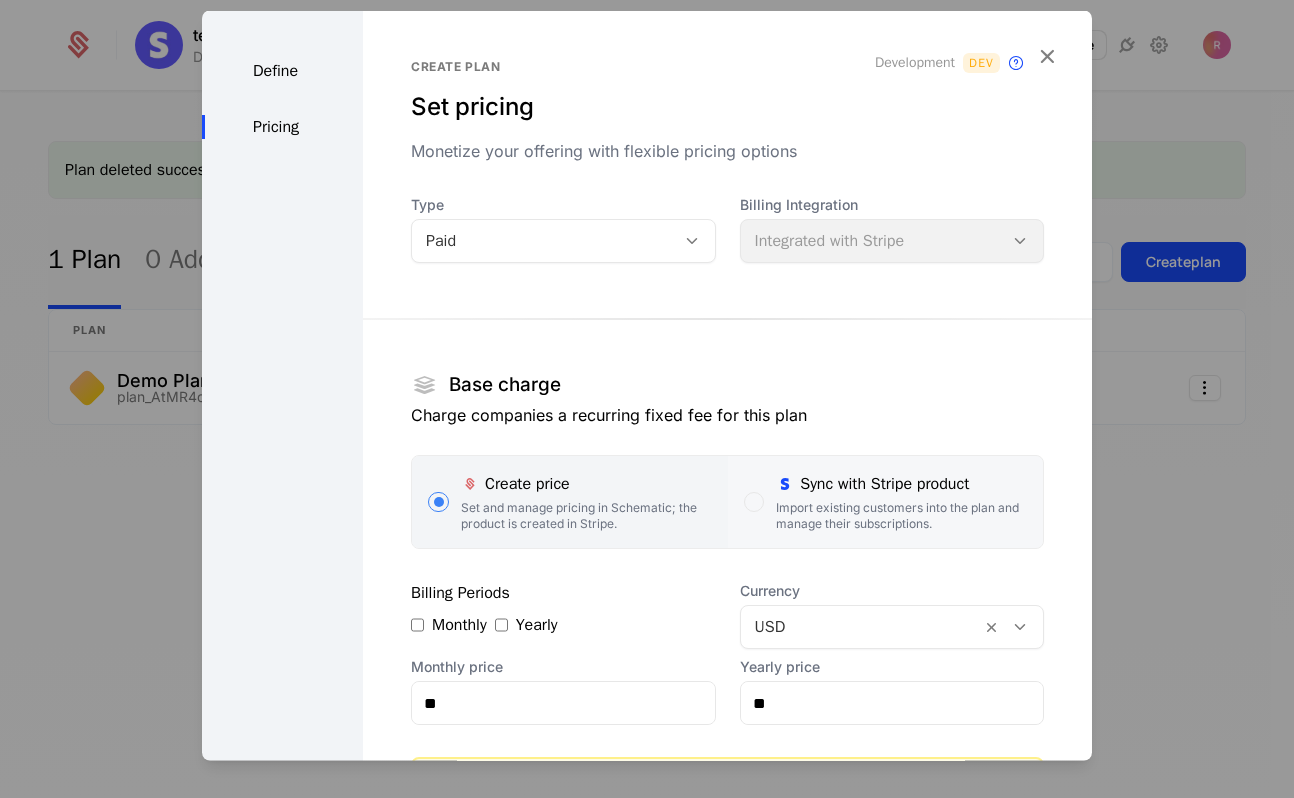 click on "Sync with Stripe product Import existing customers into the plan and manage their subscriptions." at bounding box center (885, 502) 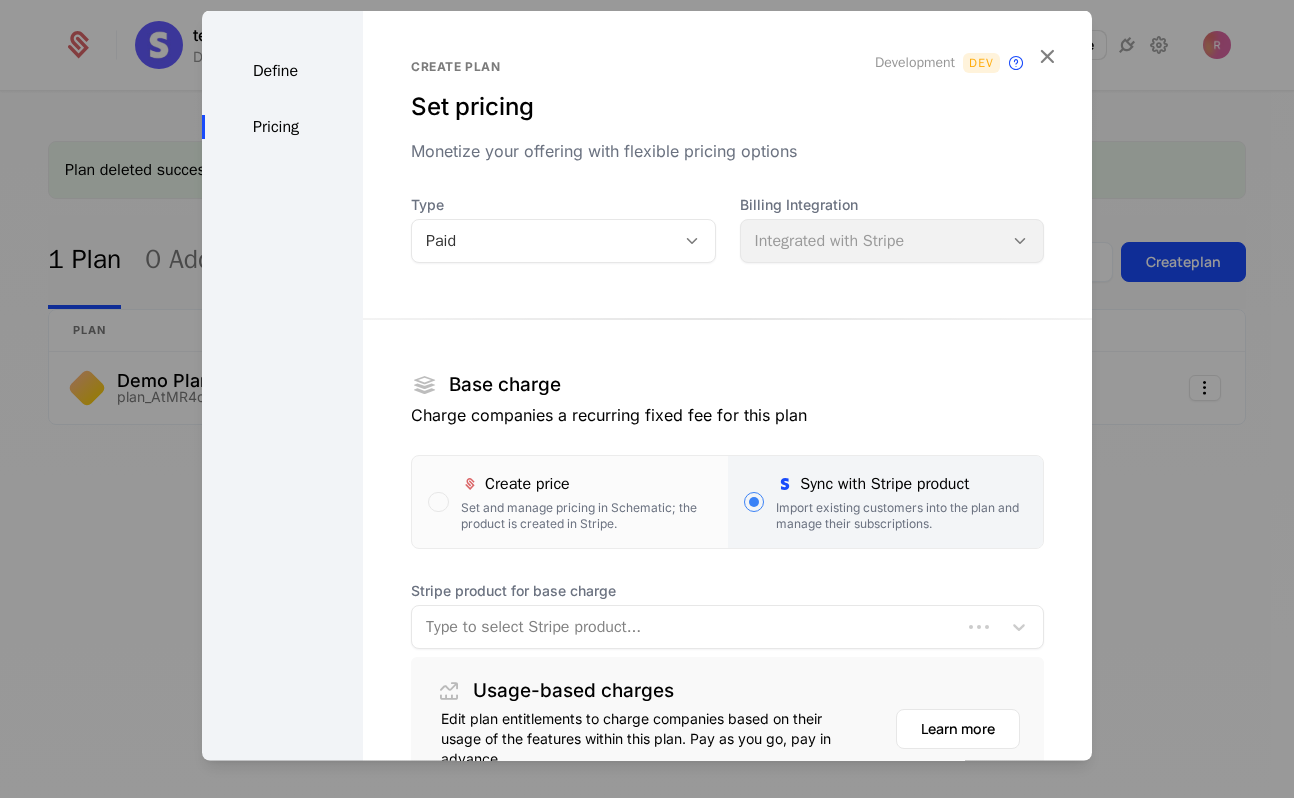 scroll, scrollTop: 192, scrollLeft: 0, axis: vertical 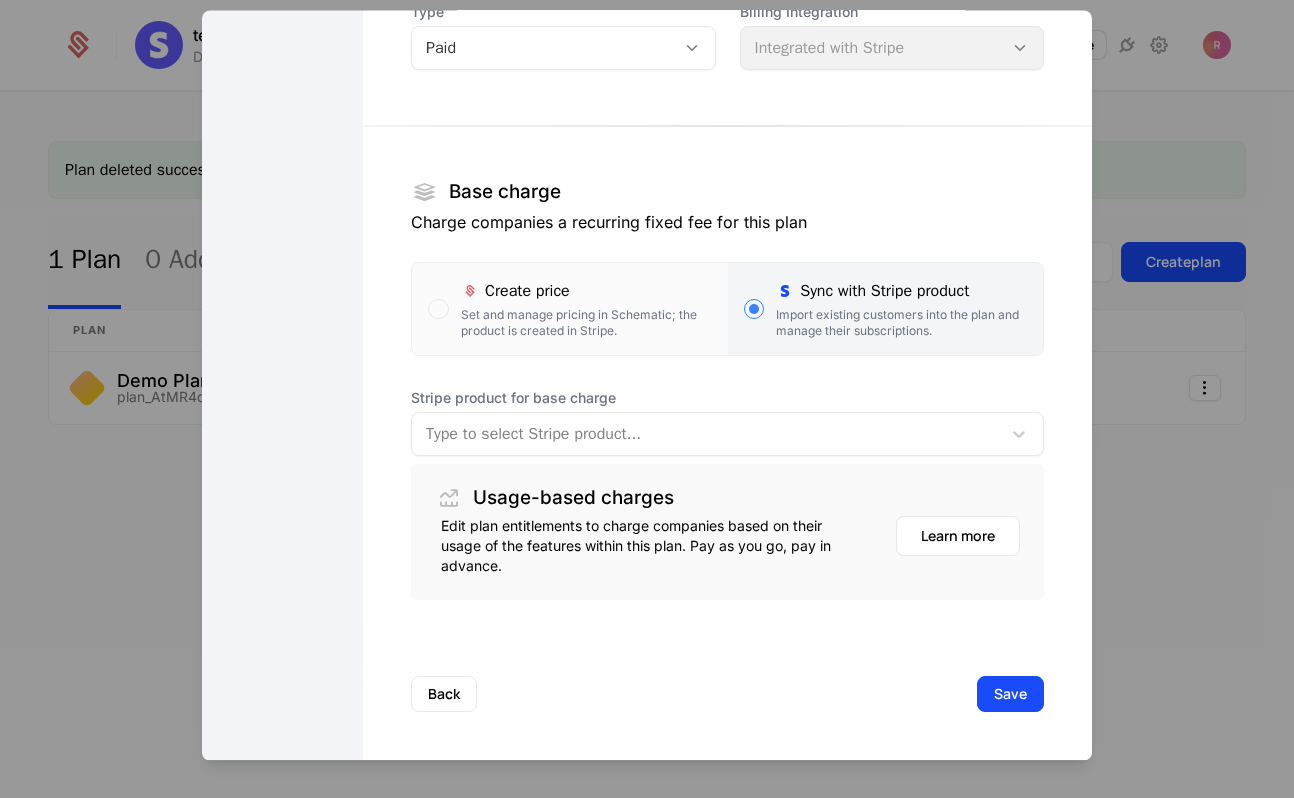 click at bounding box center [706, 435] 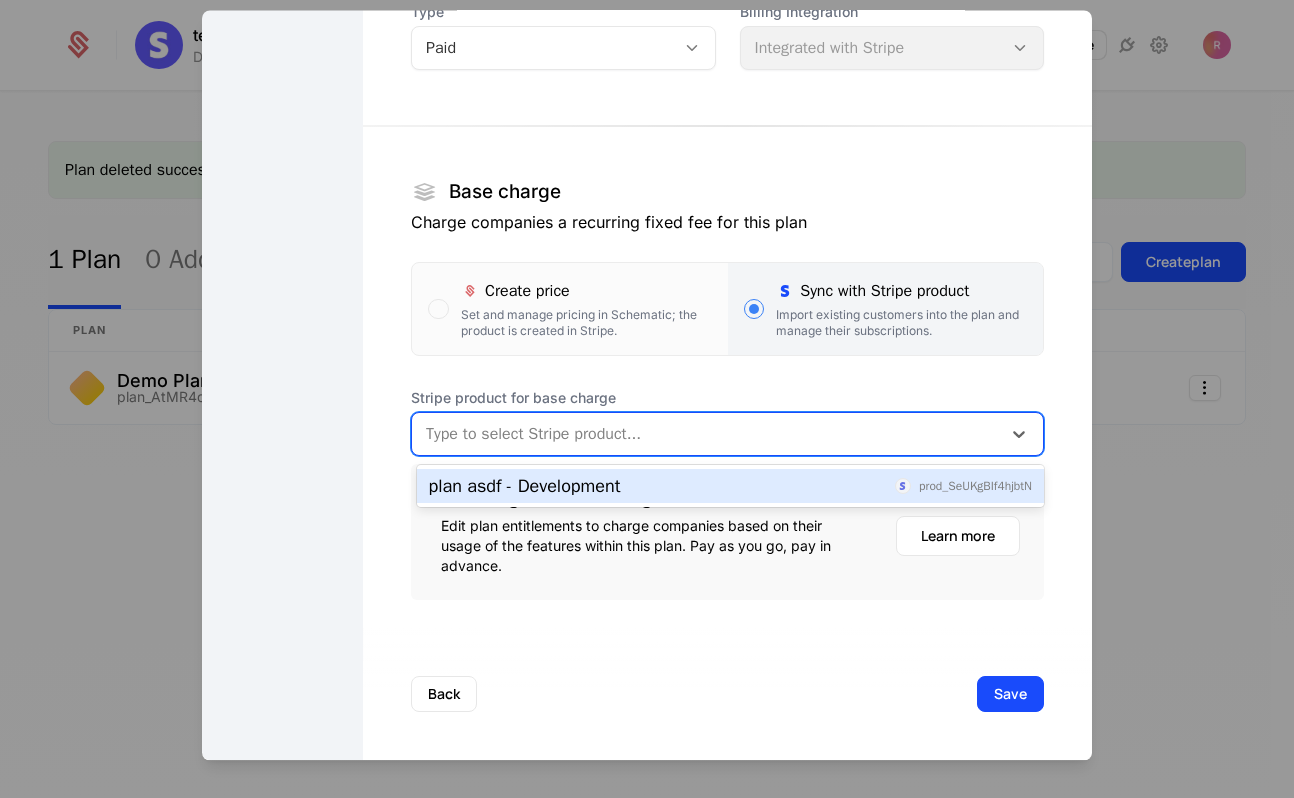 click on "plan asdf - Development" at bounding box center [525, 486] 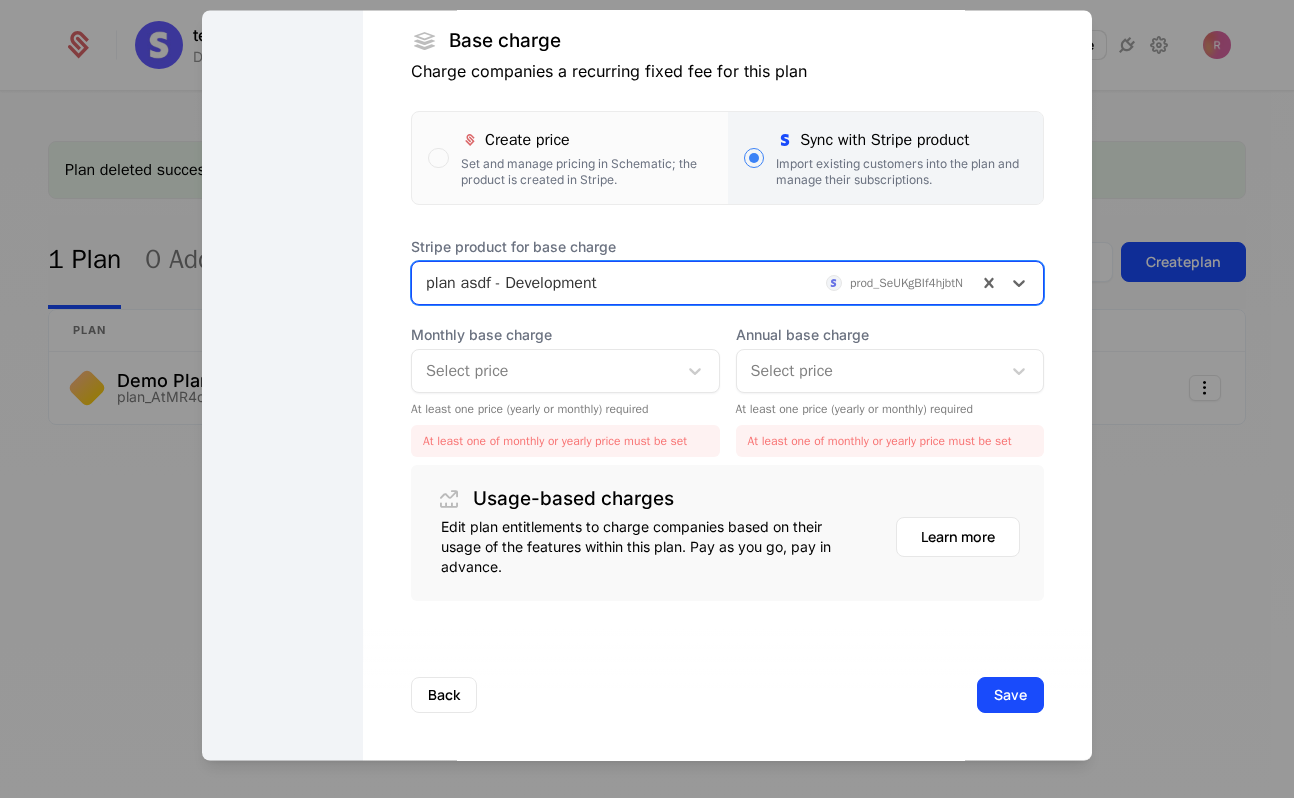 scroll, scrollTop: 360, scrollLeft: 0, axis: vertical 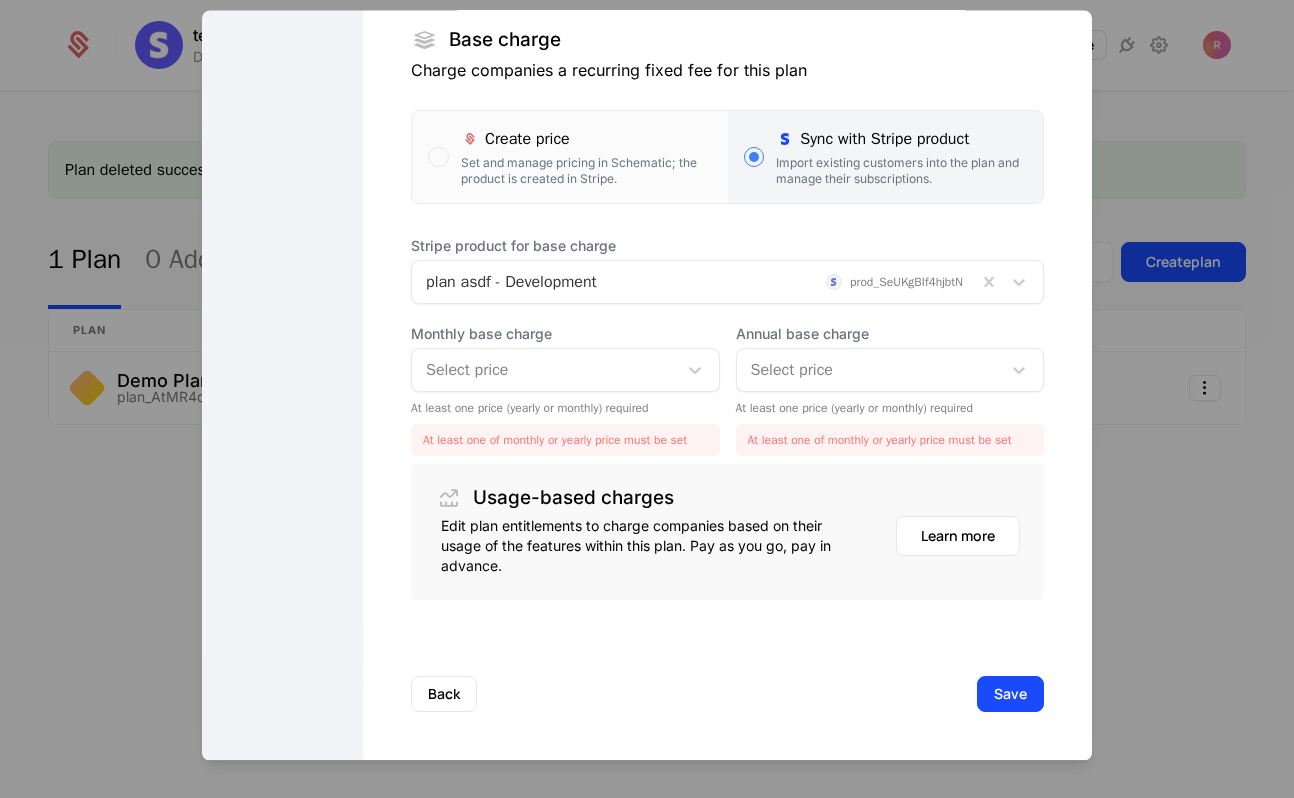 click at bounding box center [647, 399] 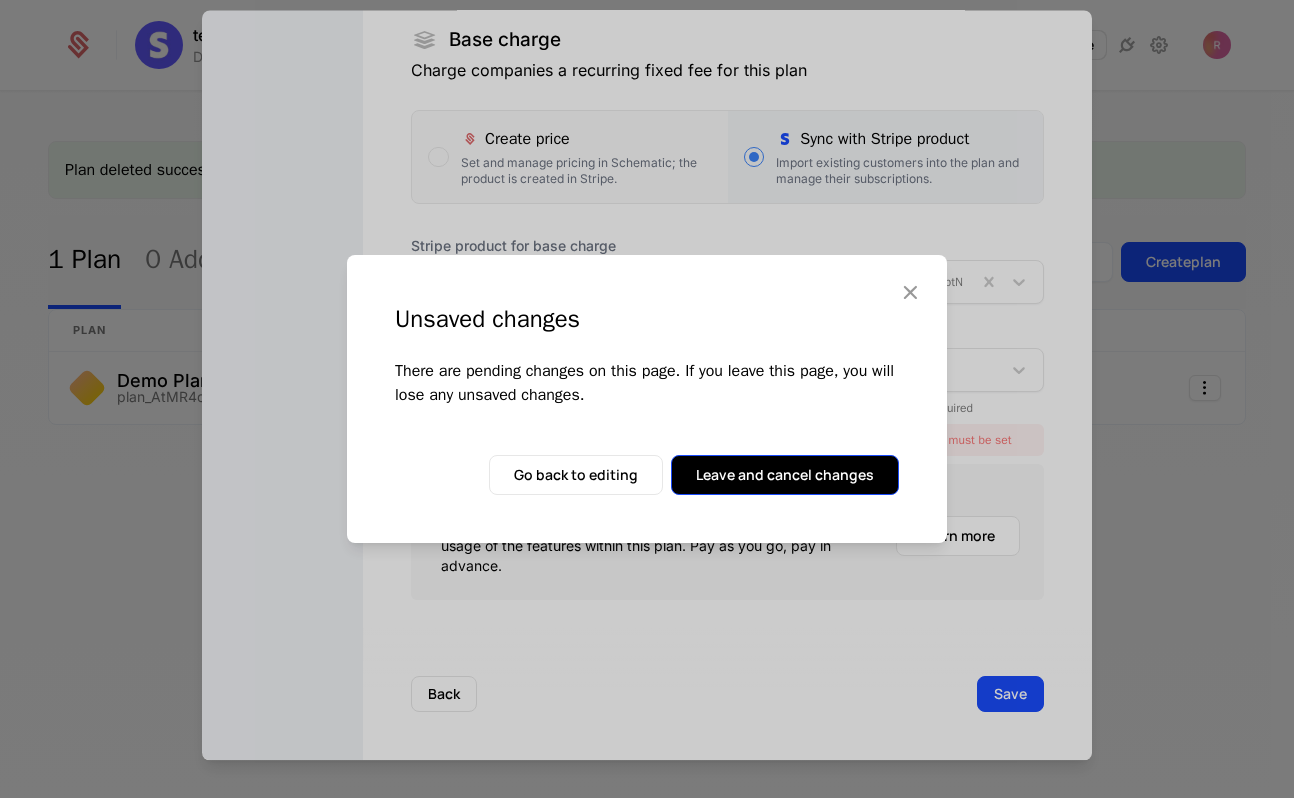 click on "Leave and cancel changes" at bounding box center [785, 475] 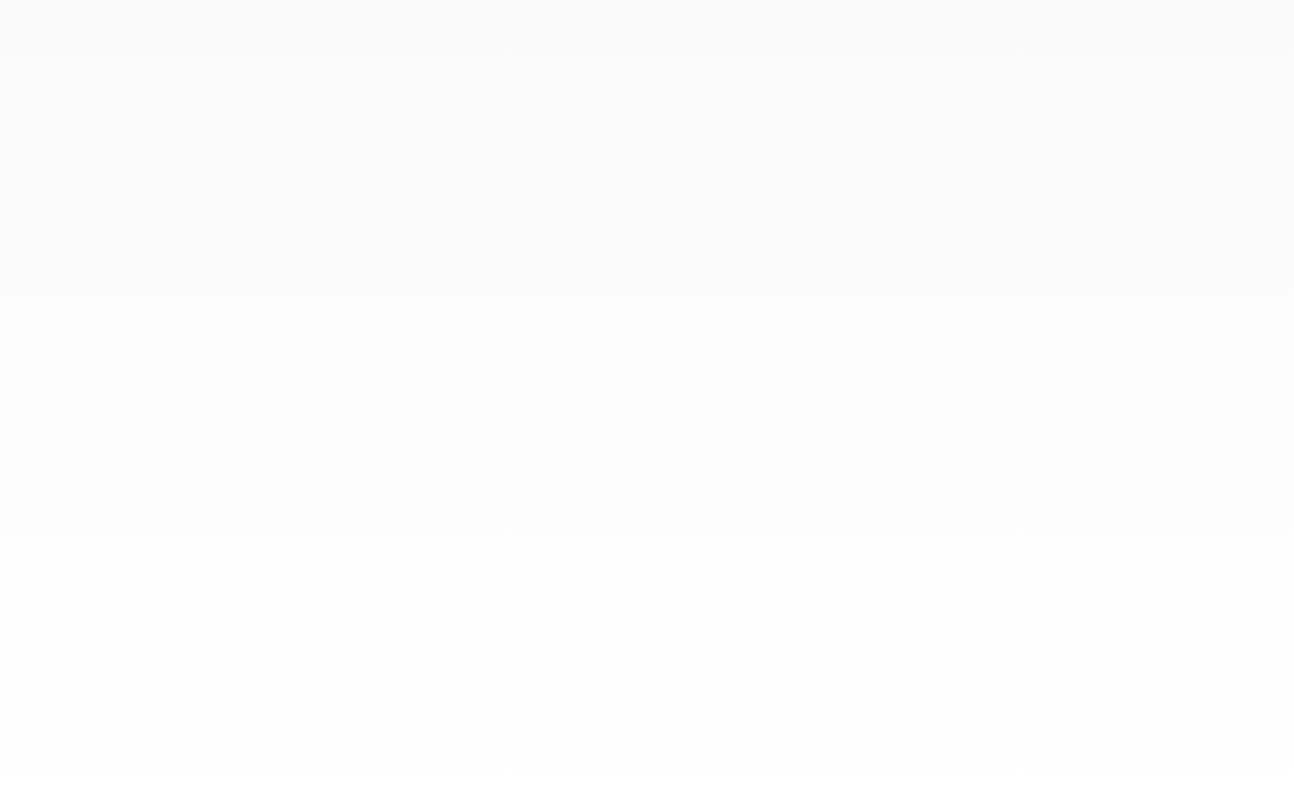 scroll, scrollTop: 0, scrollLeft: 0, axis: both 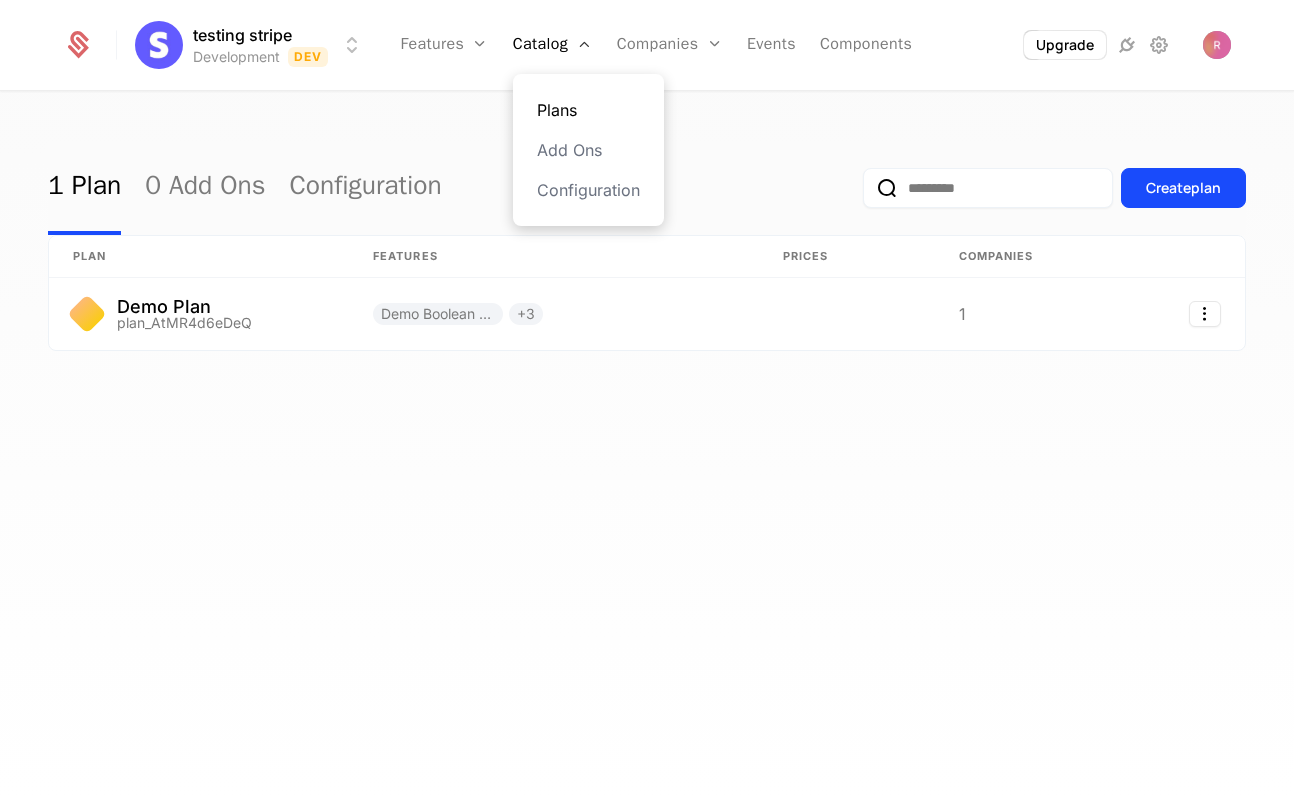 click on "Plans" at bounding box center [588, 110] 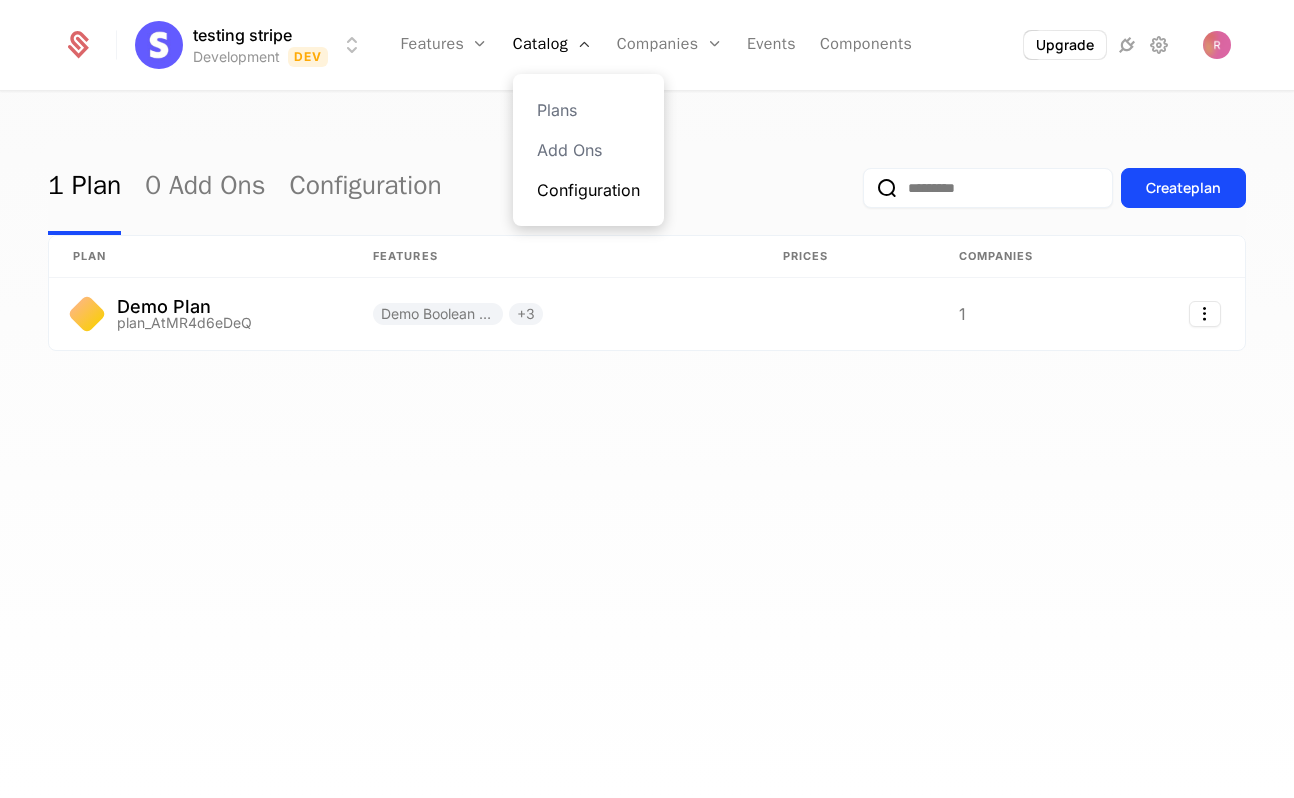 click on "Configuration" at bounding box center (588, 190) 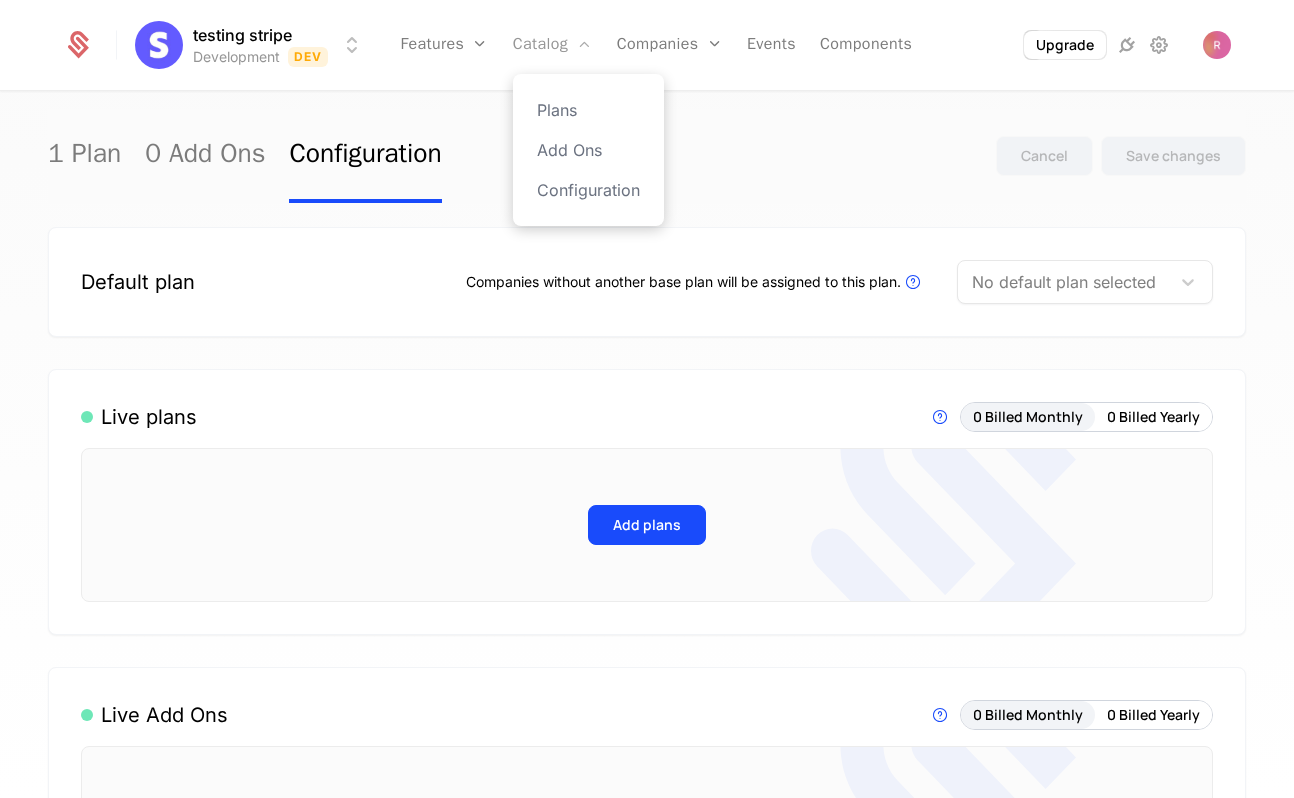 click on "Catalog" at bounding box center [553, 45] 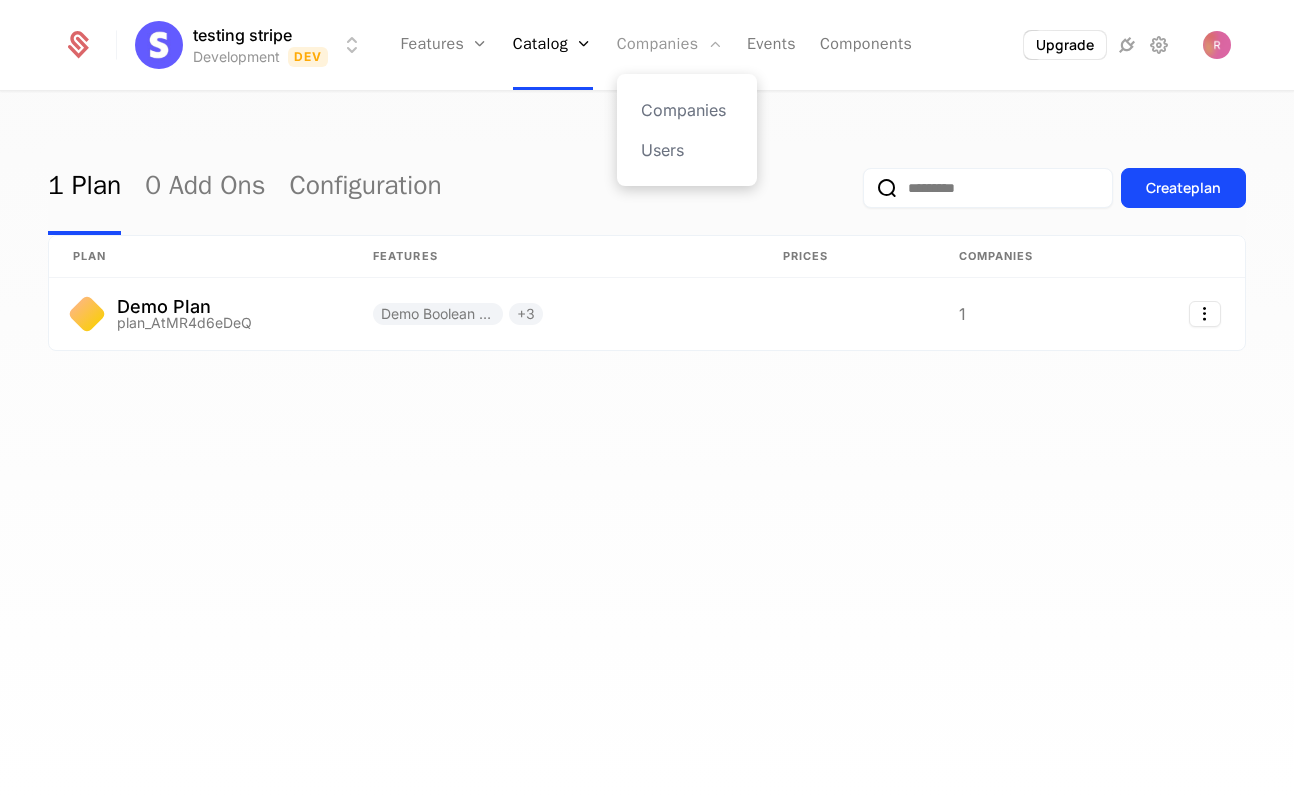 click on "Companies" at bounding box center (670, 45) 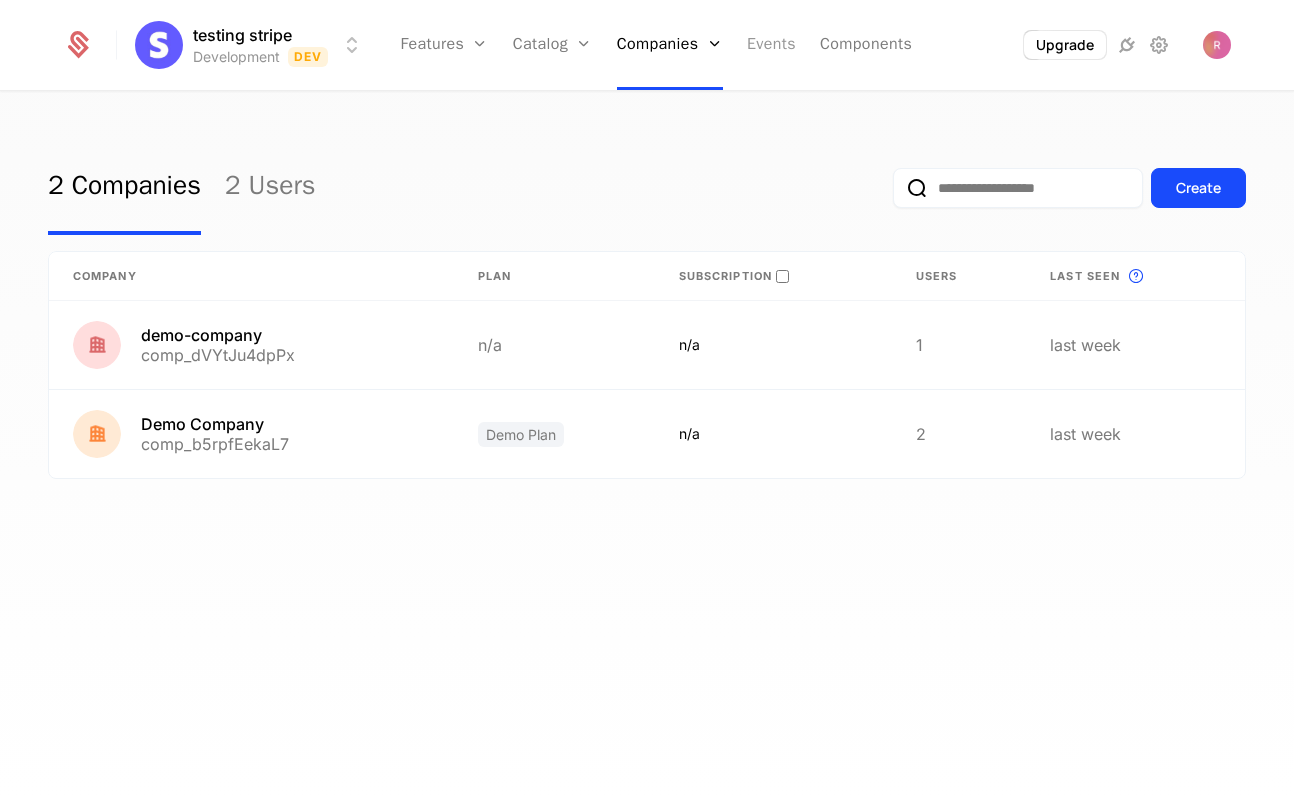 click on "Events" at bounding box center (771, 45) 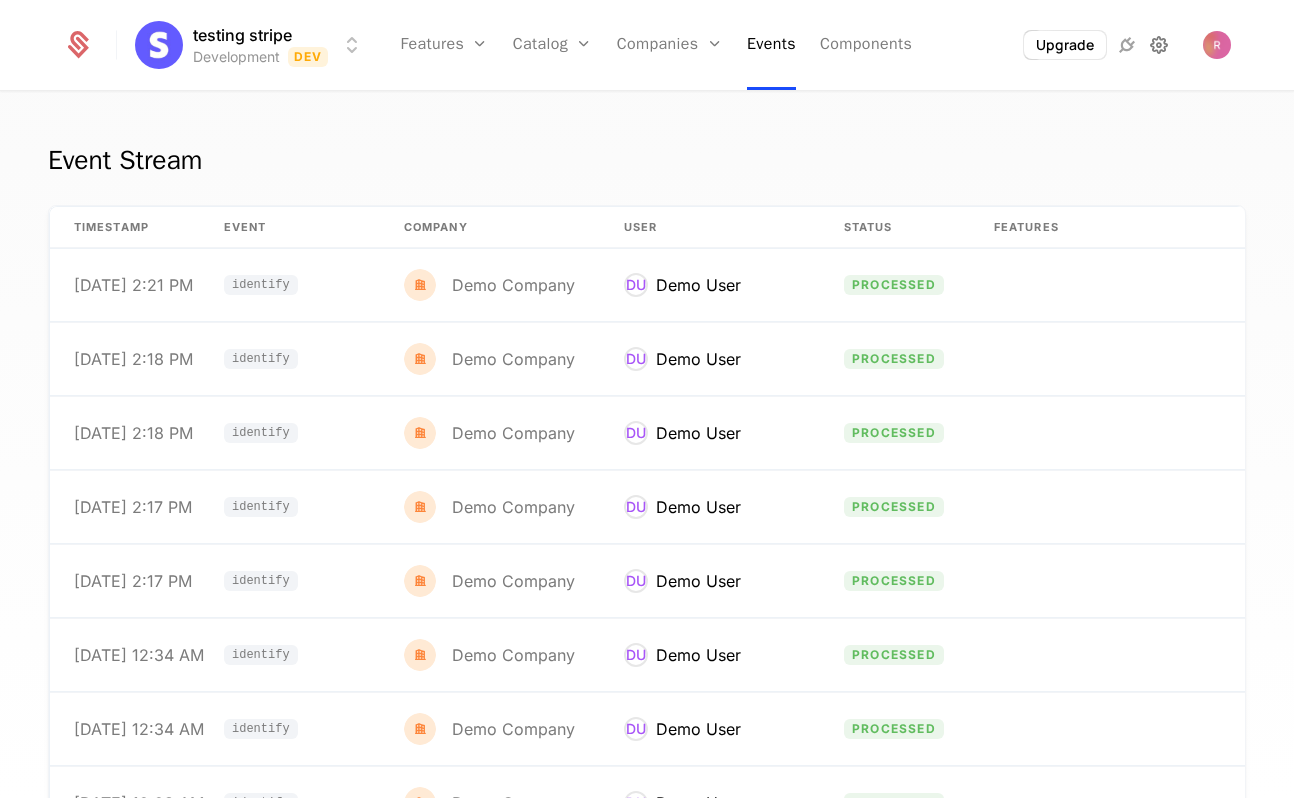 click at bounding box center (1159, 45) 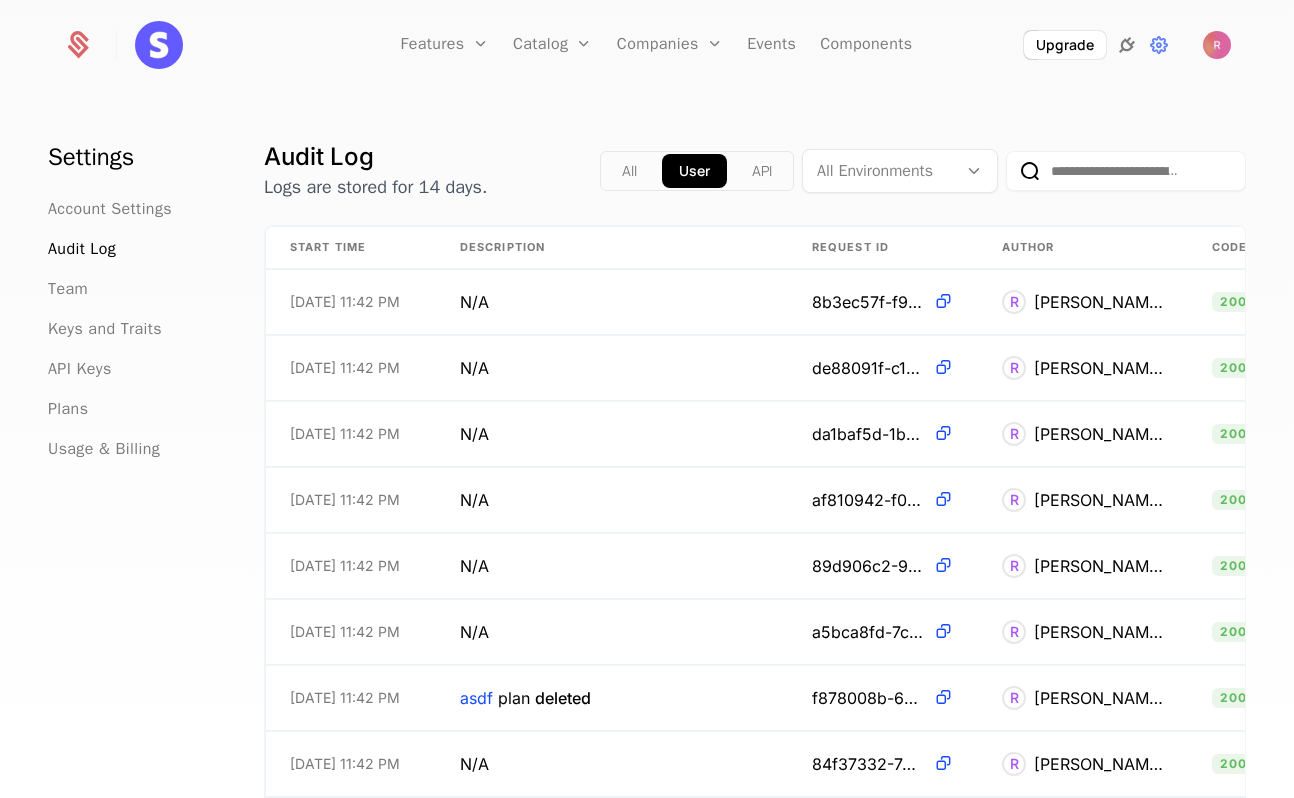 click at bounding box center [1127, 45] 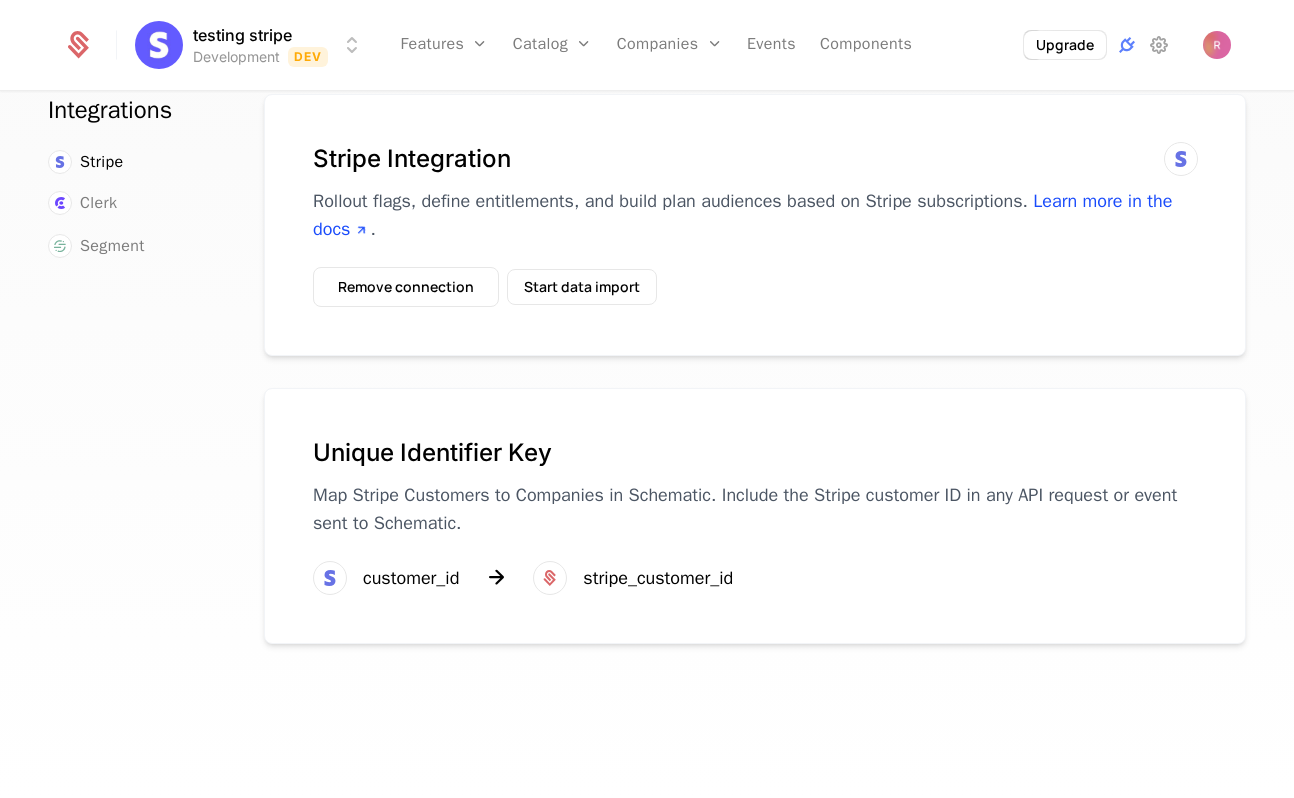 scroll, scrollTop: 0, scrollLeft: 0, axis: both 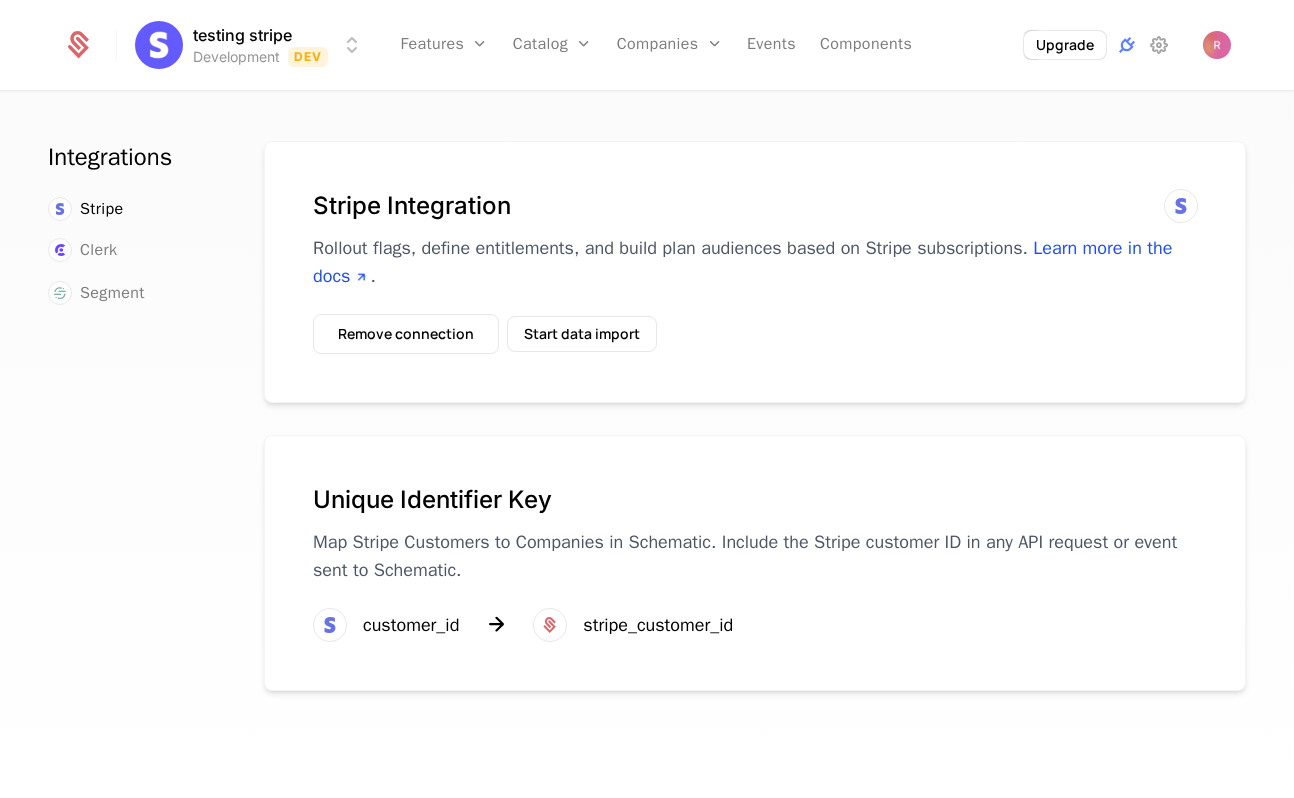 click on "Stripe Integration     Rollout flags, define entitlements, and build plan audiences based on Stripe subscriptions.   Learn more in the docs . Remove connection Start data import" at bounding box center (755, 272) 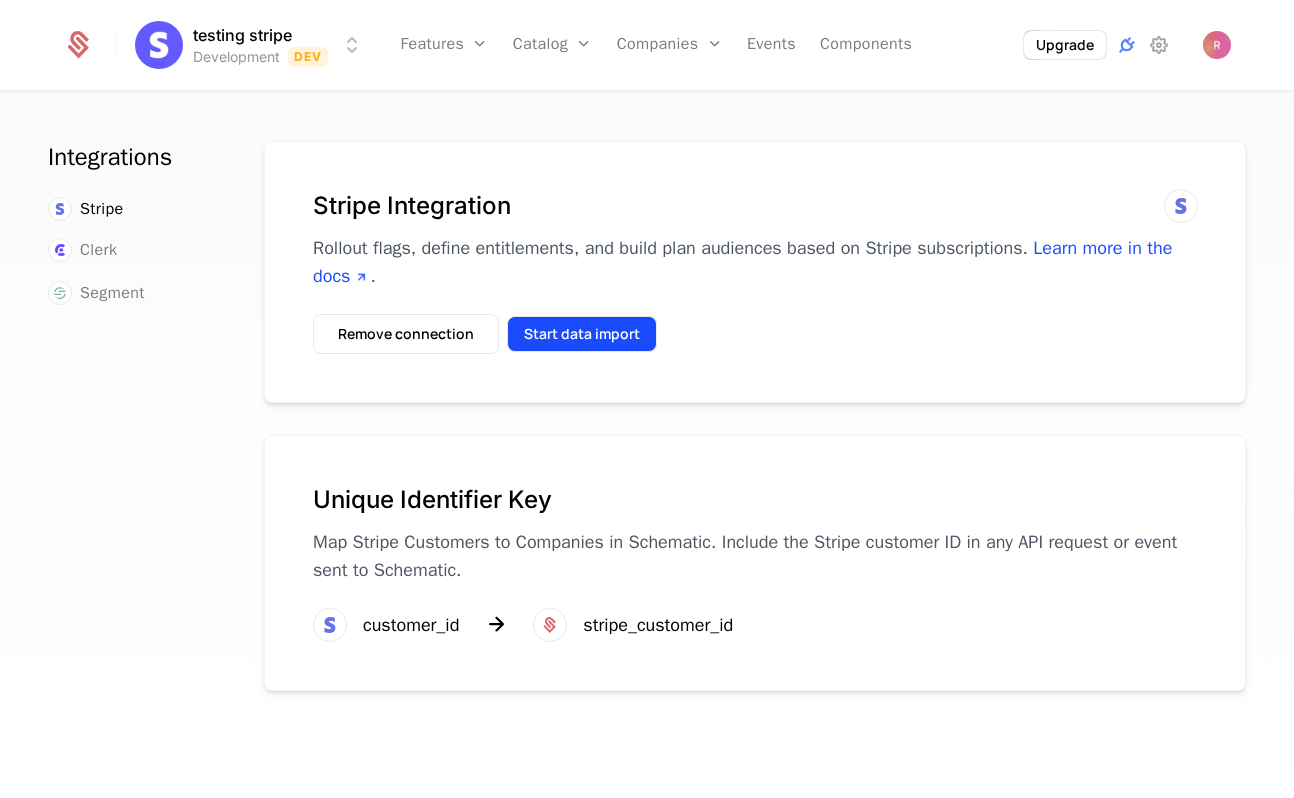 click on "Start data import" at bounding box center [582, 334] 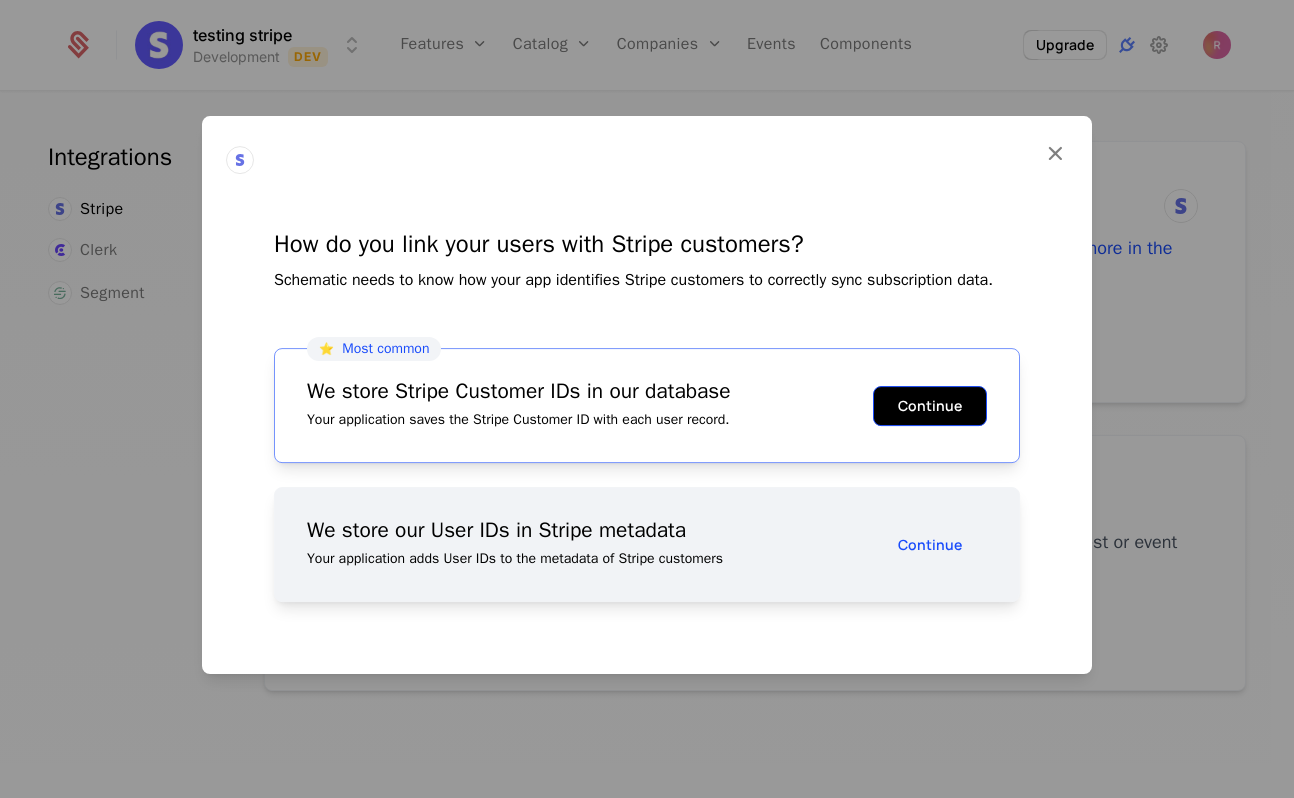 click on "Continue" at bounding box center (930, 406) 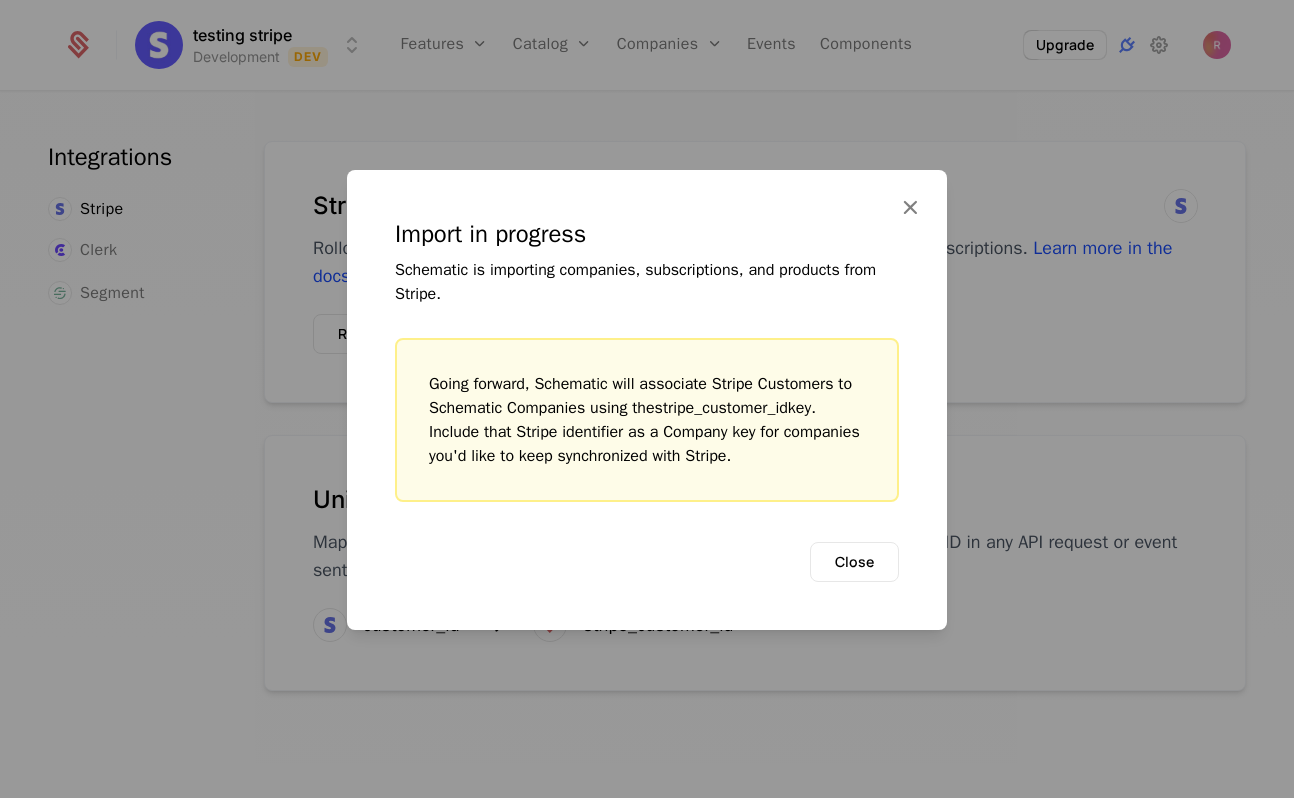 click on "Import in progress Schematic is importing companies, subscriptions, and products from Stripe.   Going forward, Schematic will associate Stripe Customers to Schematic Companies using the  stripe_customer_id  key. Include that Stripe identifier as a Company key for companies you'd like to keep synchronized with Stripe. Close" at bounding box center (647, 400) 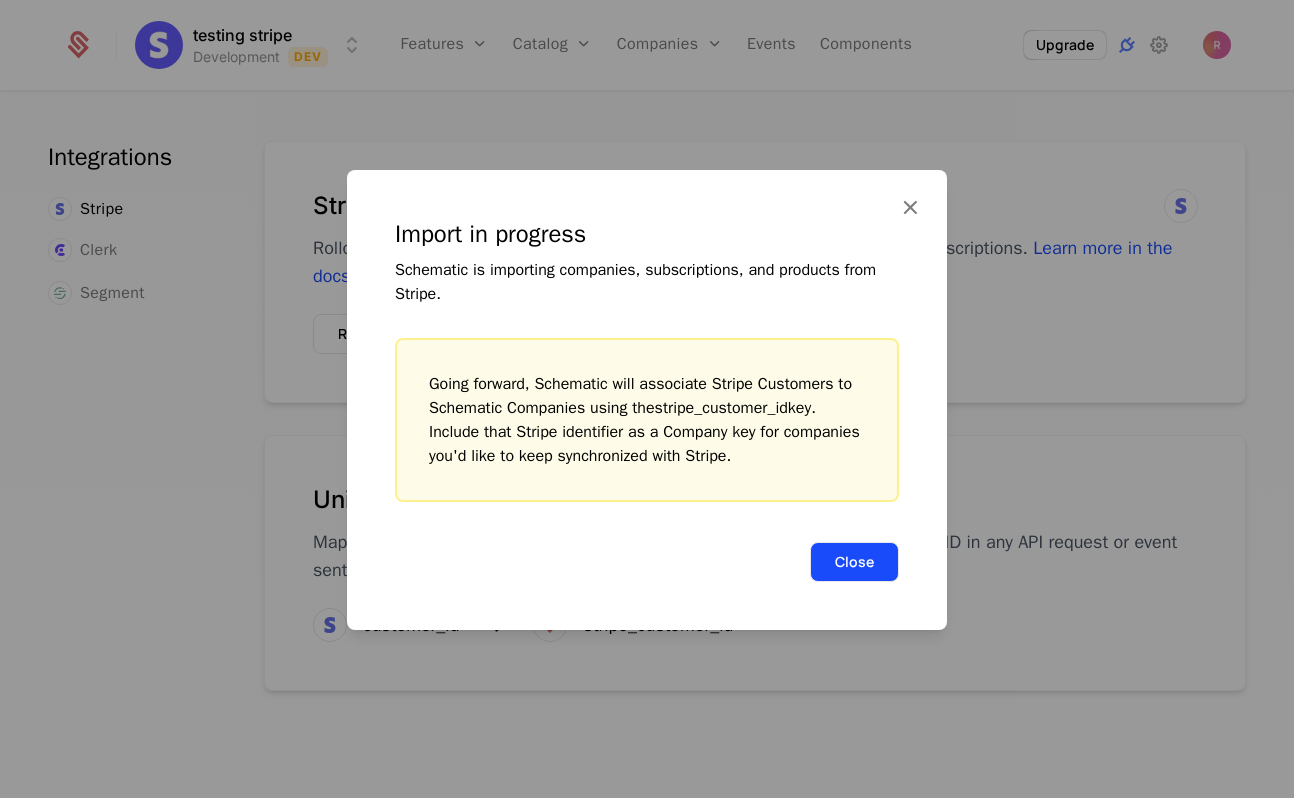 click on "Close" at bounding box center [854, 562] 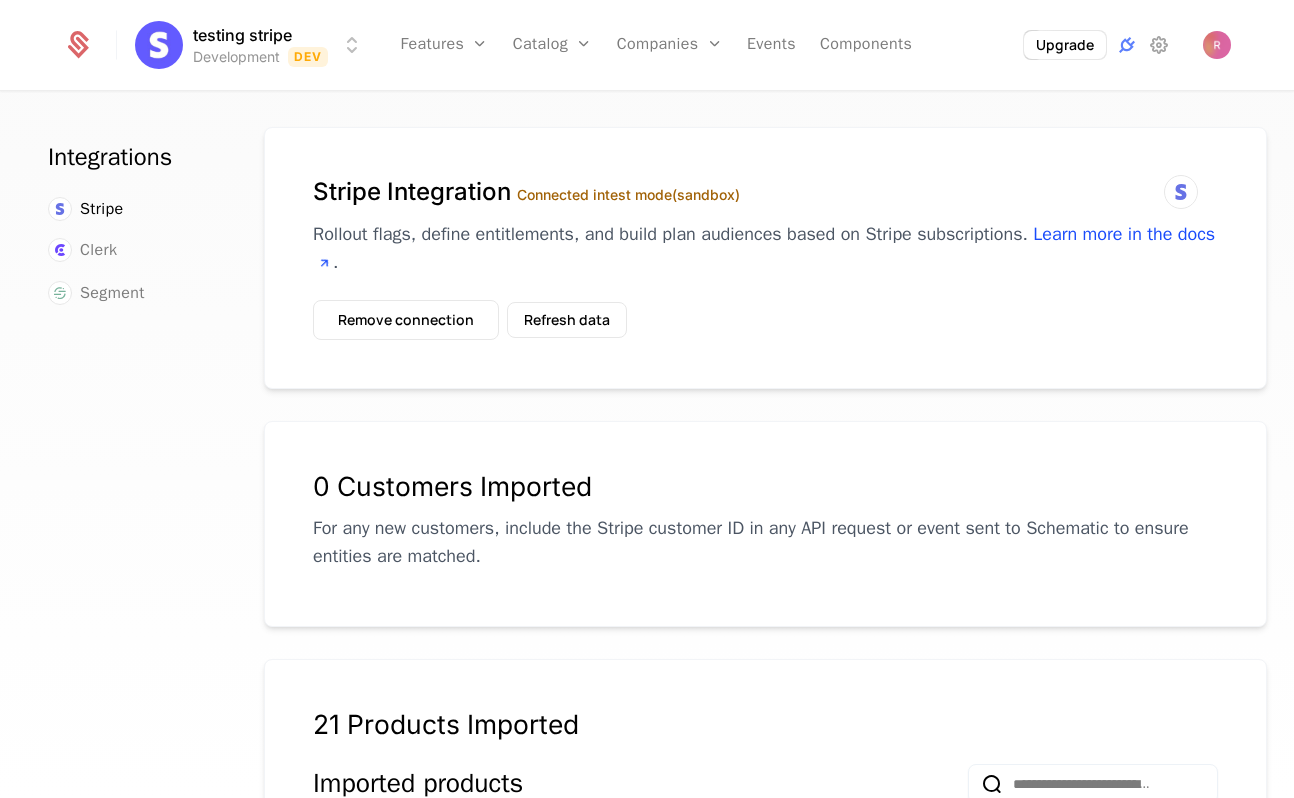 scroll, scrollTop: 0, scrollLeft: 0, axis: both 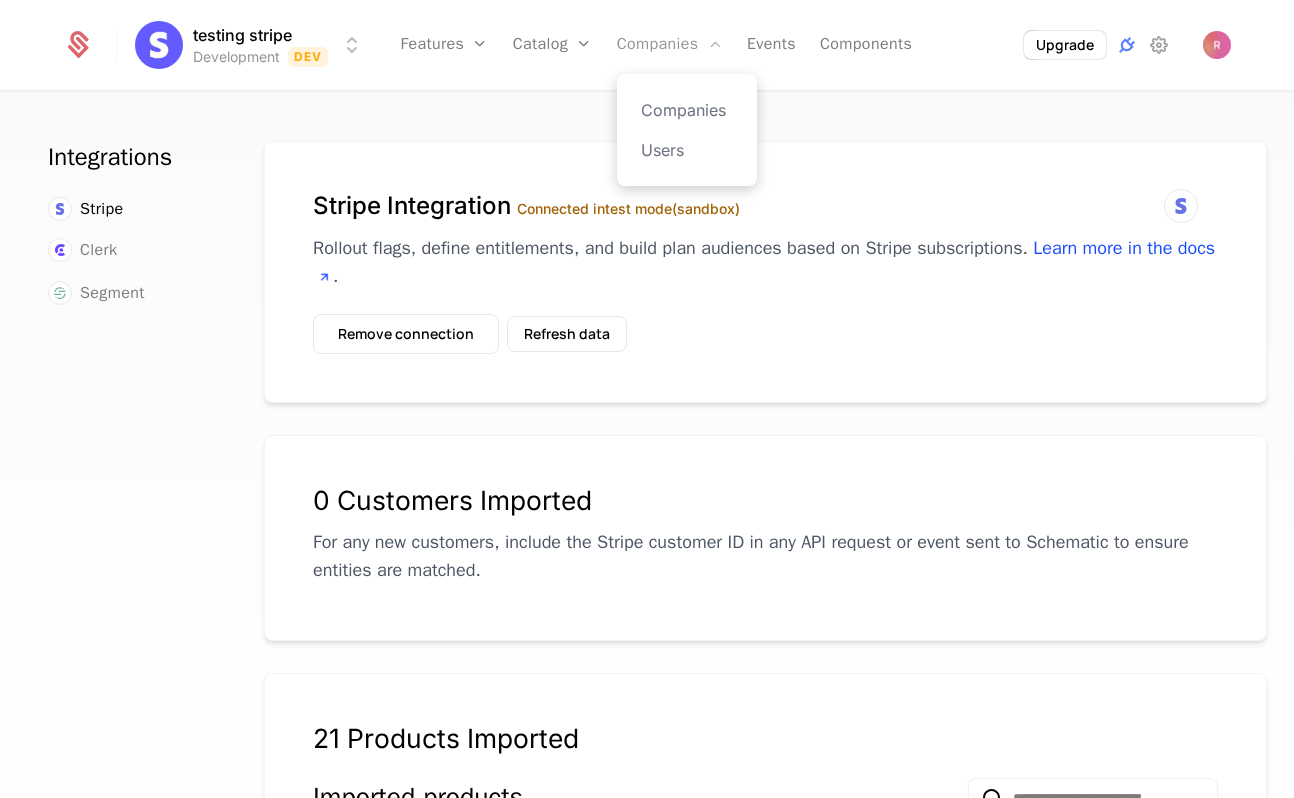 click on "Companies" at bounding box center (670, 45) 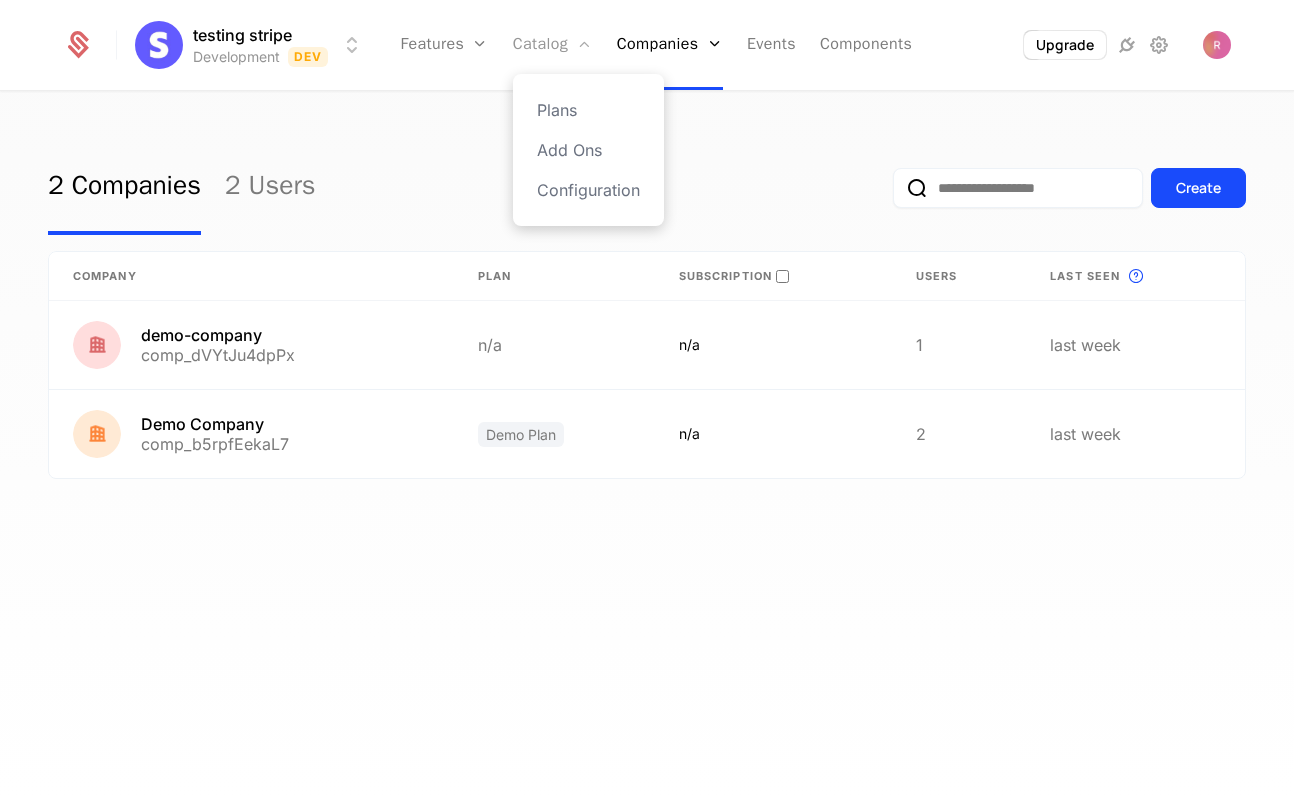 click on "Catalog" at bounding box center (553, 45) 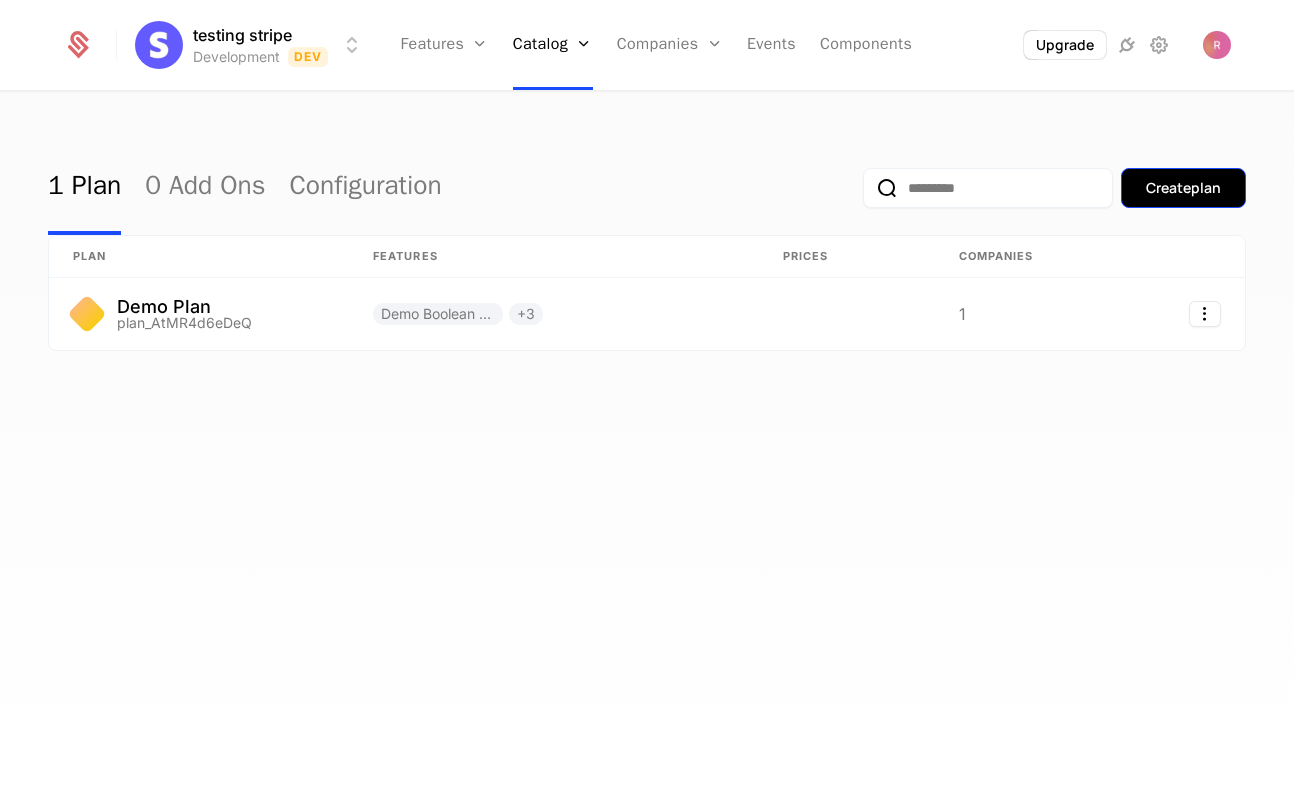 click on "Create  plan" at bounding box center [1183, 188] 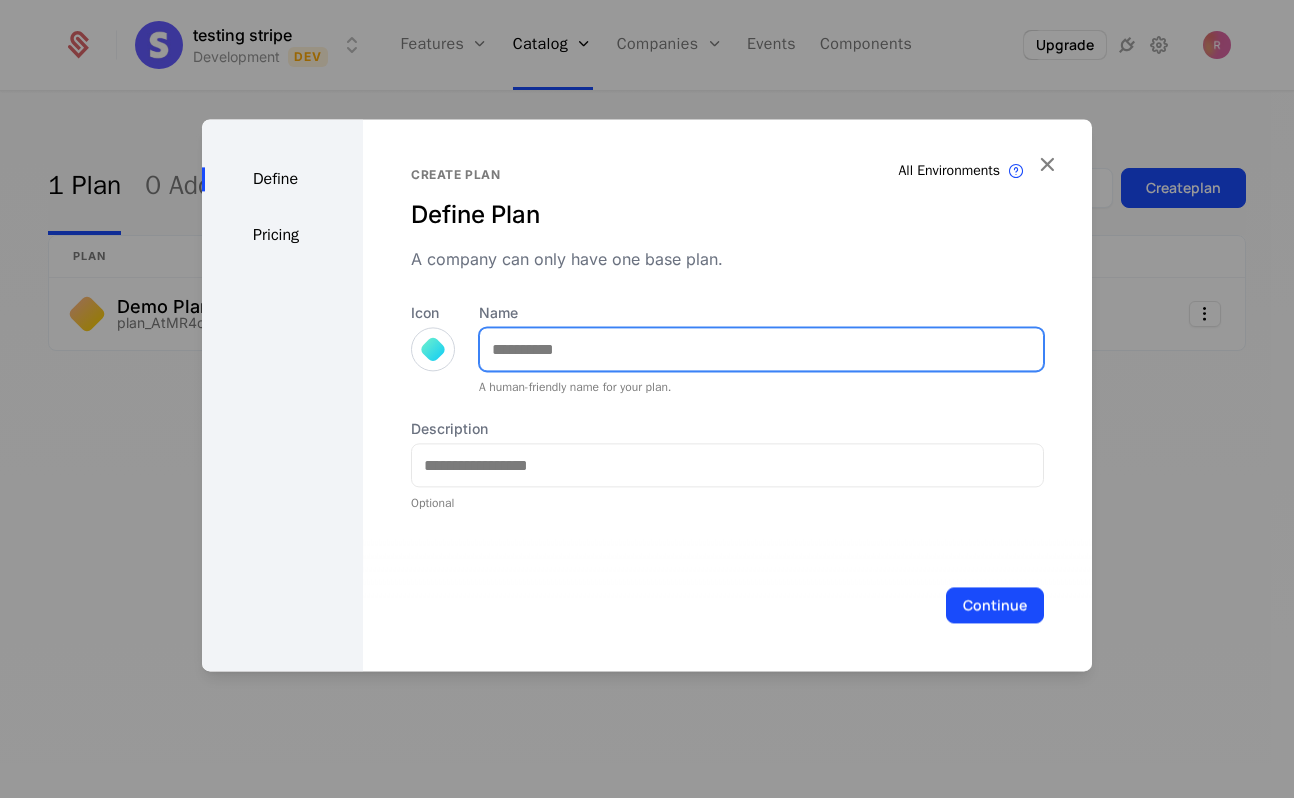 click on "Name" at bounding box center (761, 349) 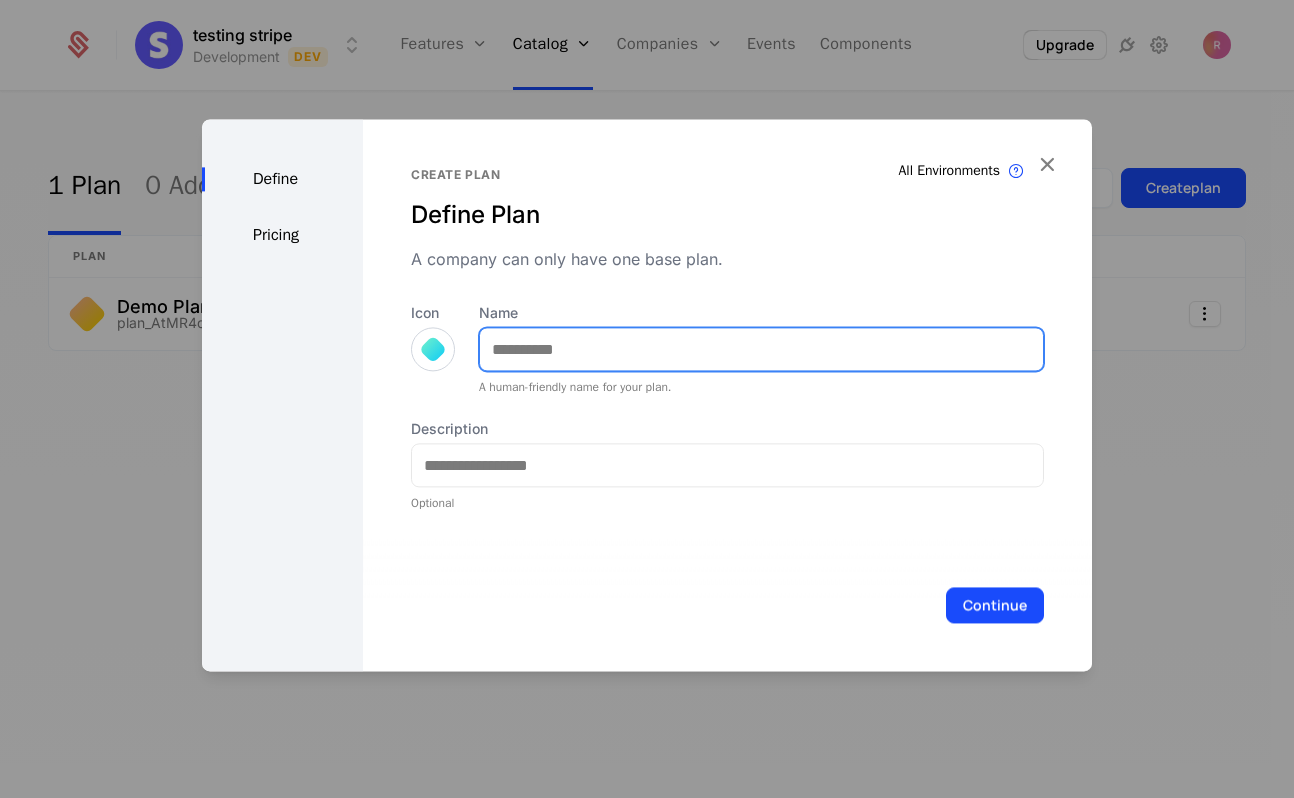 type on "****" 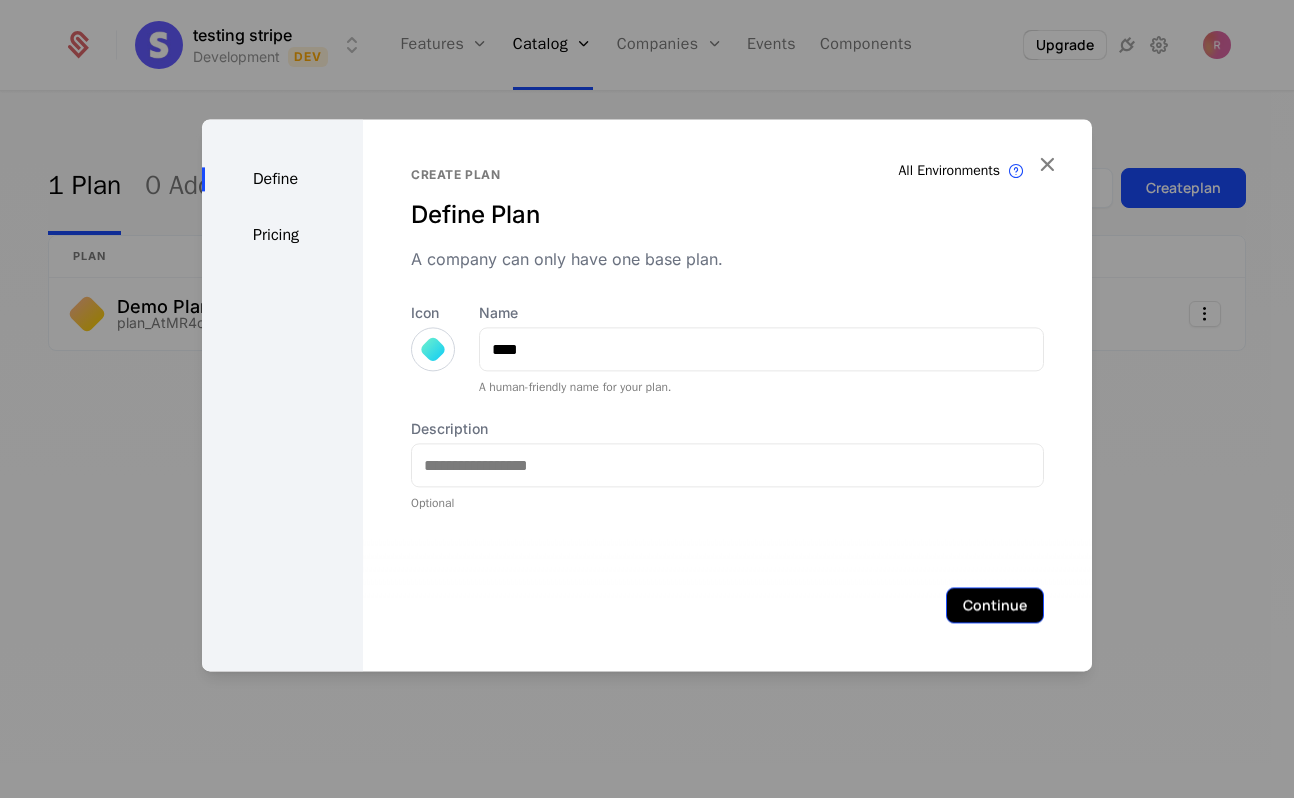 click on "Continue" at bounding box center [995, 605] 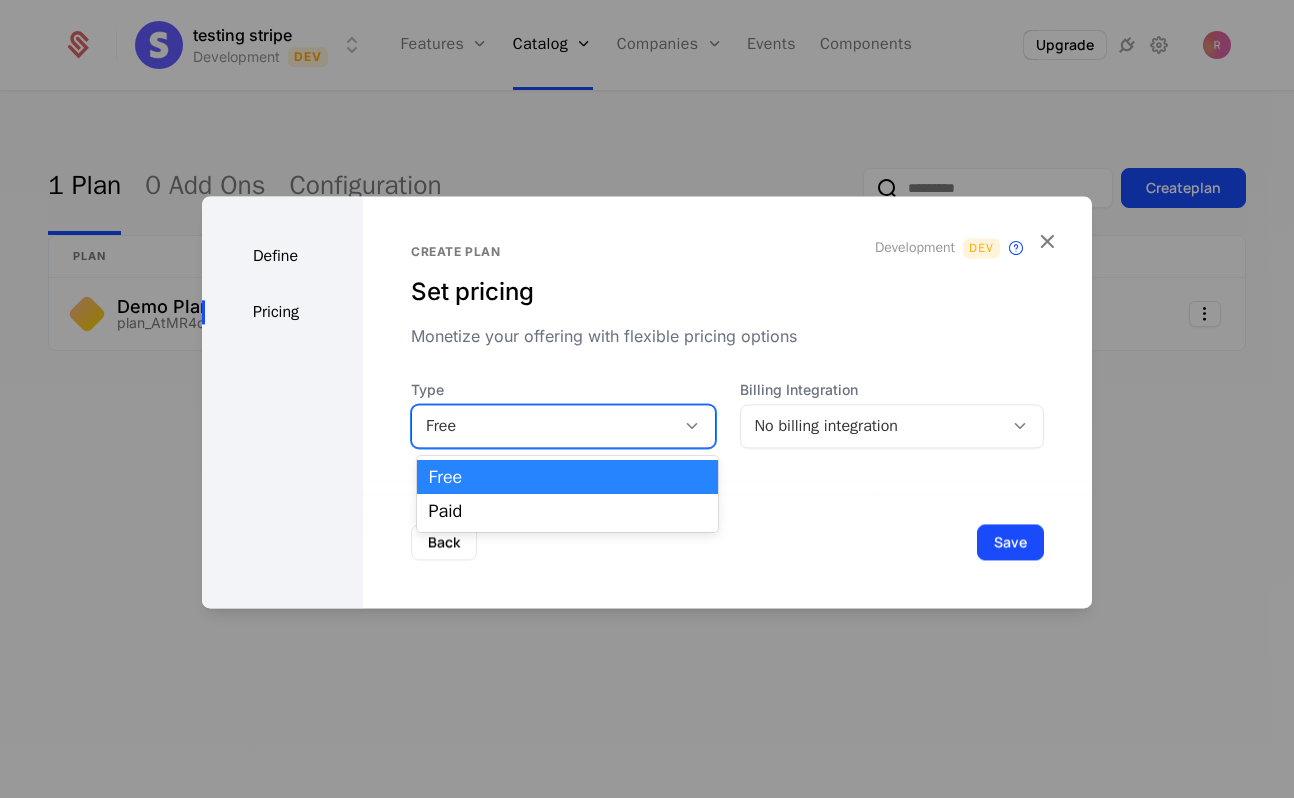 click on "Free" at bounding box center [543, 426] 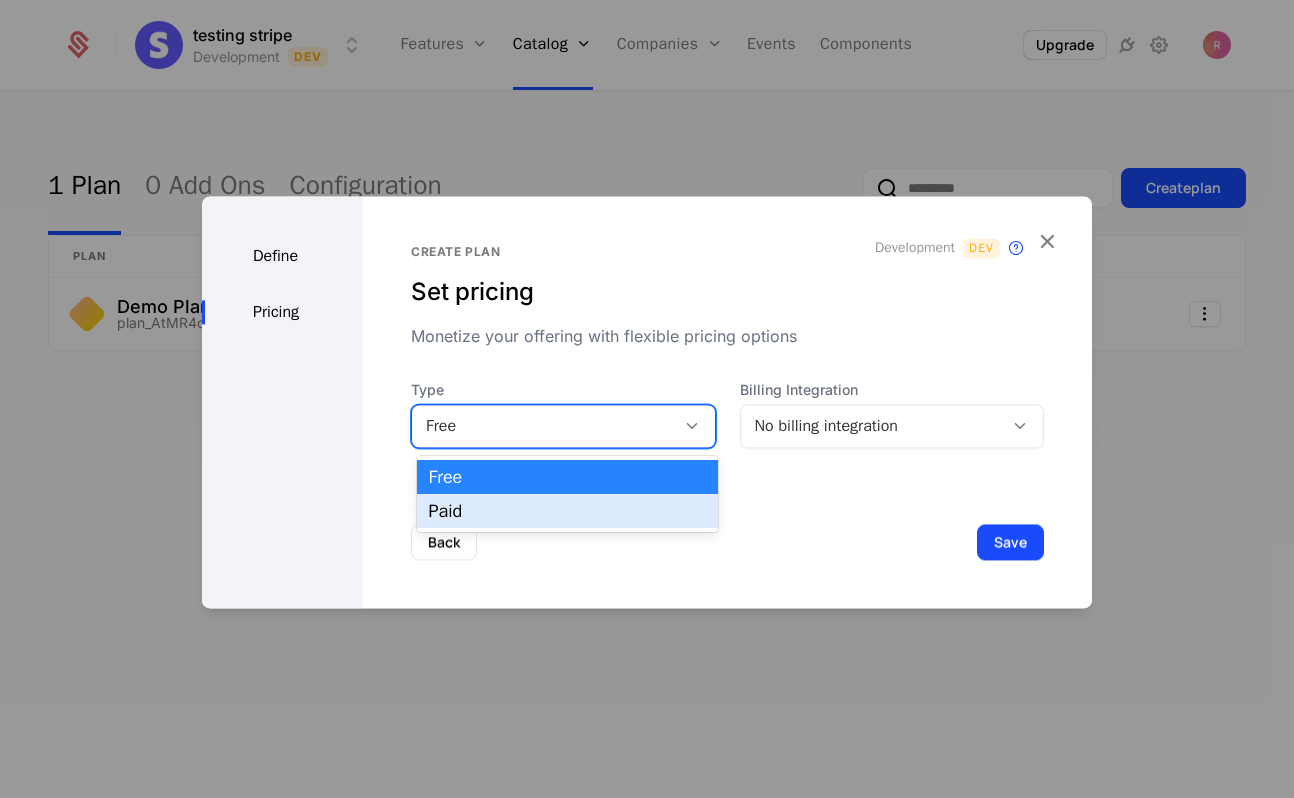 click on "Paid" at bounding box center [568, 511] 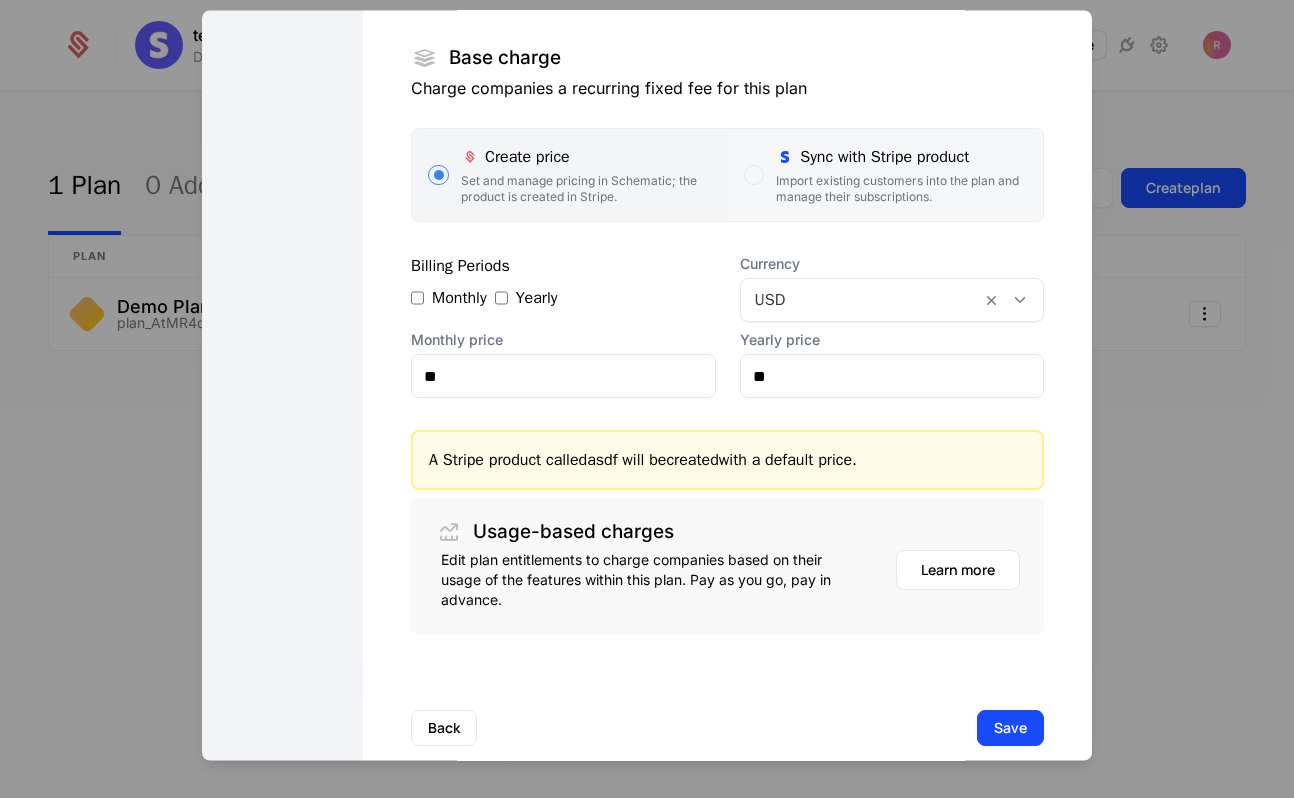 click on "Import existing customers into the plan and manage their subscriptions." at bounding box center [901, 190] 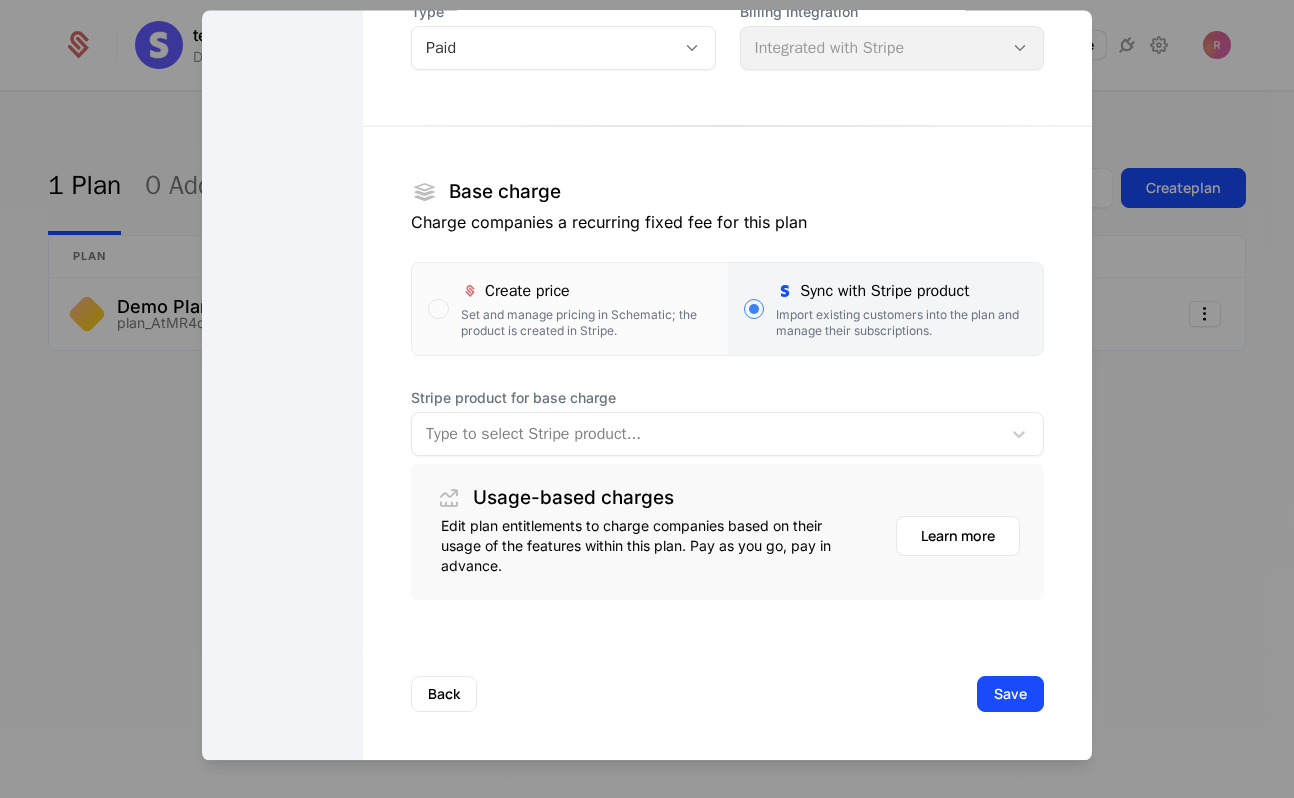 click on "Type to select Stripe product..." at bounding box center (706, 435) 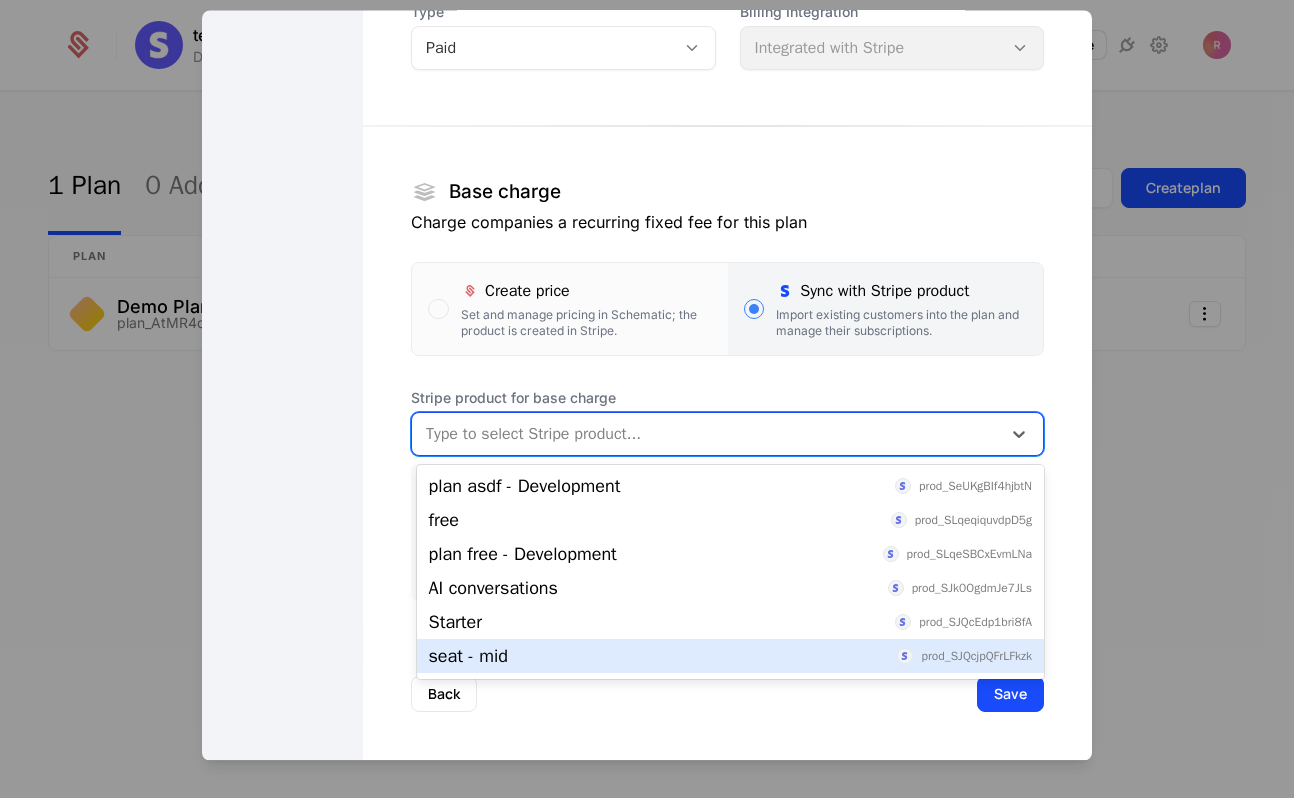 click on "seat - mid prod_SJQcjpQFrLFkzk" at bounding box center [730, 656] 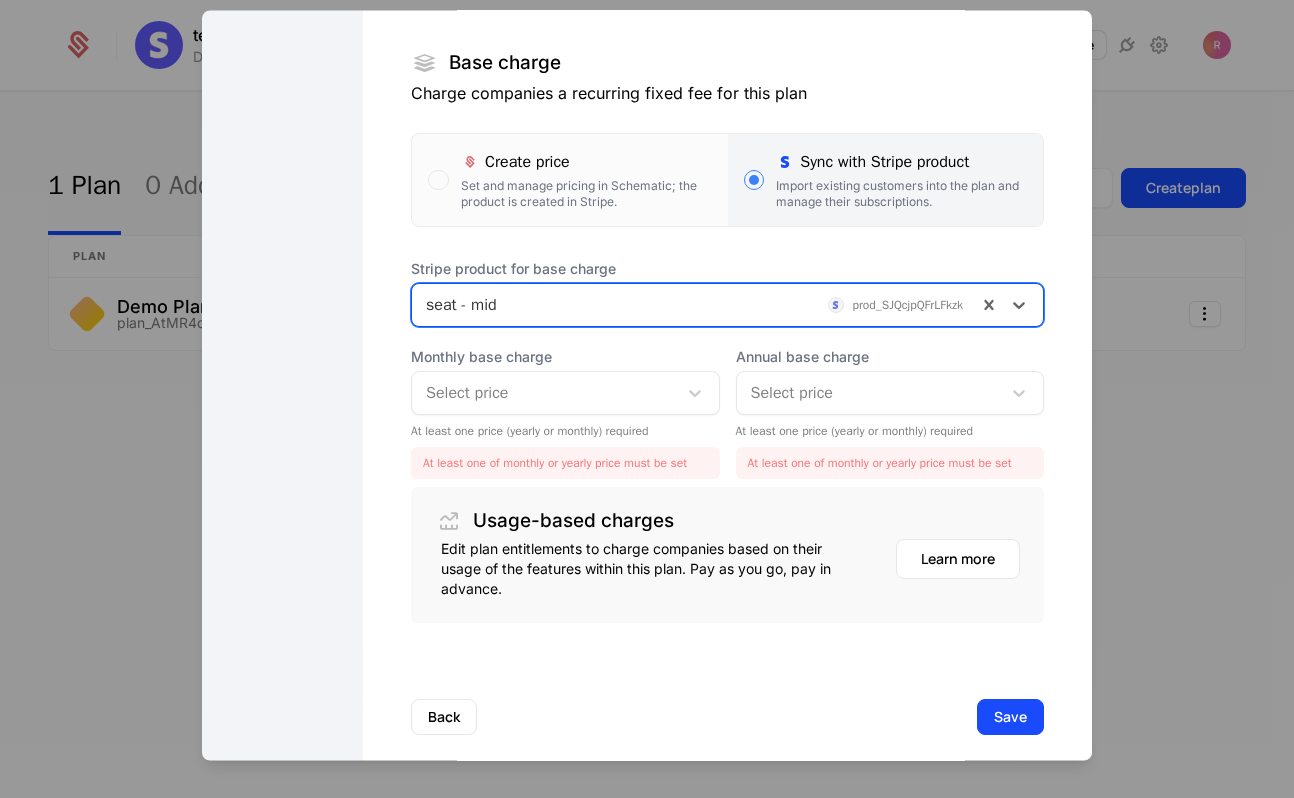 scroll, scrollTop: 360, scrollLeft: 0, axis: vertical 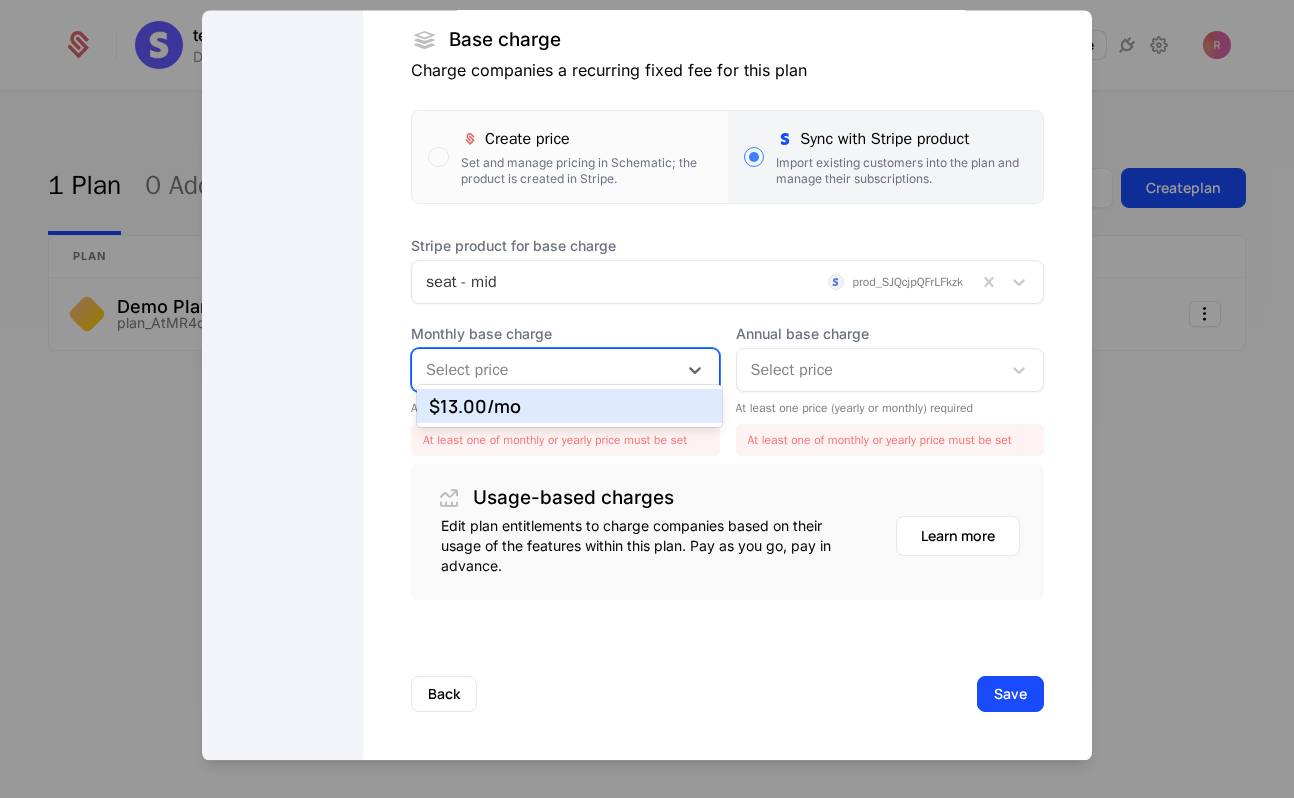 click at bounding box center (544, 371) 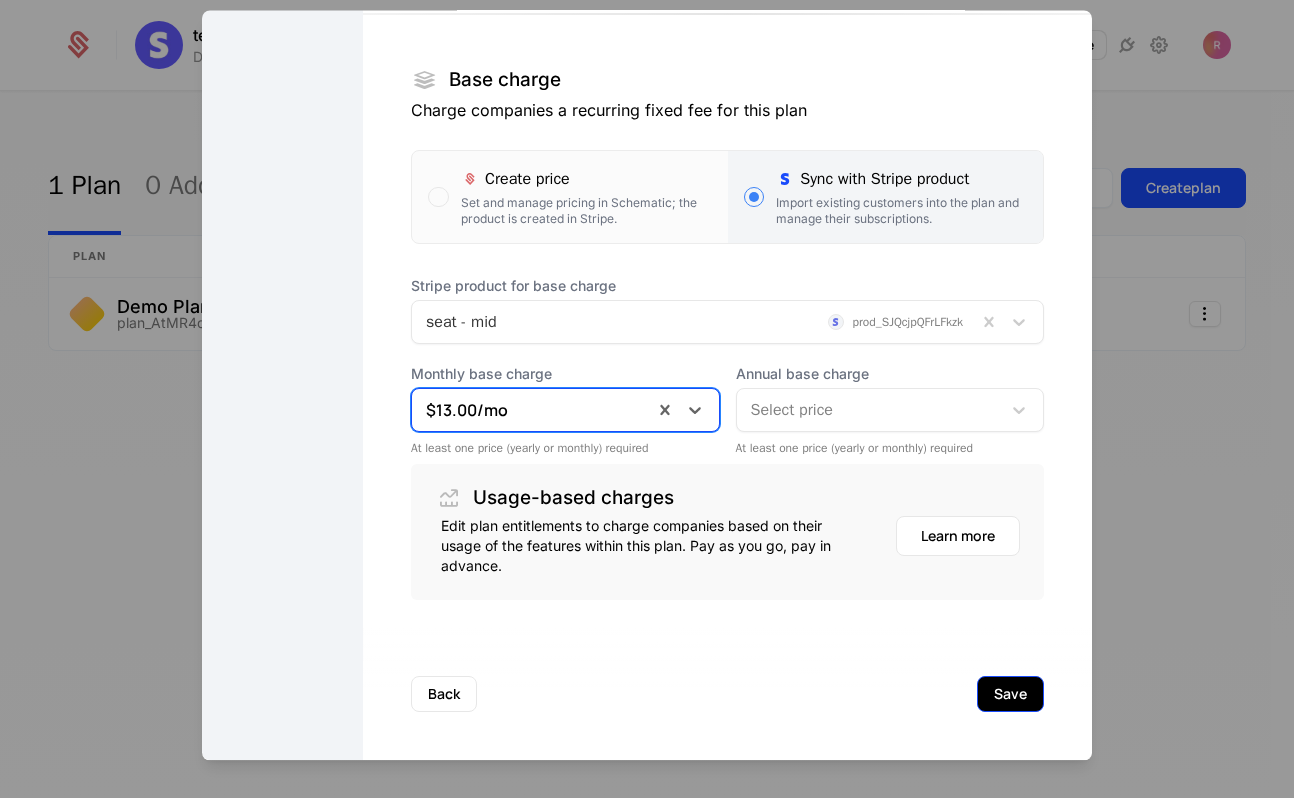 click on "Save" at bounding box center (1010, 695) 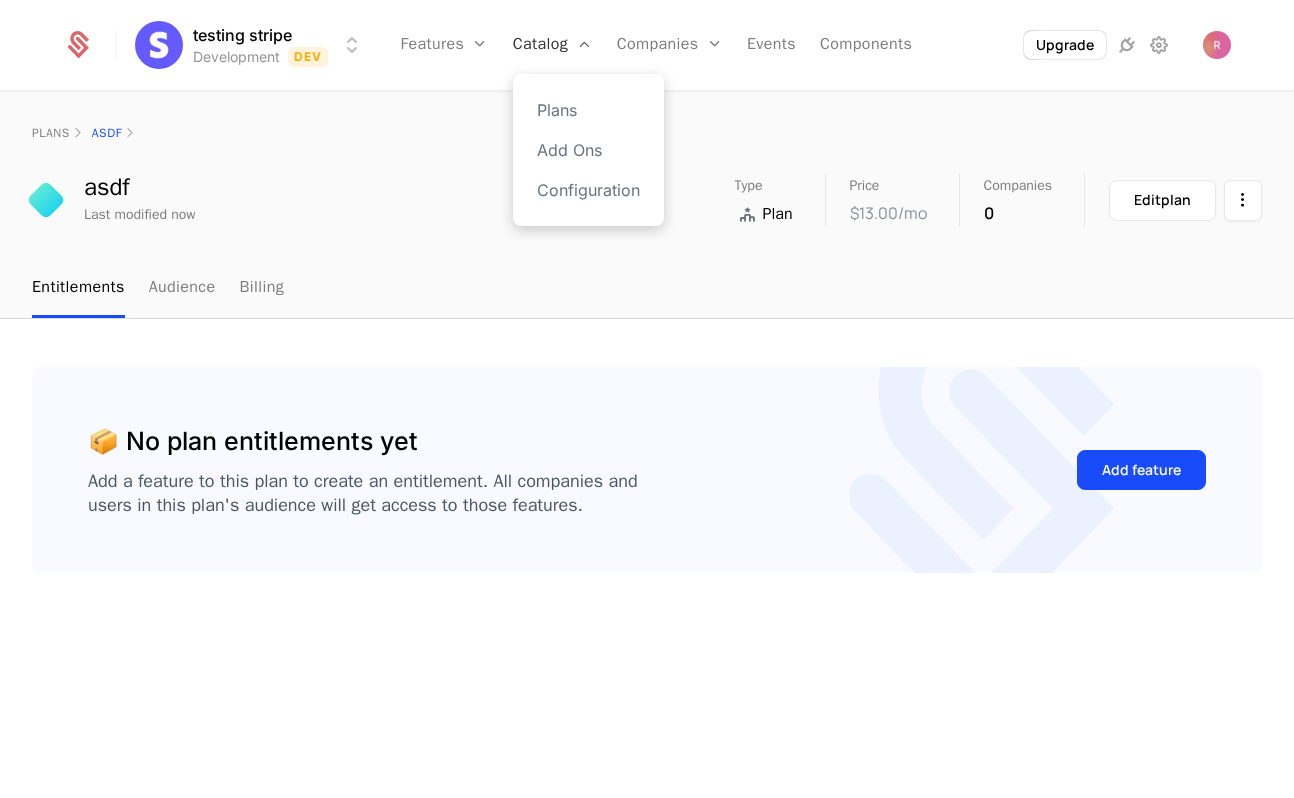 click on "Catalog" at bounding box center [553, 45] 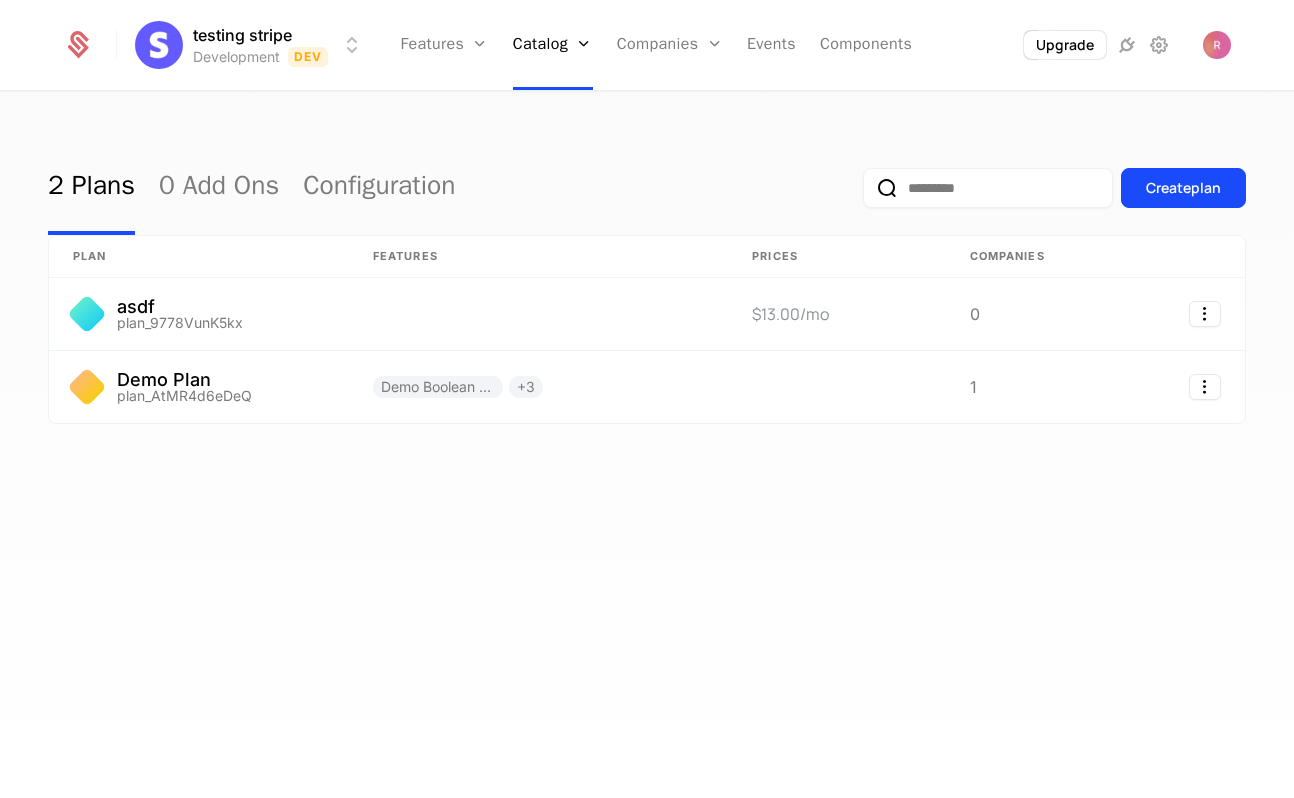 click on "Upgrade" at bounding box center [1089, 45] 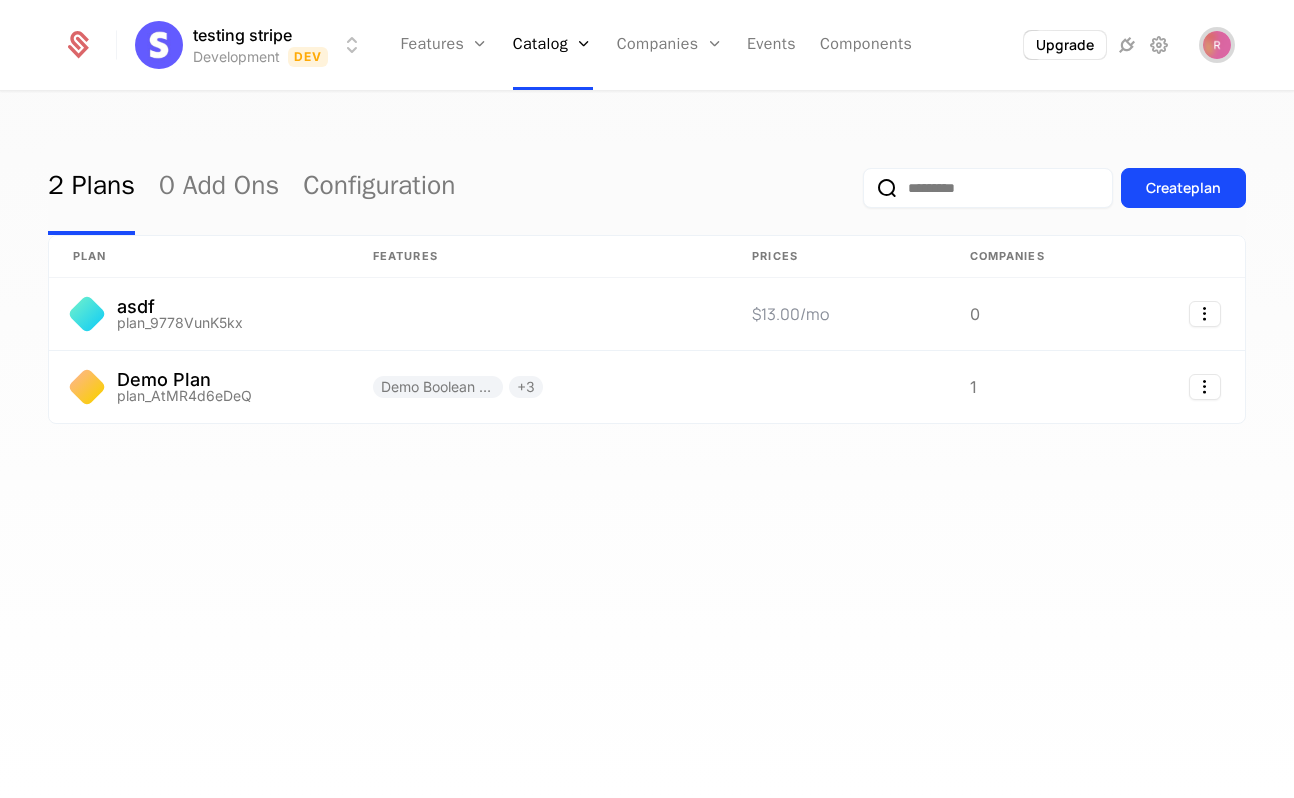 click at bounding box center (1217, 45) 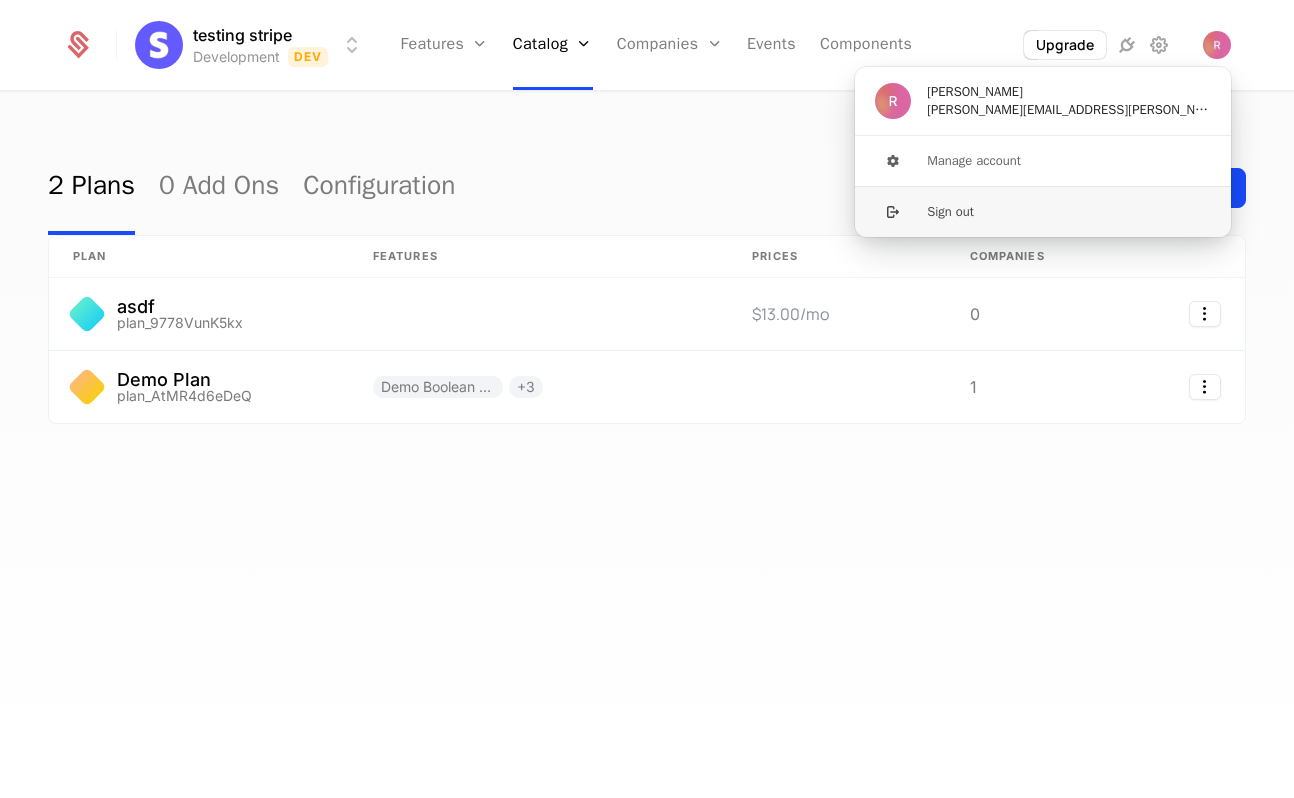 click on "Sign out" at bounding box center [1043, 211] 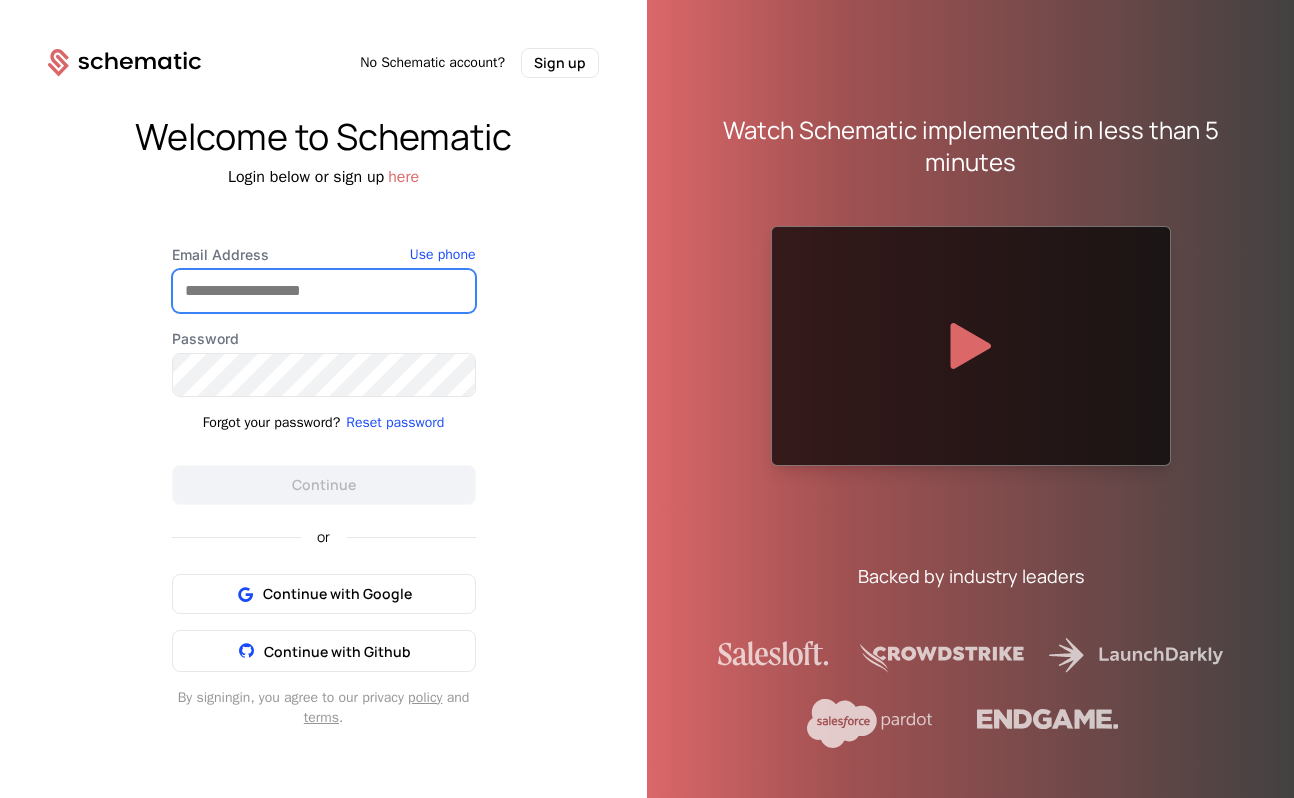 click on "Email Address" at bounding box center [324, 291] 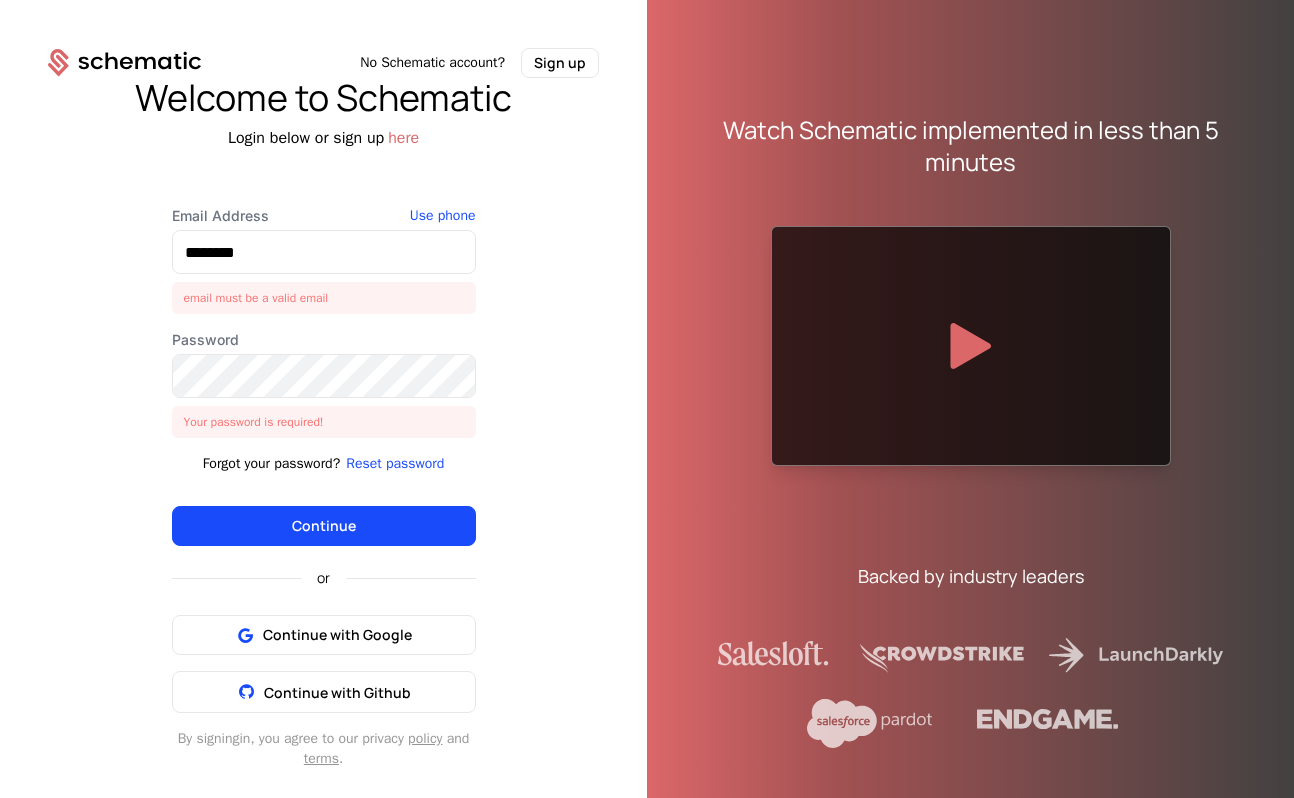 click on "Email Address ******** email must be a valid email" at bounding box center (324, 260) 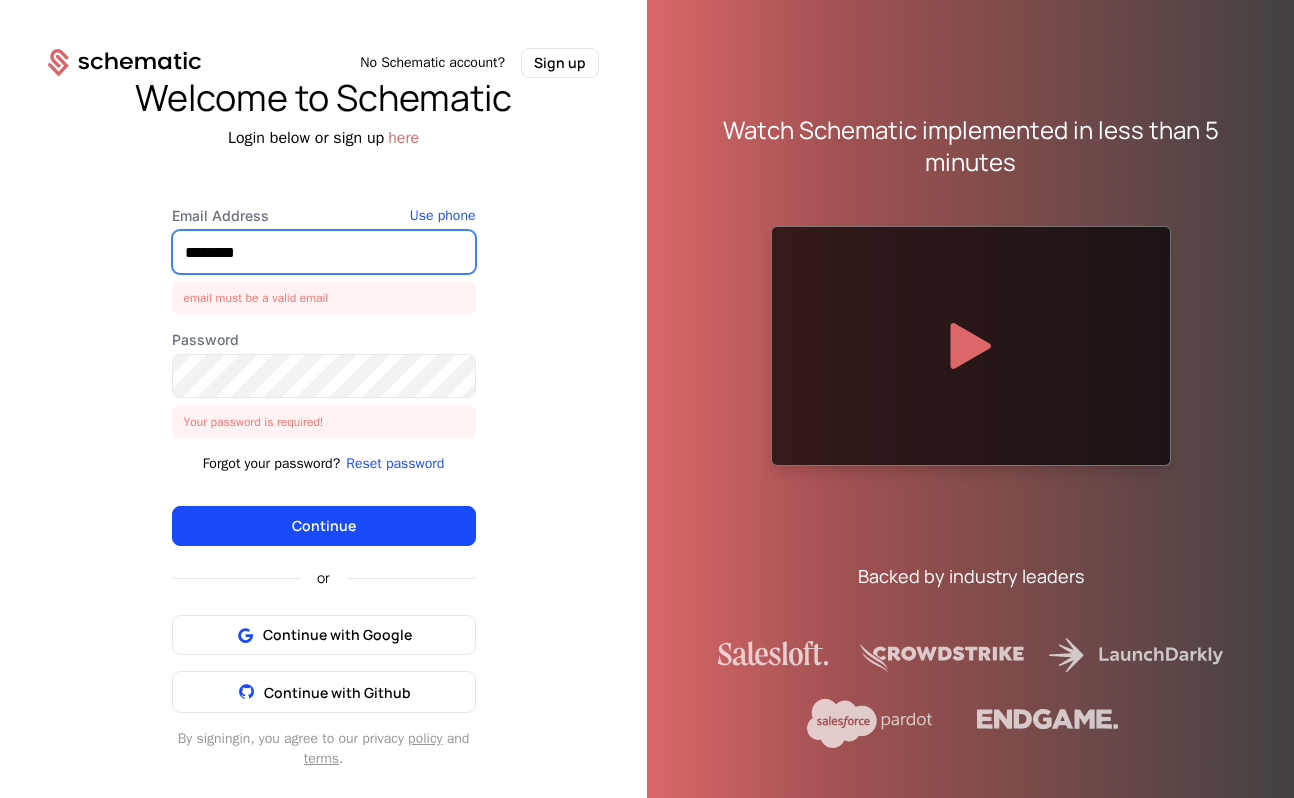 click on "********" at bounding box center (324, 252) 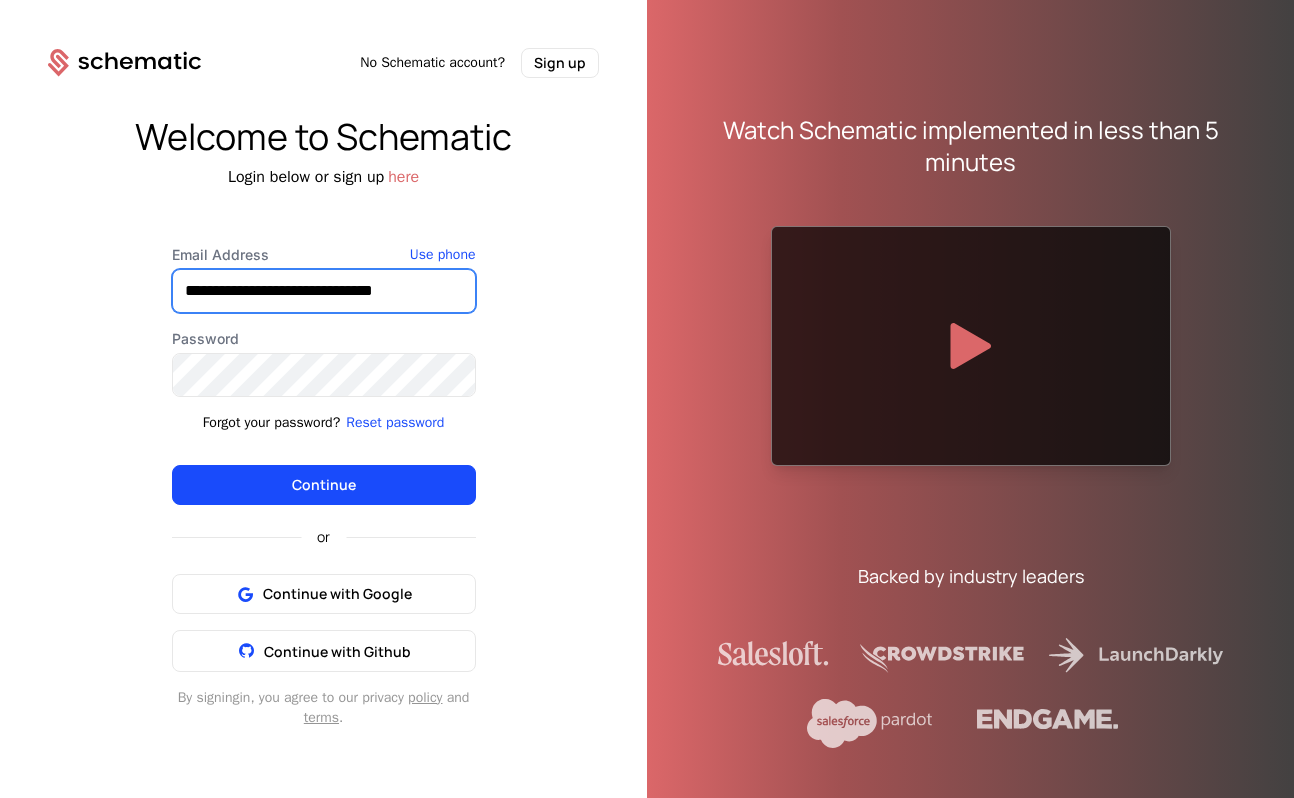 click on "**********" at bounding box center [324, 291] 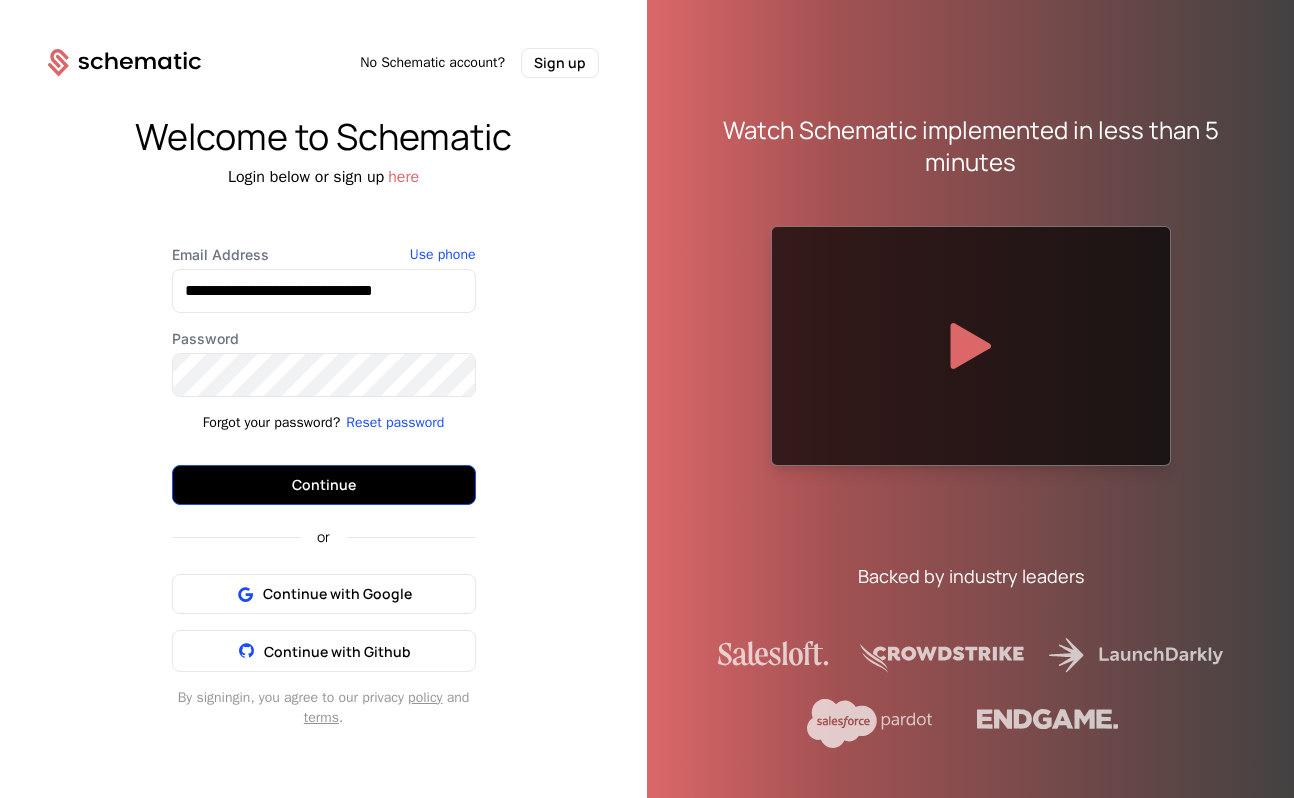 click on "Continue" at bounding box center (324, 485) 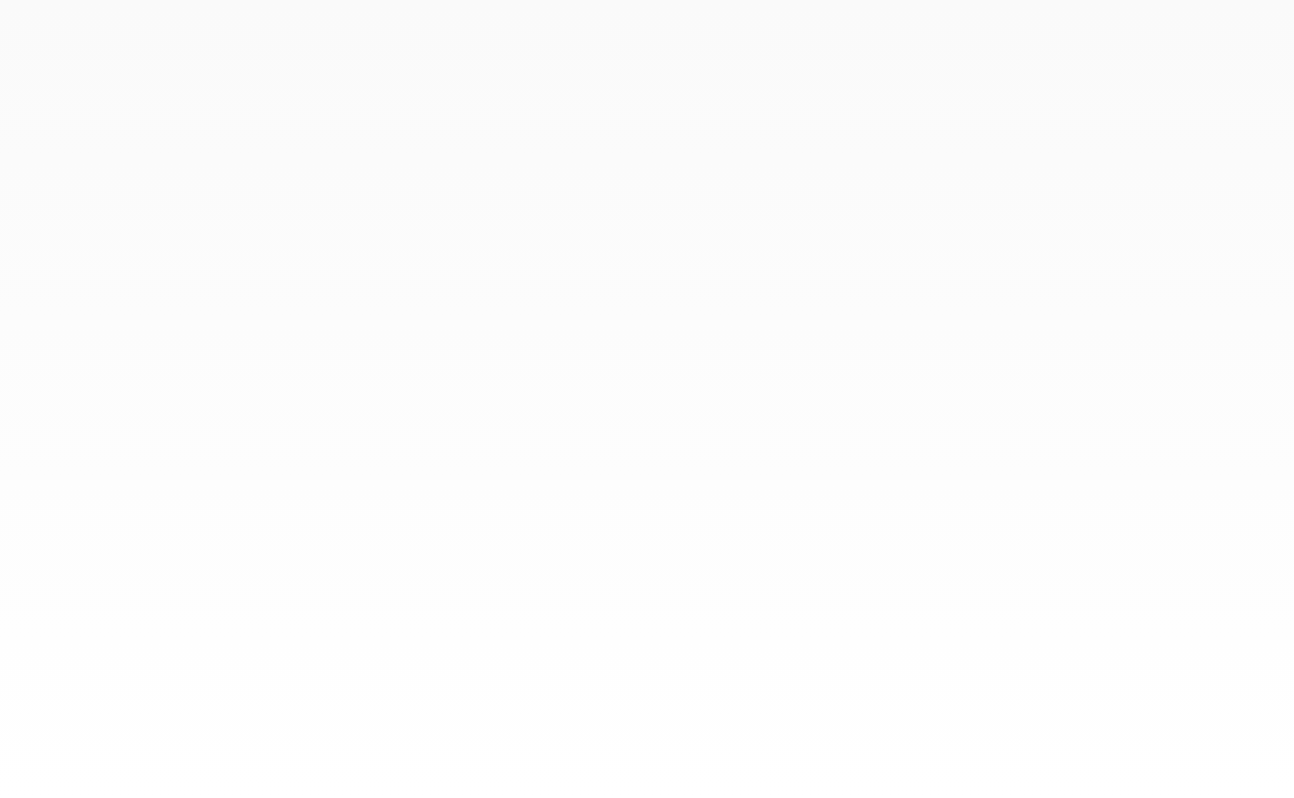 scroll, scrollTop: 0, scrollLeft: 0, axis: both 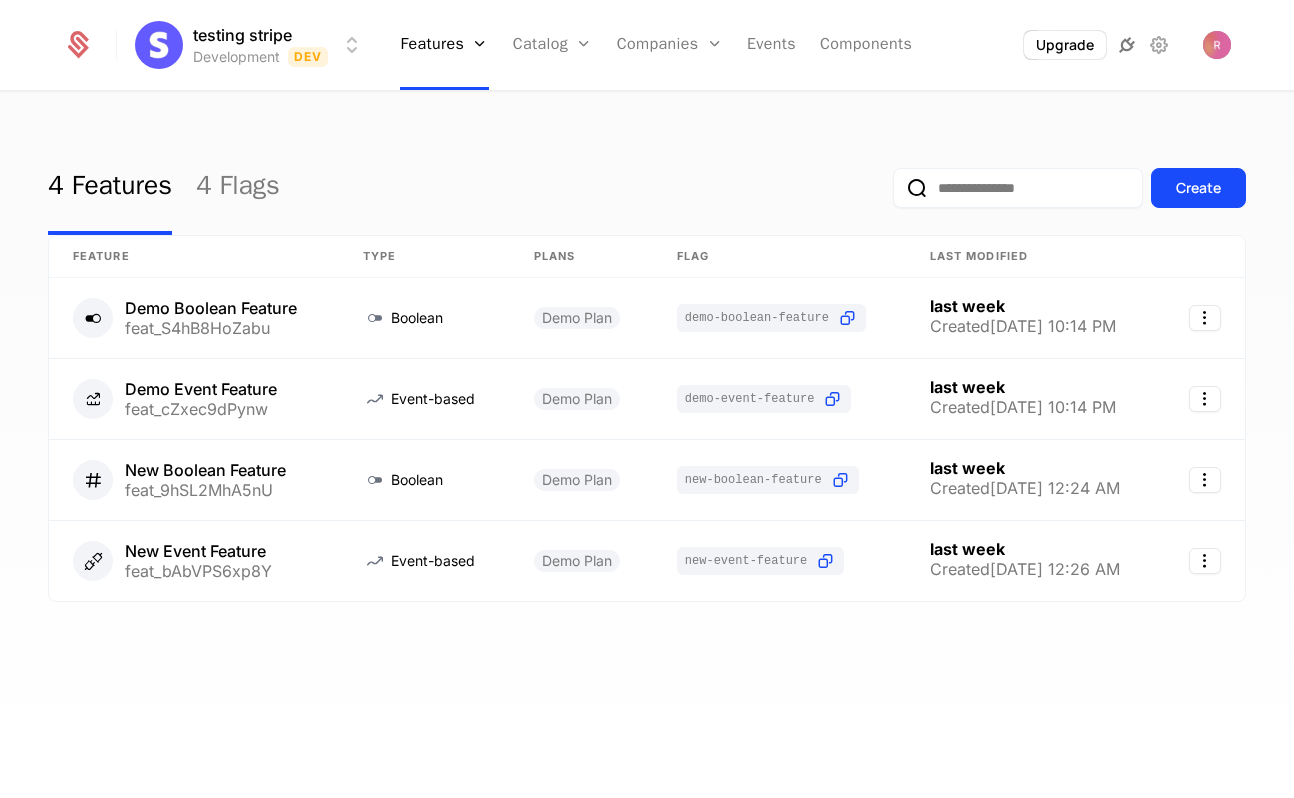 click at bounding box center [1127, 45] 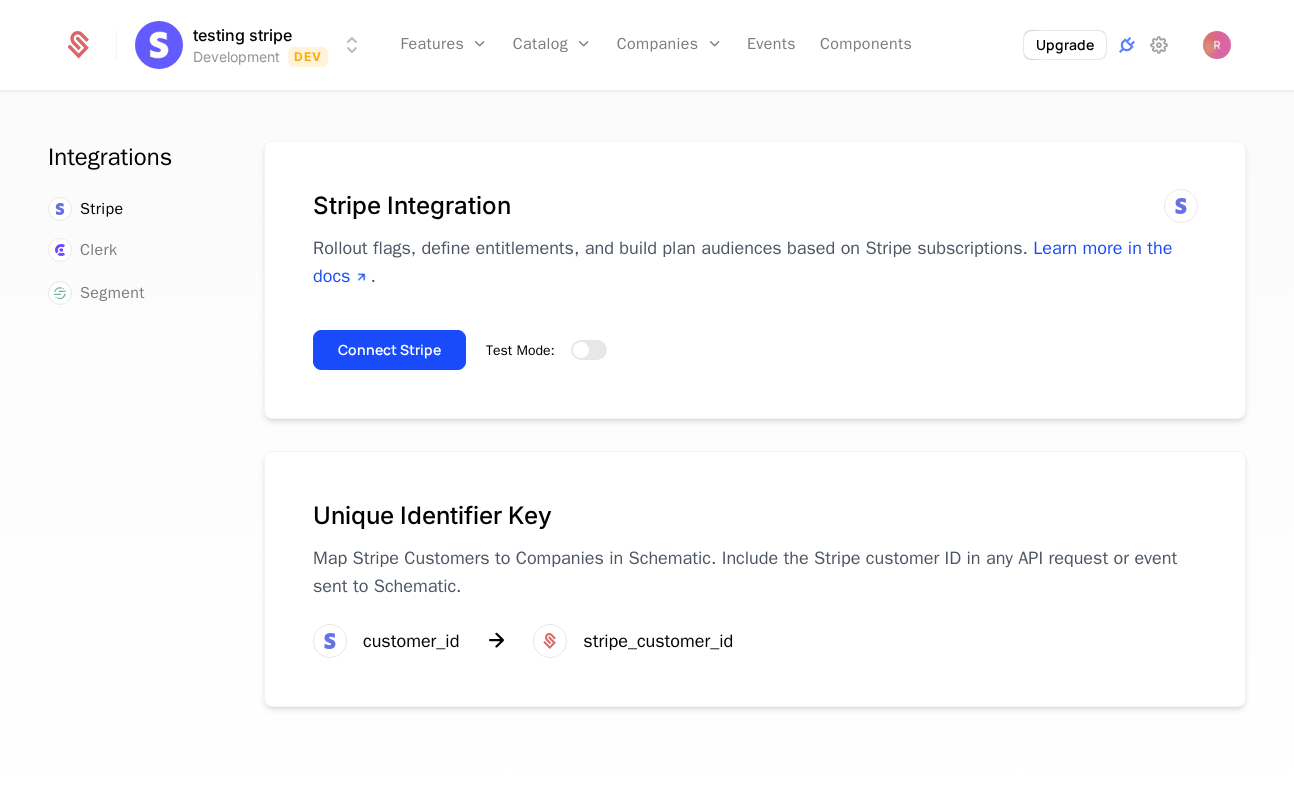 click on "Test Mode:" at bounding box center [546, 350] 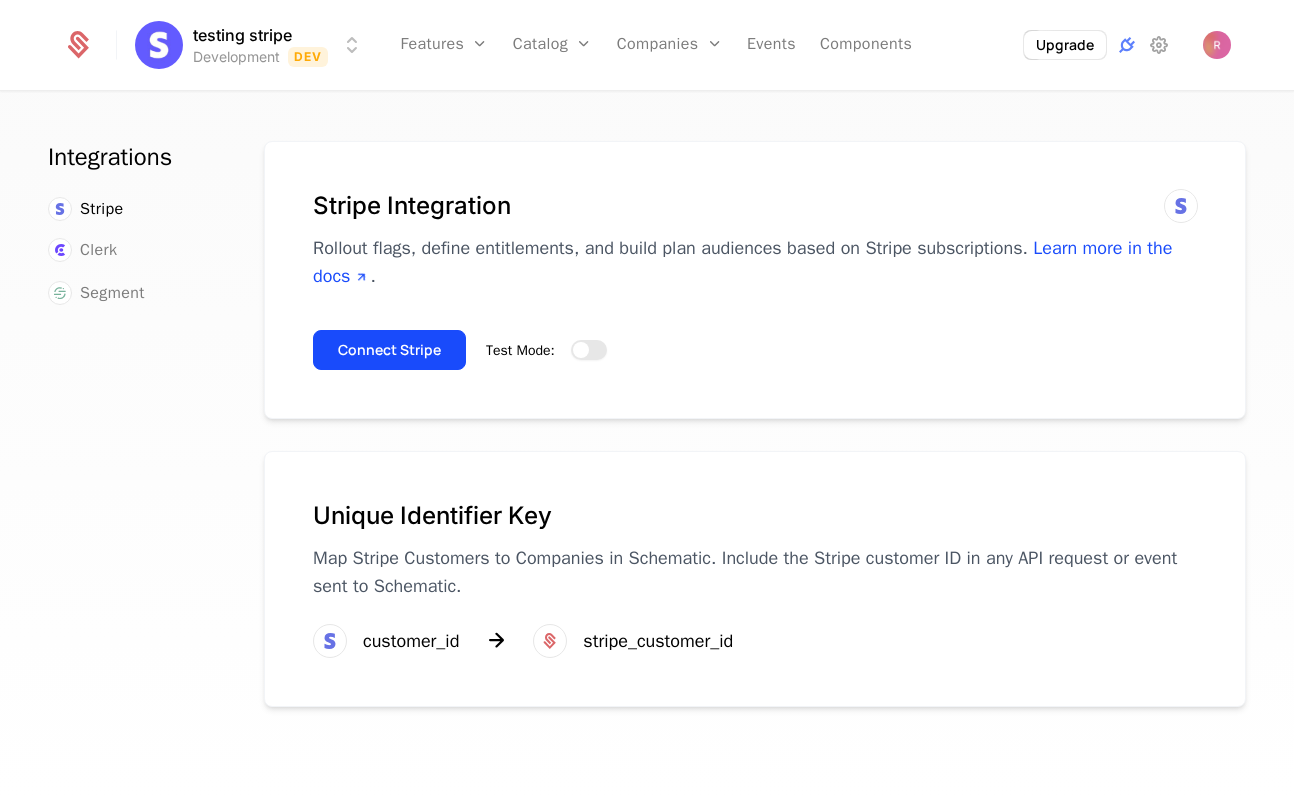 click at bounding box center (581, 350) 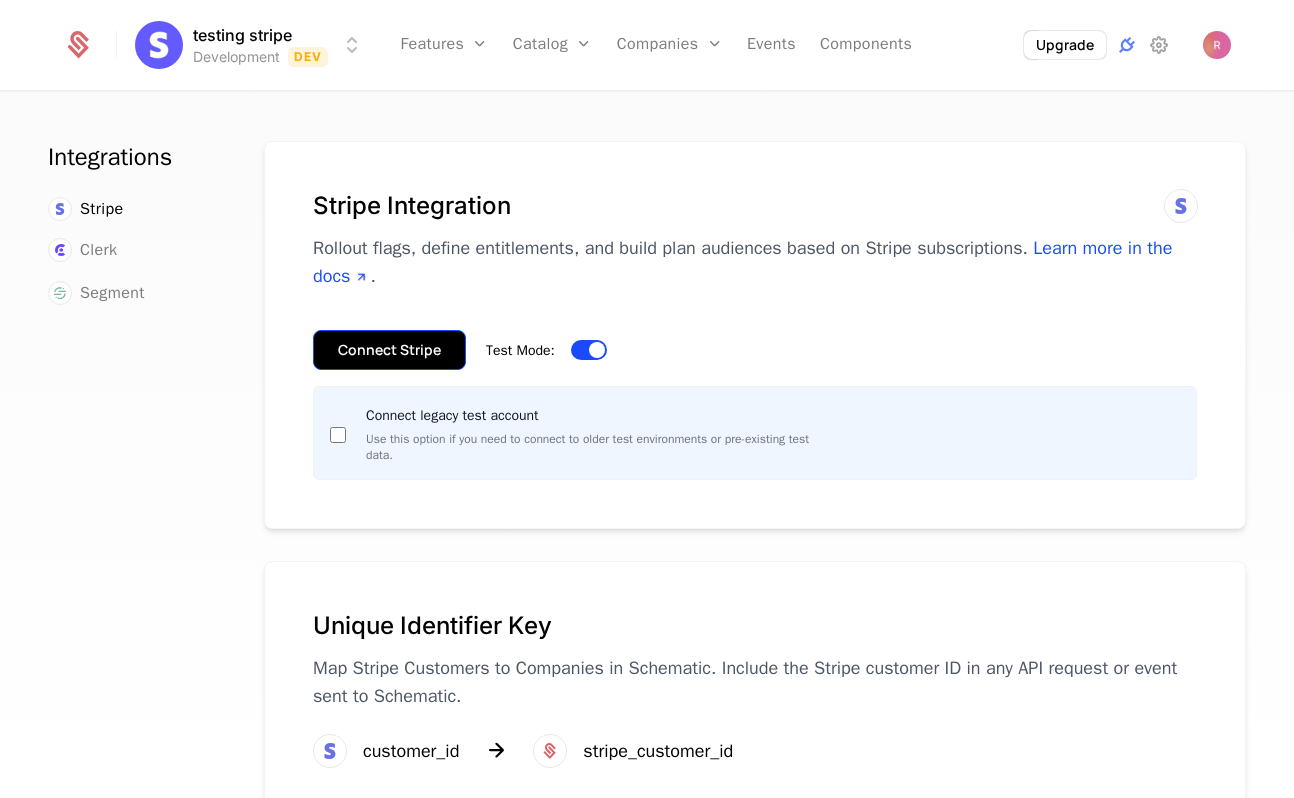 click on "Connect Stripe" at bounding box center (389, 350) 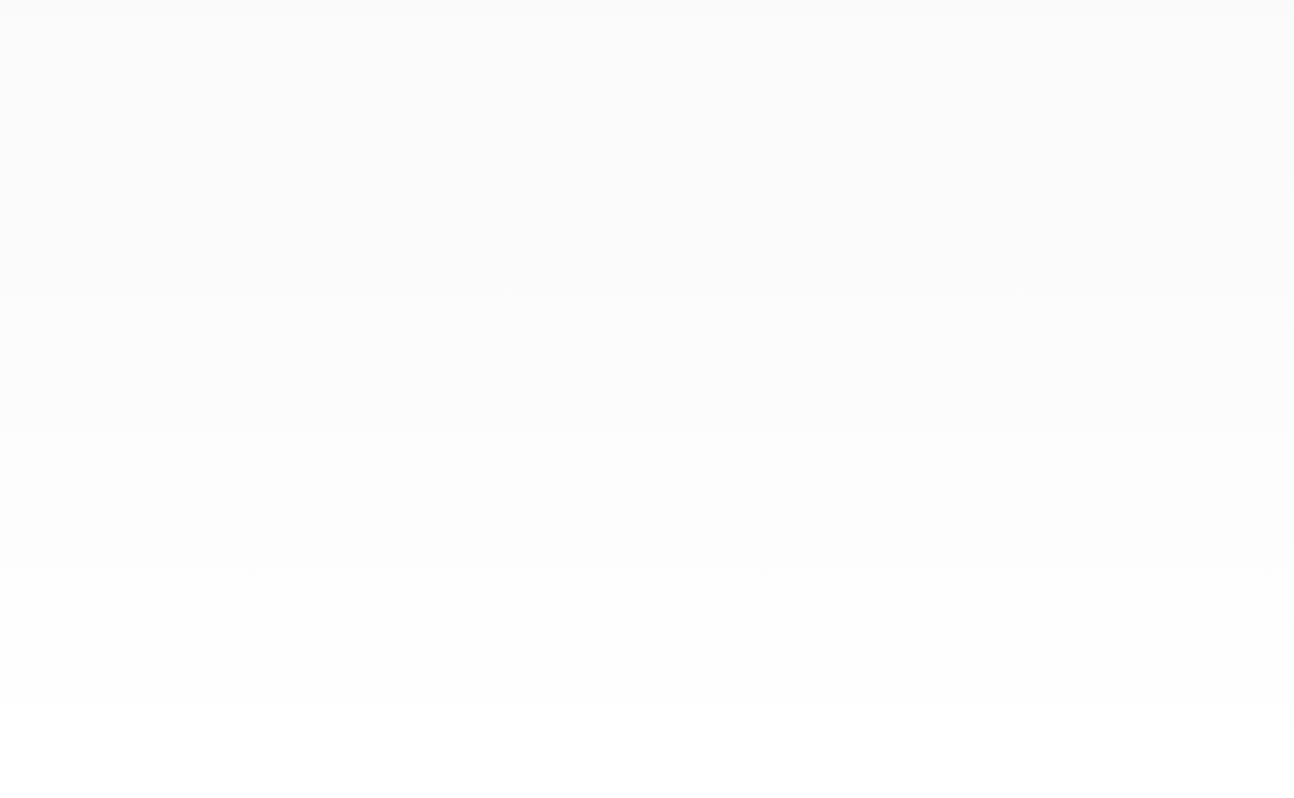 scroll, scrollTop: 0, scrollLeft: 0, axis: both 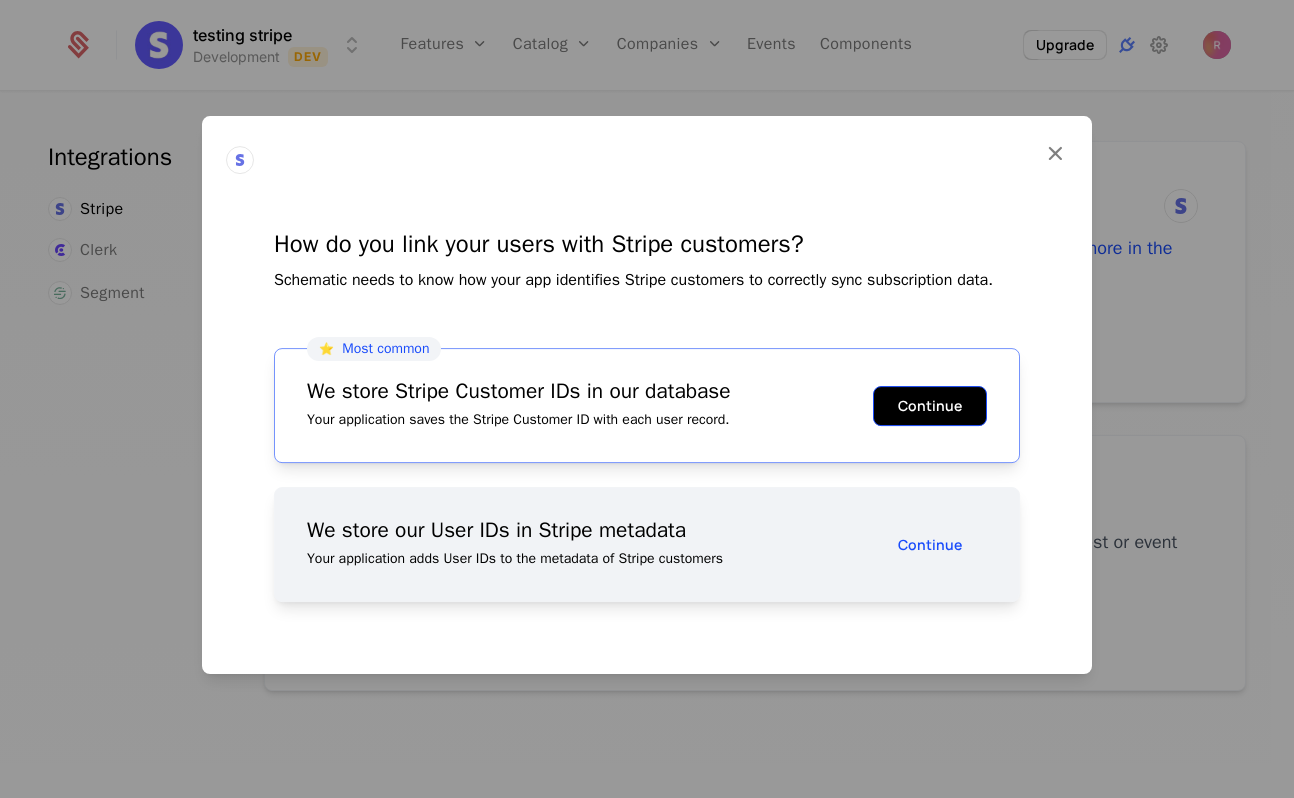 click on "Continue" at bounding box center [930, 406] 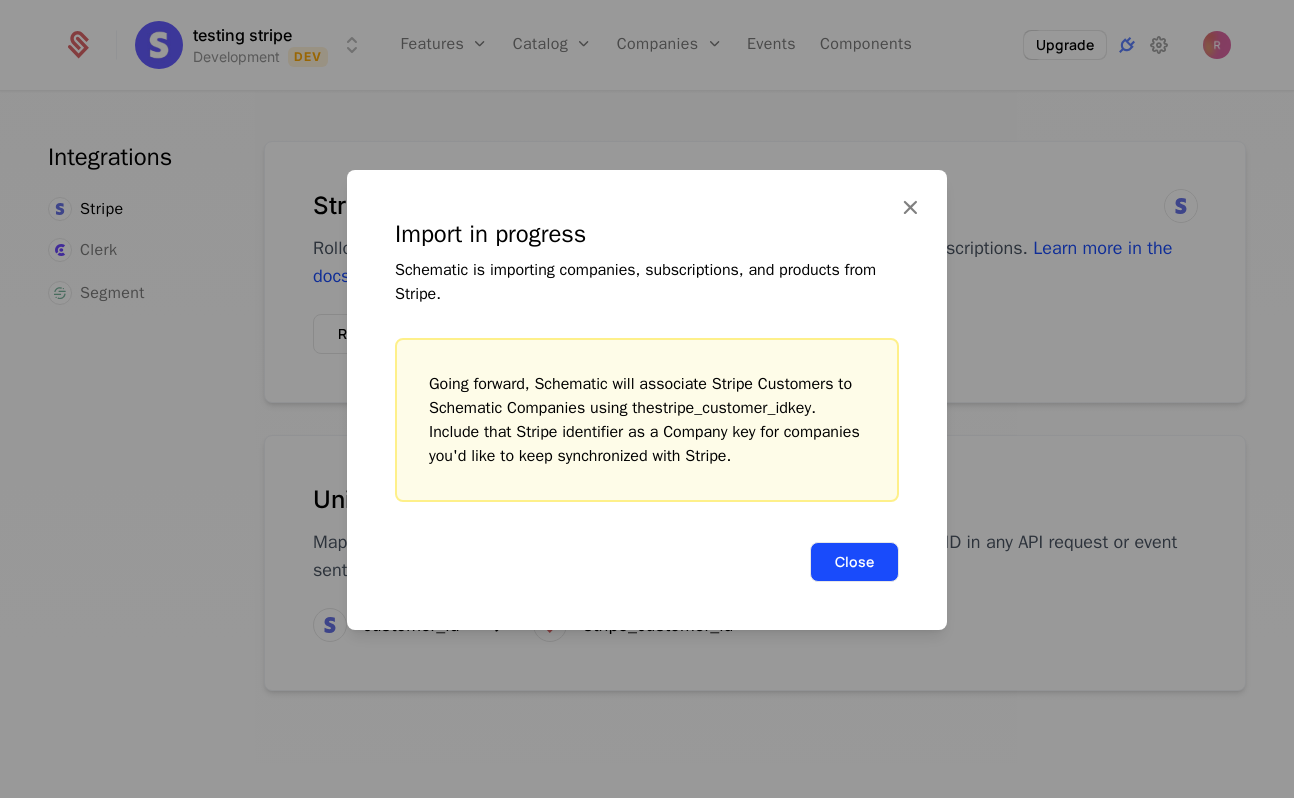click on "Close" at bounding box center [854, 562] 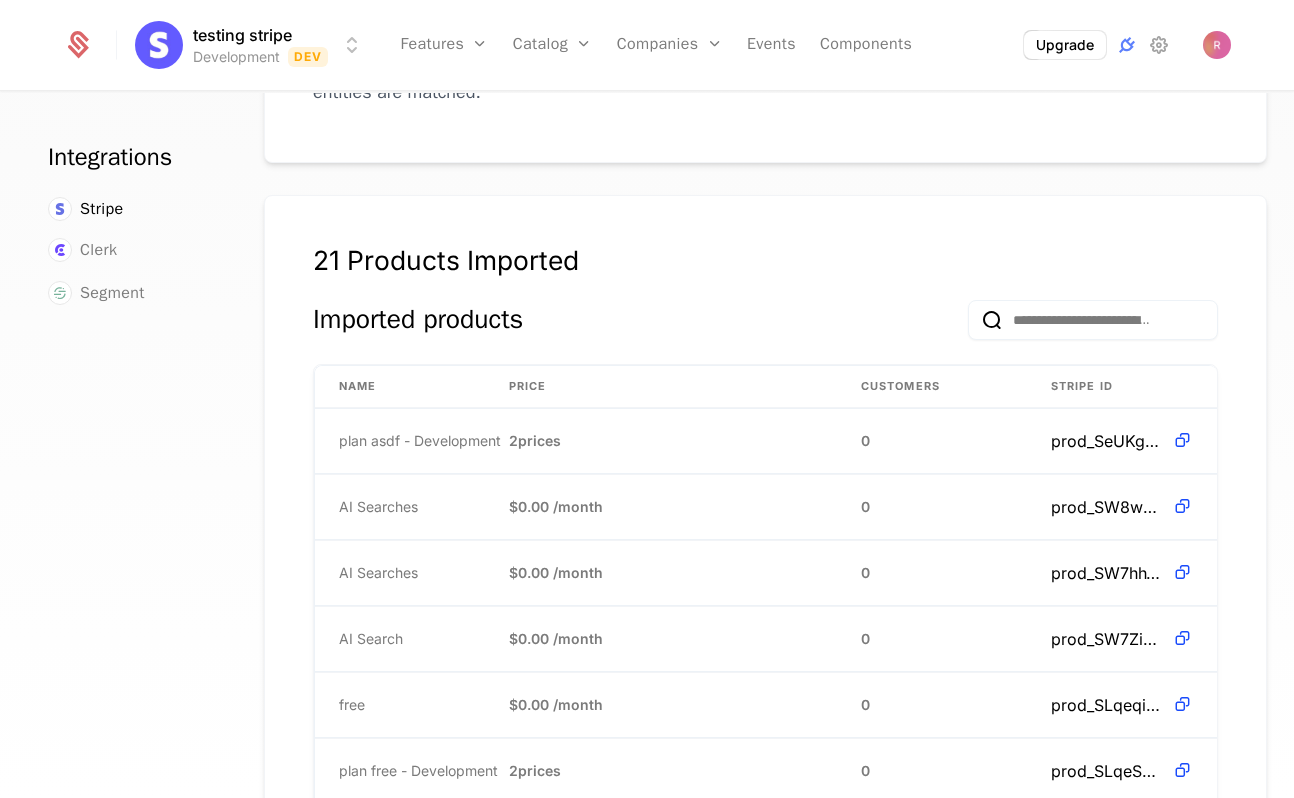 scroll, scrollTop: 625, scrollLeft: 0, axis: vertical 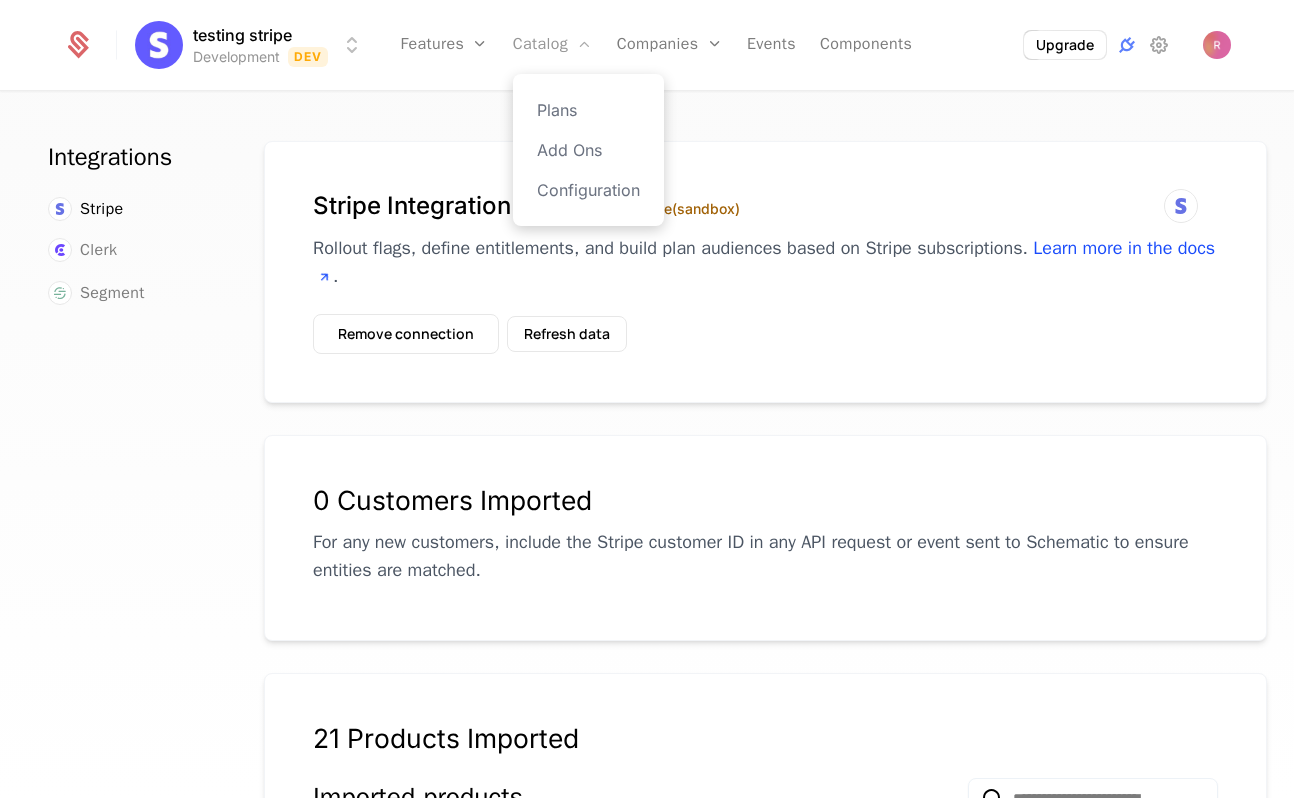 click on "Catalog" at bounding box center (553, 45) 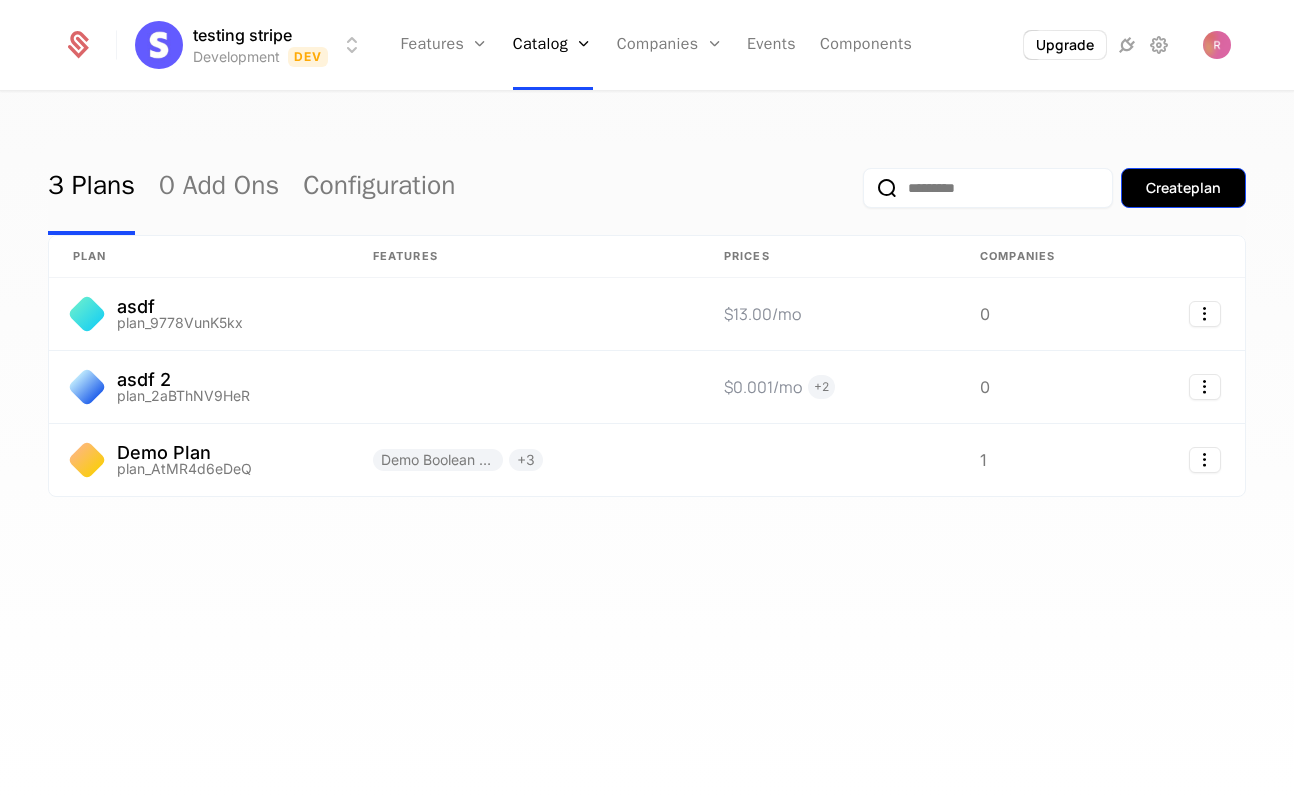 click on "Create  plan" at bounding box center [1183, 188] 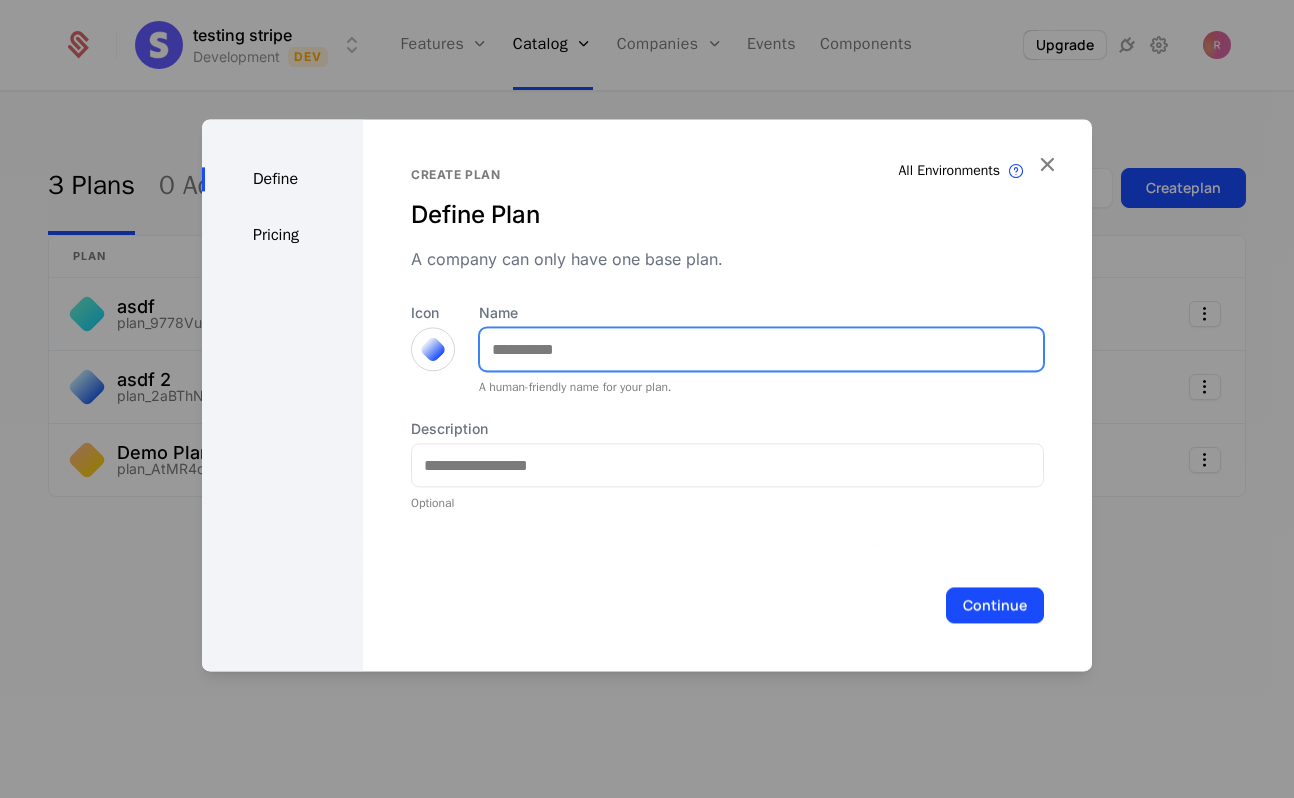 click on "Name" at bounding box center [761, 349] 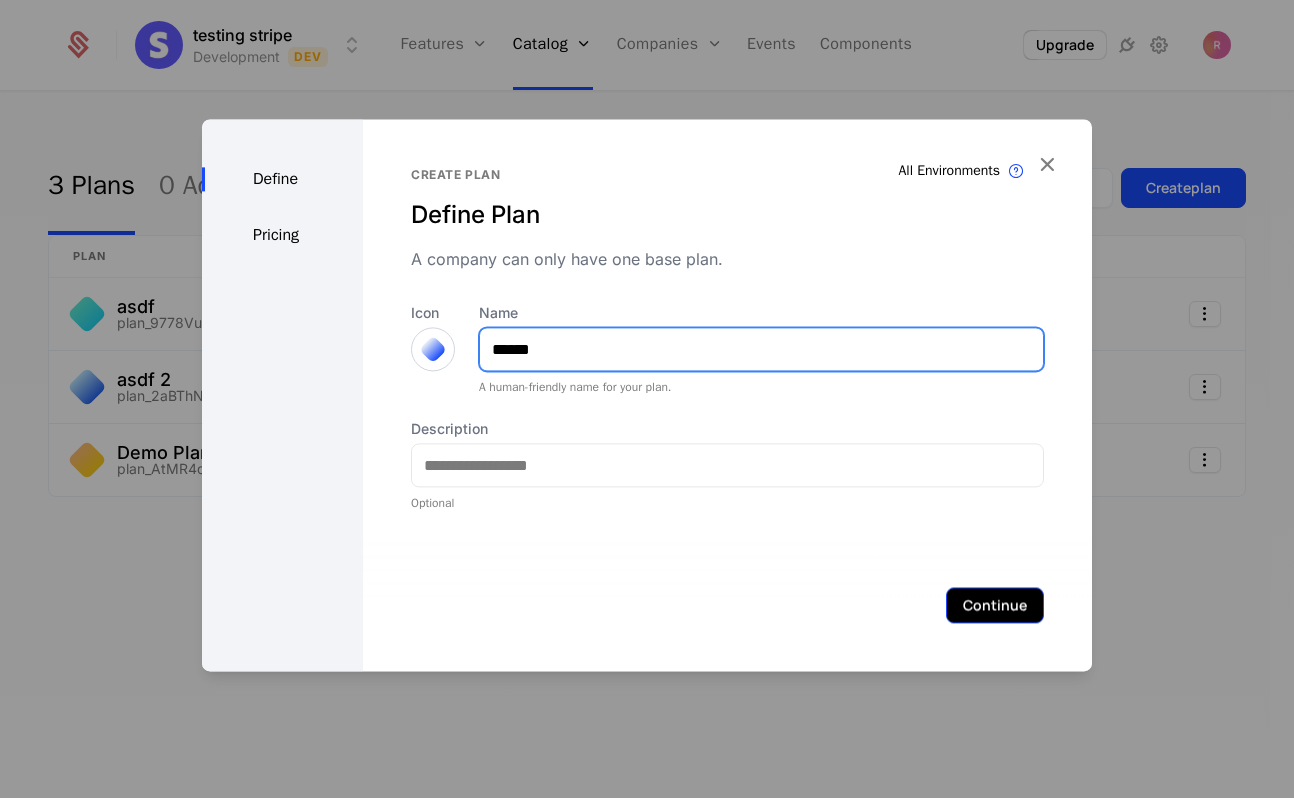 type on "******" 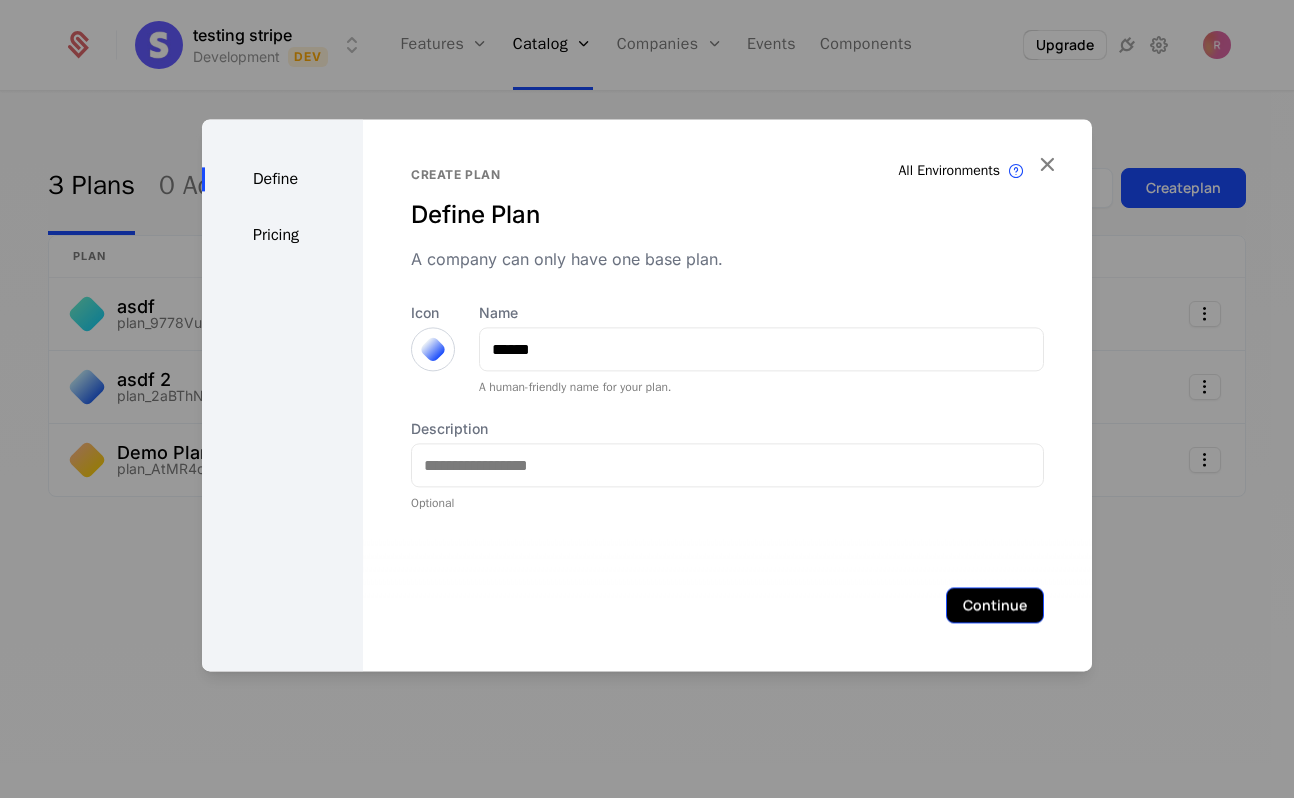 click on "Continue" at bounding box center [995, 605] 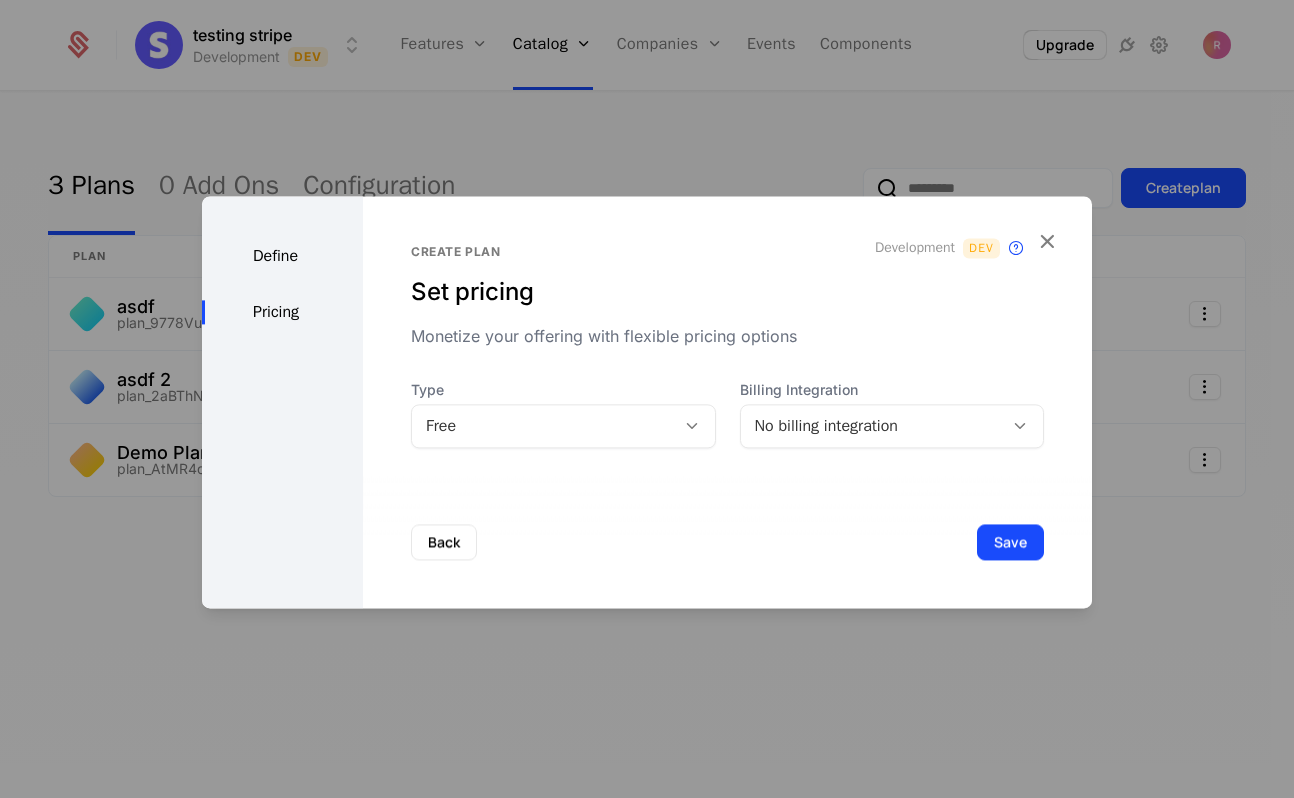 click on "Free" at bounding box center (543, 426) 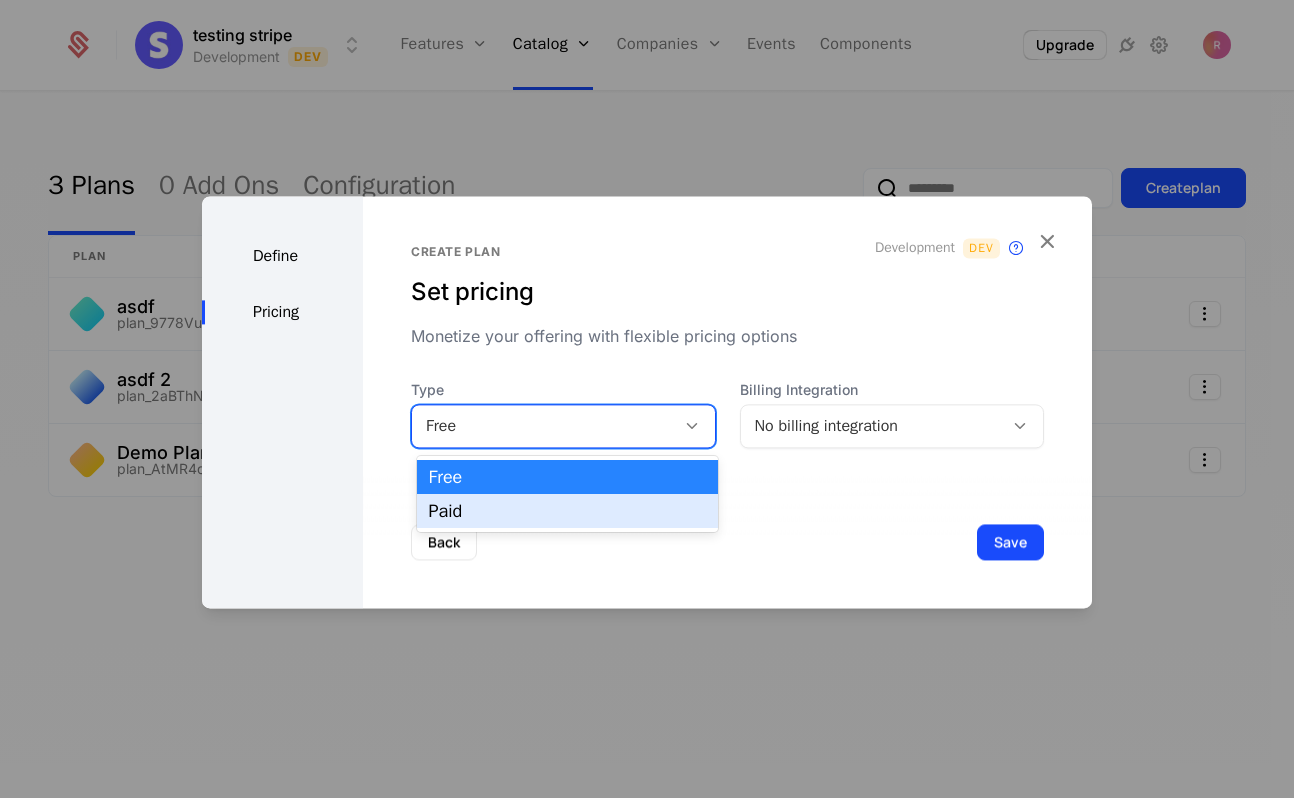 click on "Paid" at bounding box center (568, 511) 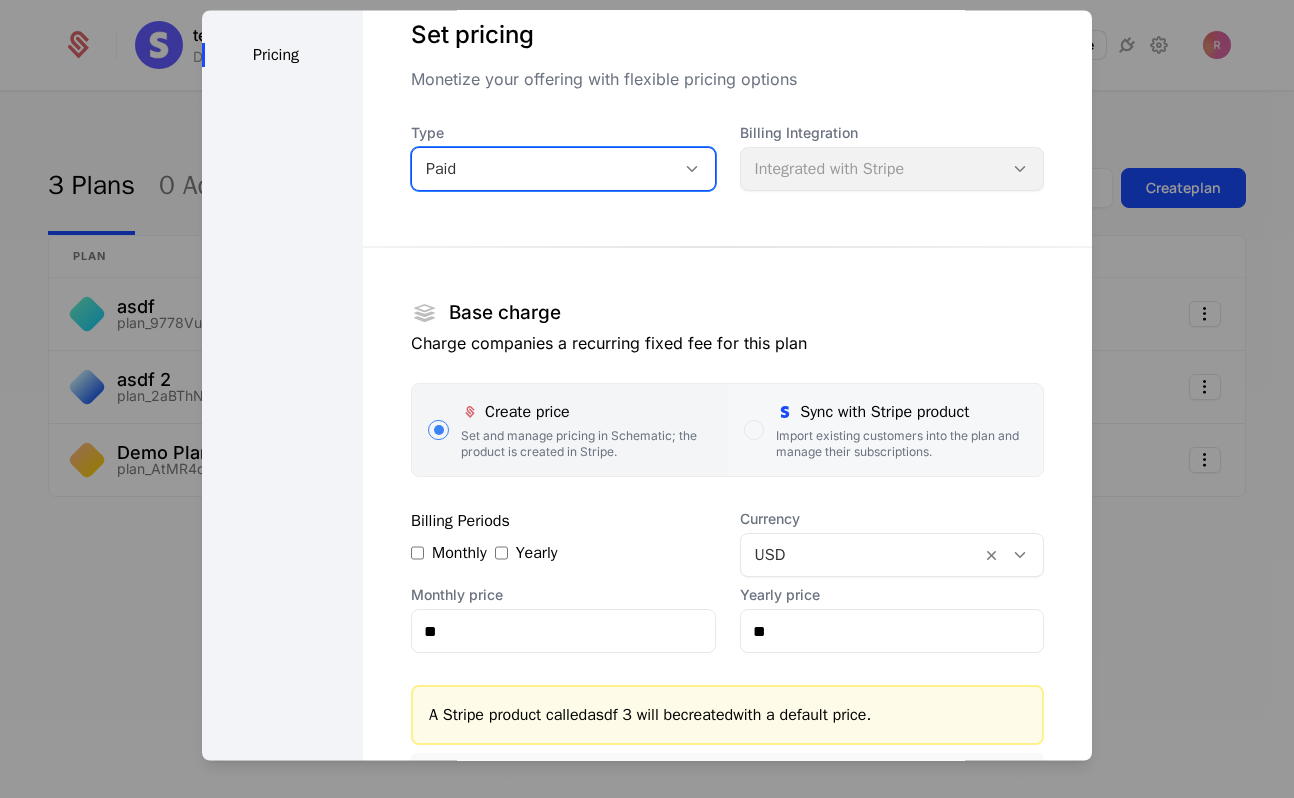 scroll, scrollTop: 187, scrollLeft: 0, axis: vertical 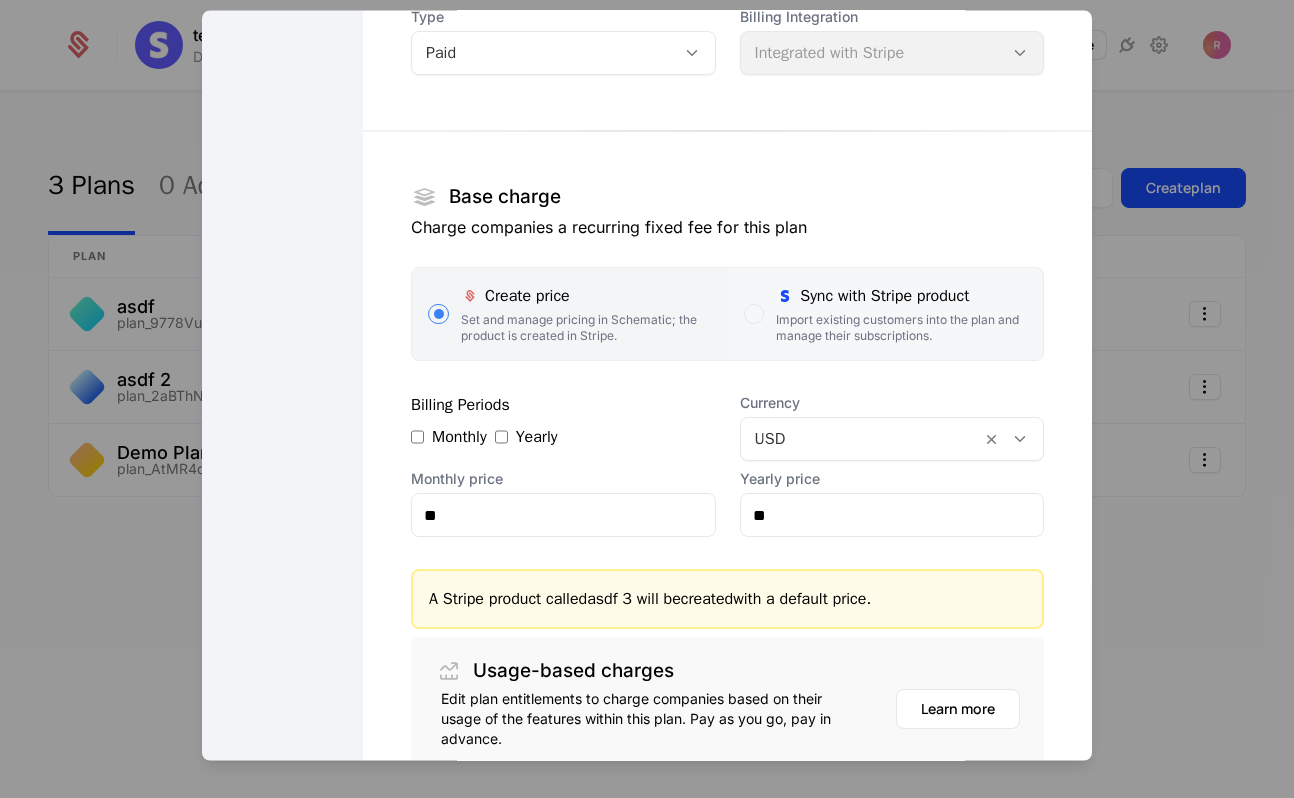 click on "Sync with Stripe product" at bounding box center (901, 297) 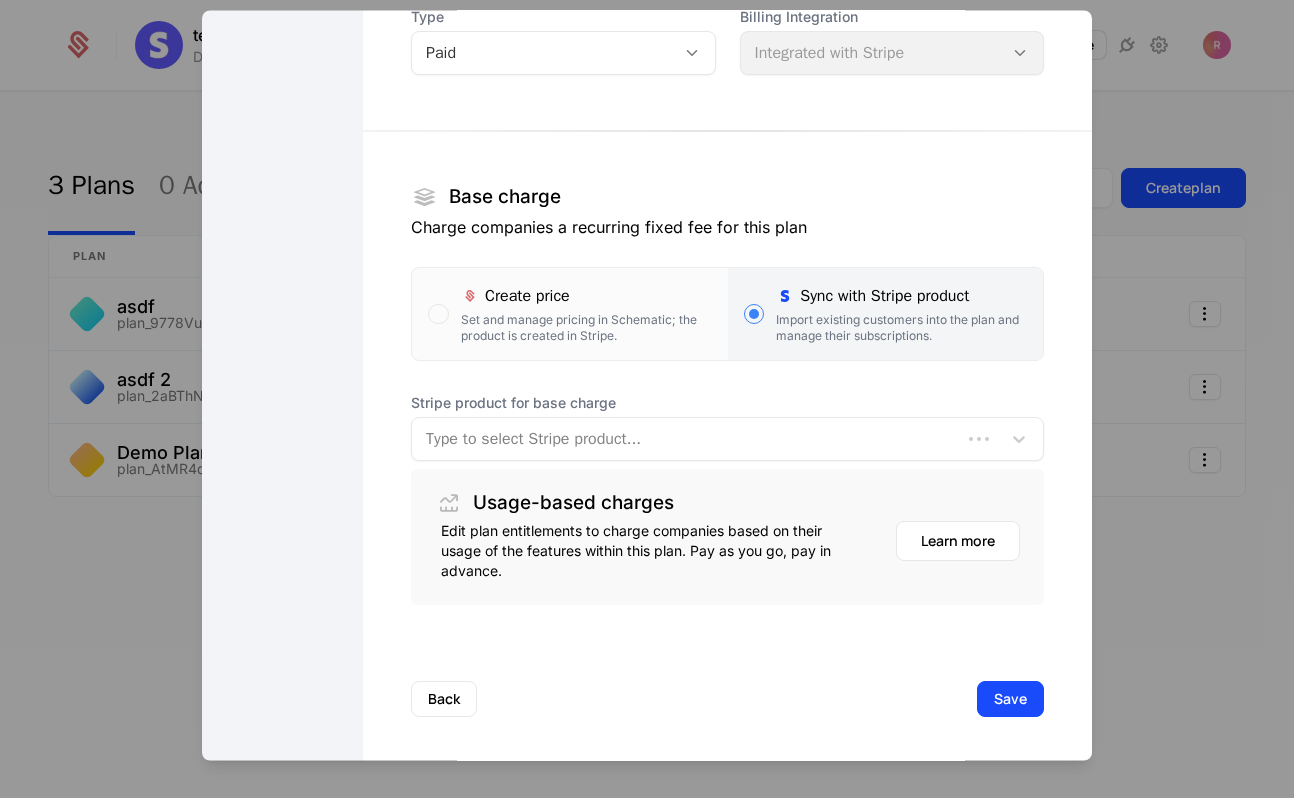 click at bounding box center (686, 440) 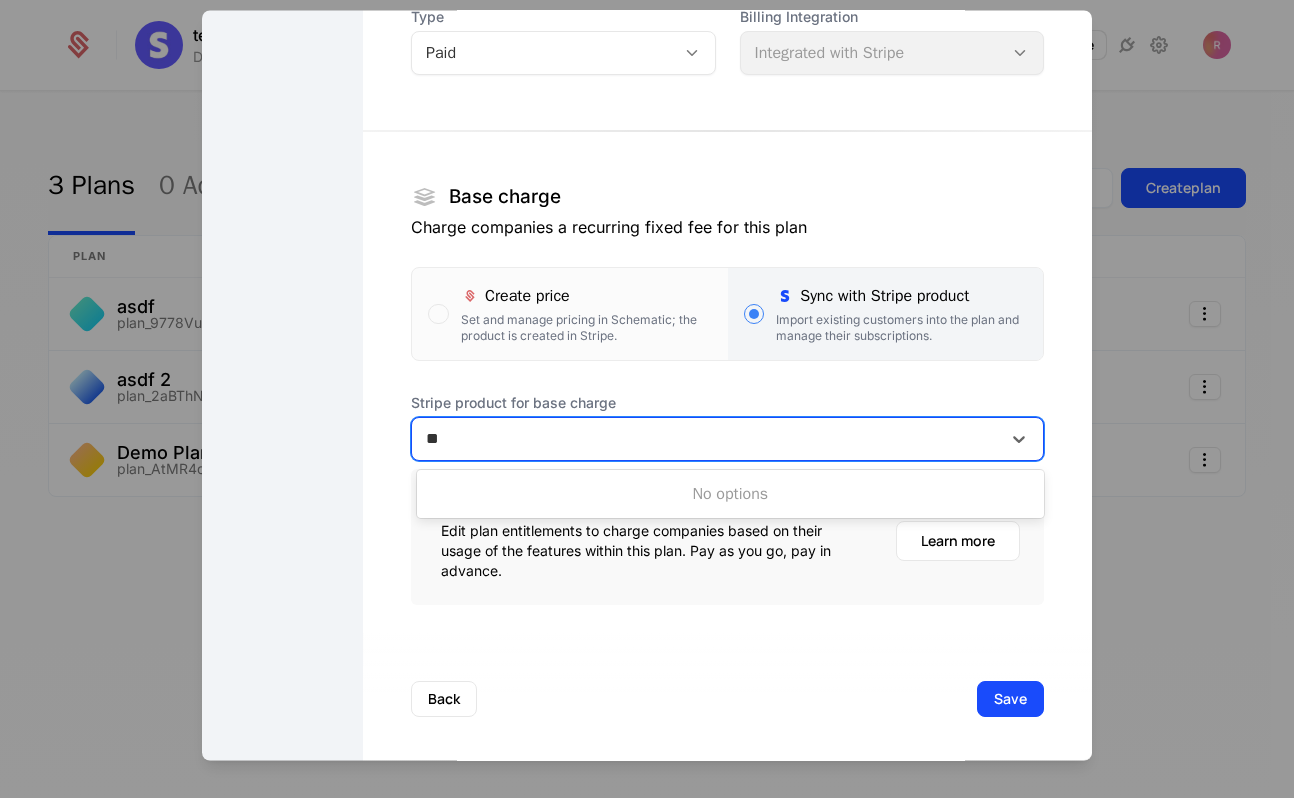 type on "*" 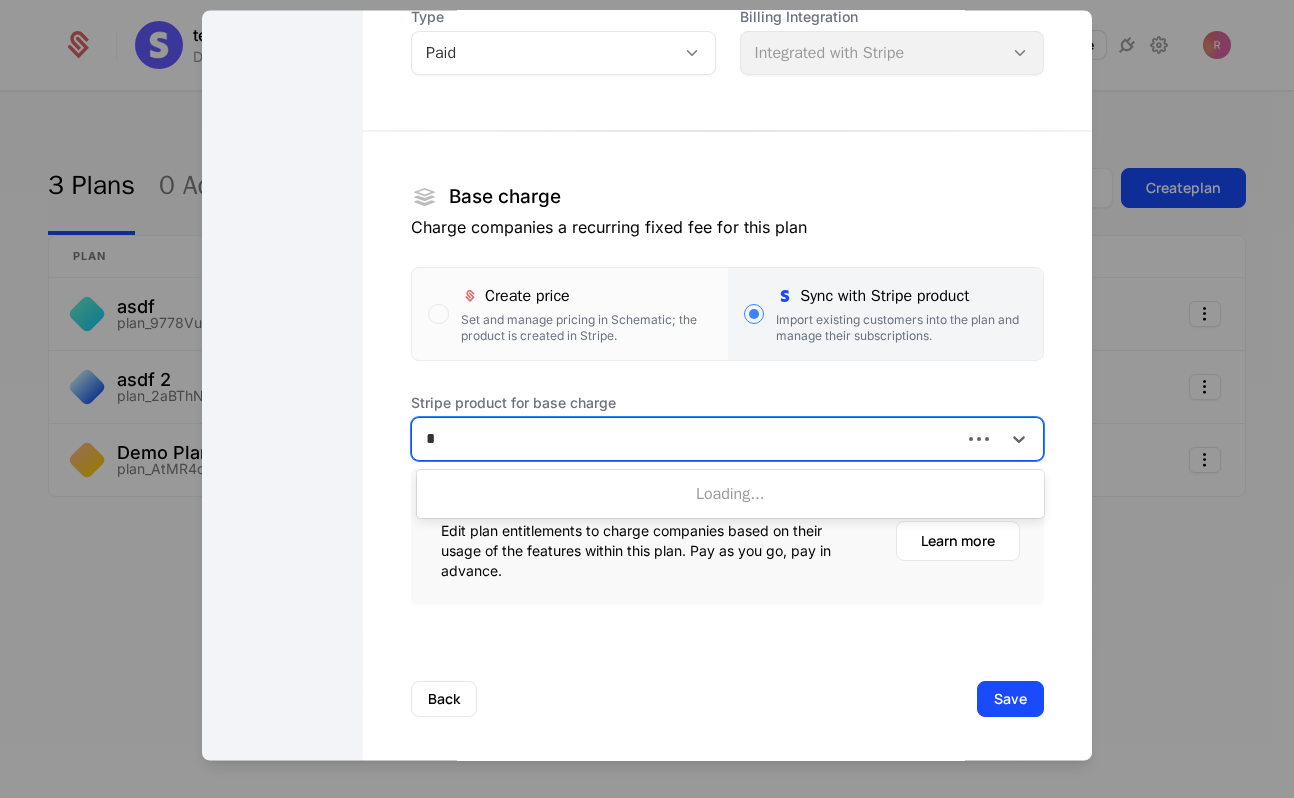 type 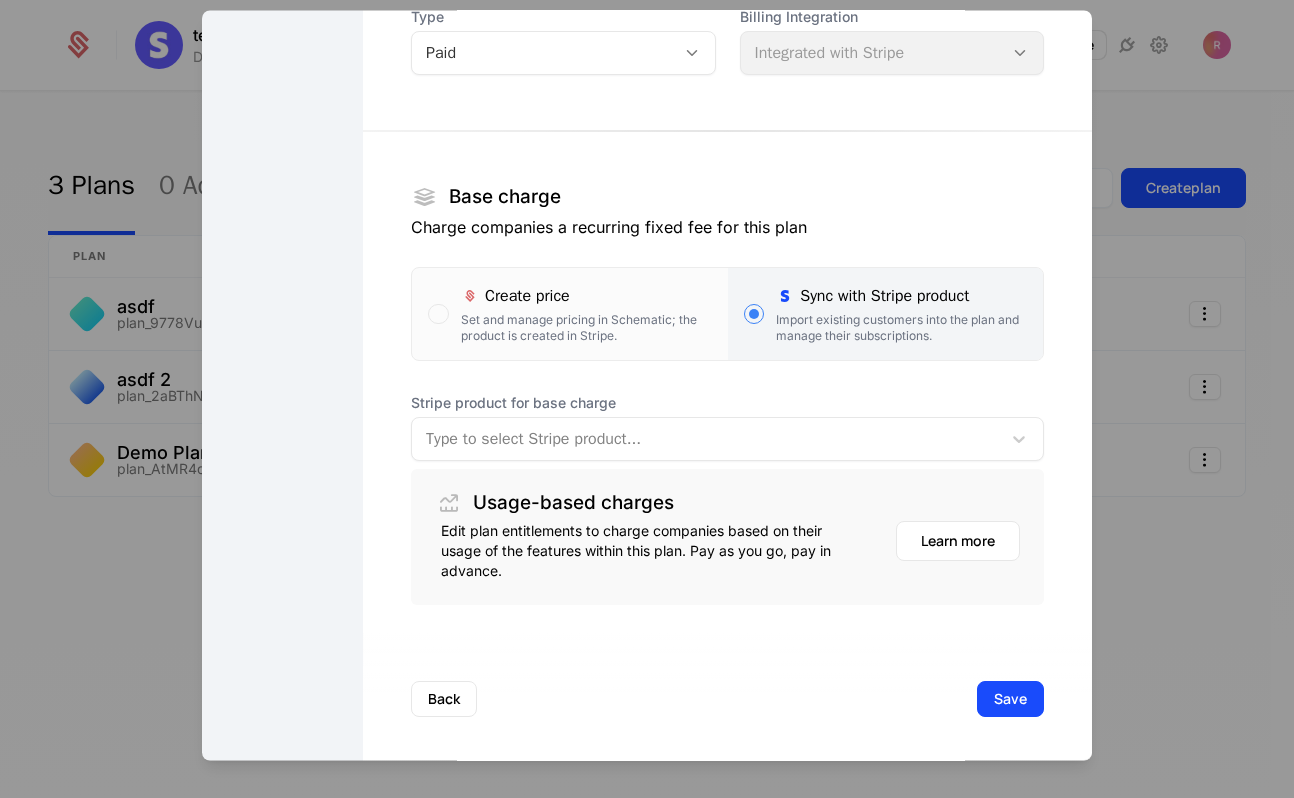 click at bounding box center [647, 399] 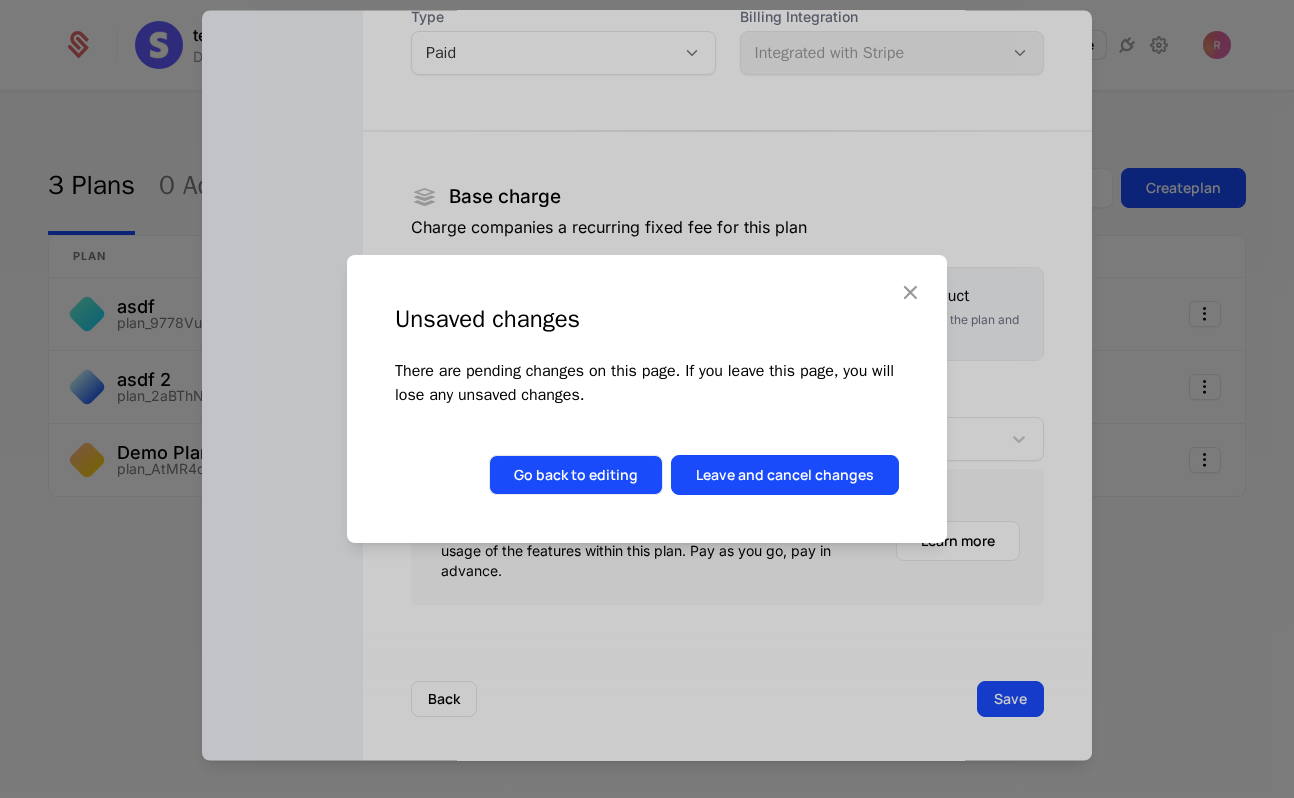 click on "Go back to editing" at bounding box center (576, 475) 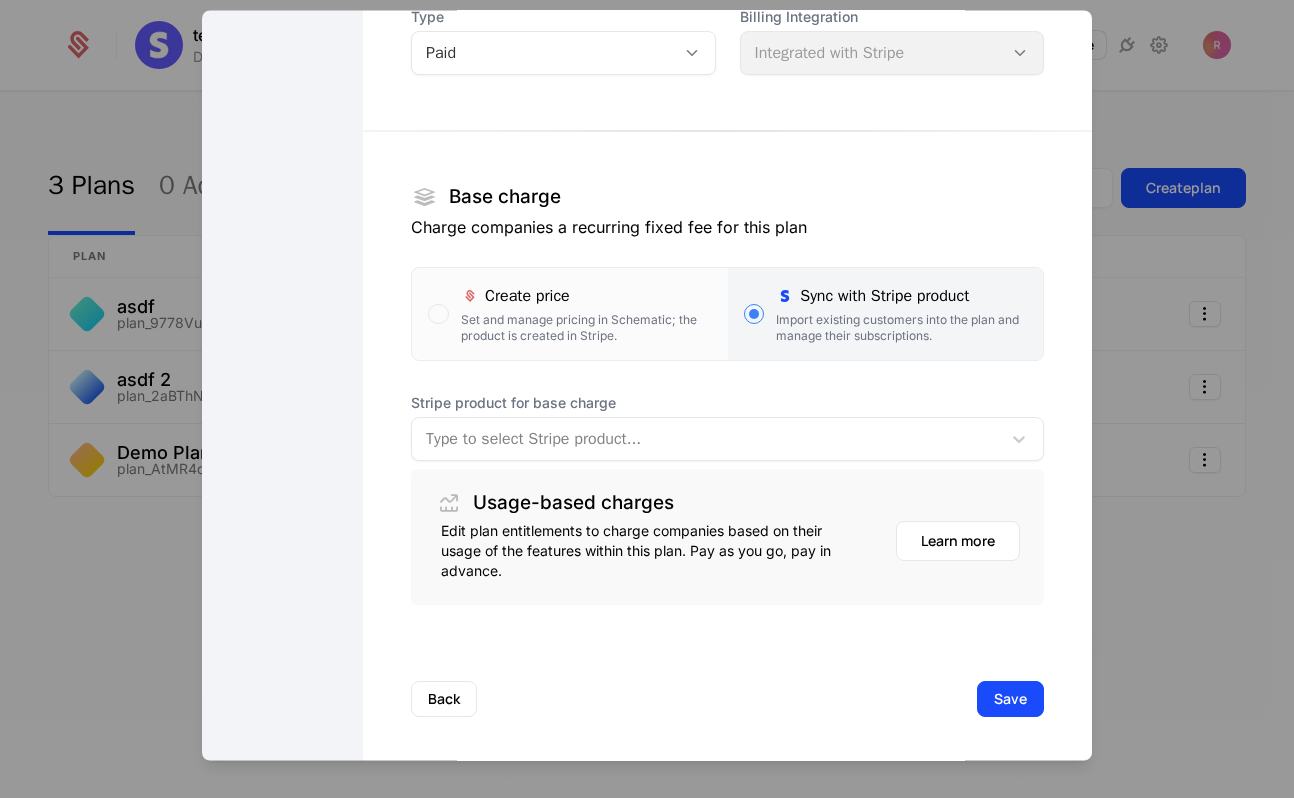 click at bounding box center [706, 440] 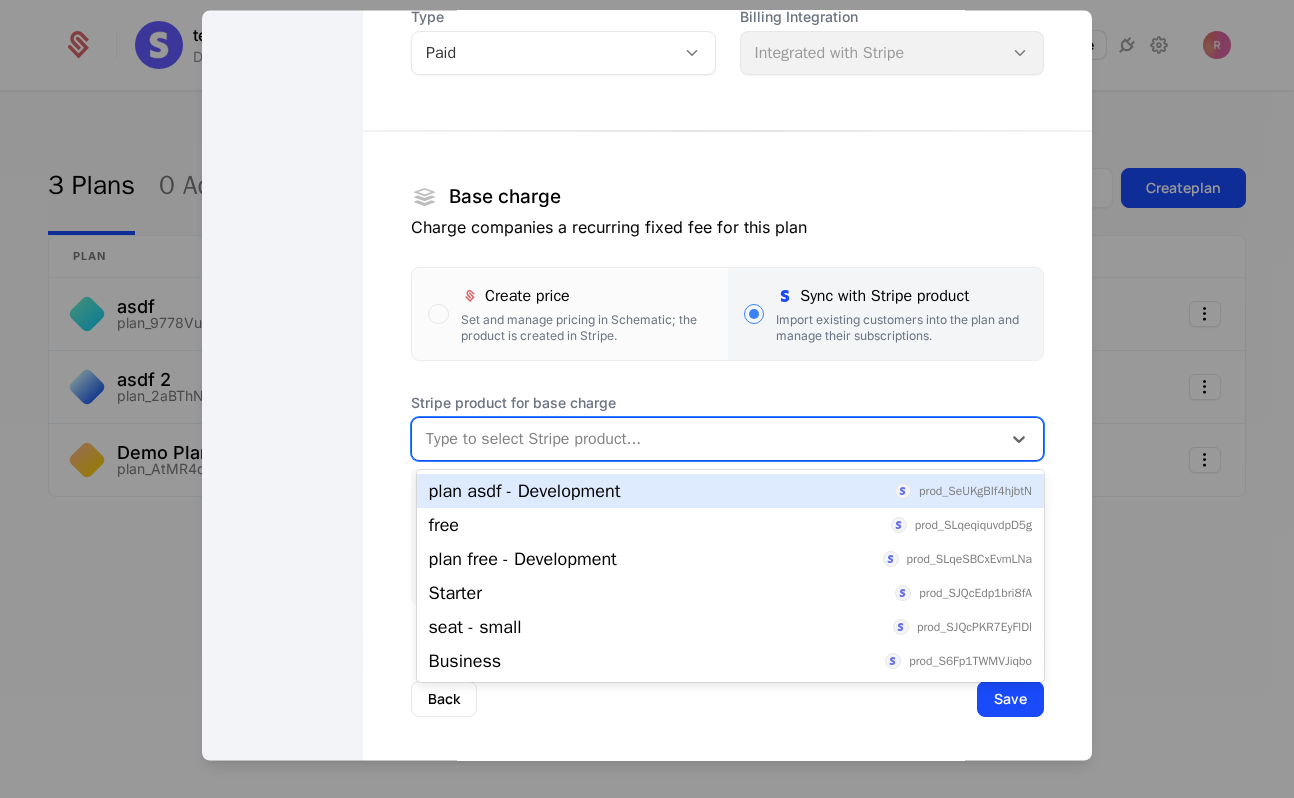 click on "Base charge Charge companies a recurring fixed fee for this plan Create price Set and manage pricing in Schematic; the product is created in Stripe. Sync with Stripe product Import existing customers into the plan and manage their subscriptions. Stripe product for base charge [object Object], 1 of 6. 6 results available. Use Up and Down to choose options, press Enter to select the currently focused option, press Escape to exit the menu, press Tab to select the option and exit the menu. Type to select Stripe product... Usage-based charges Edit plan entitlements to charge companies based on their usage of the features within this plan. Pay as you go, pay in advance. Learn more" at bounding box center (727, 353) 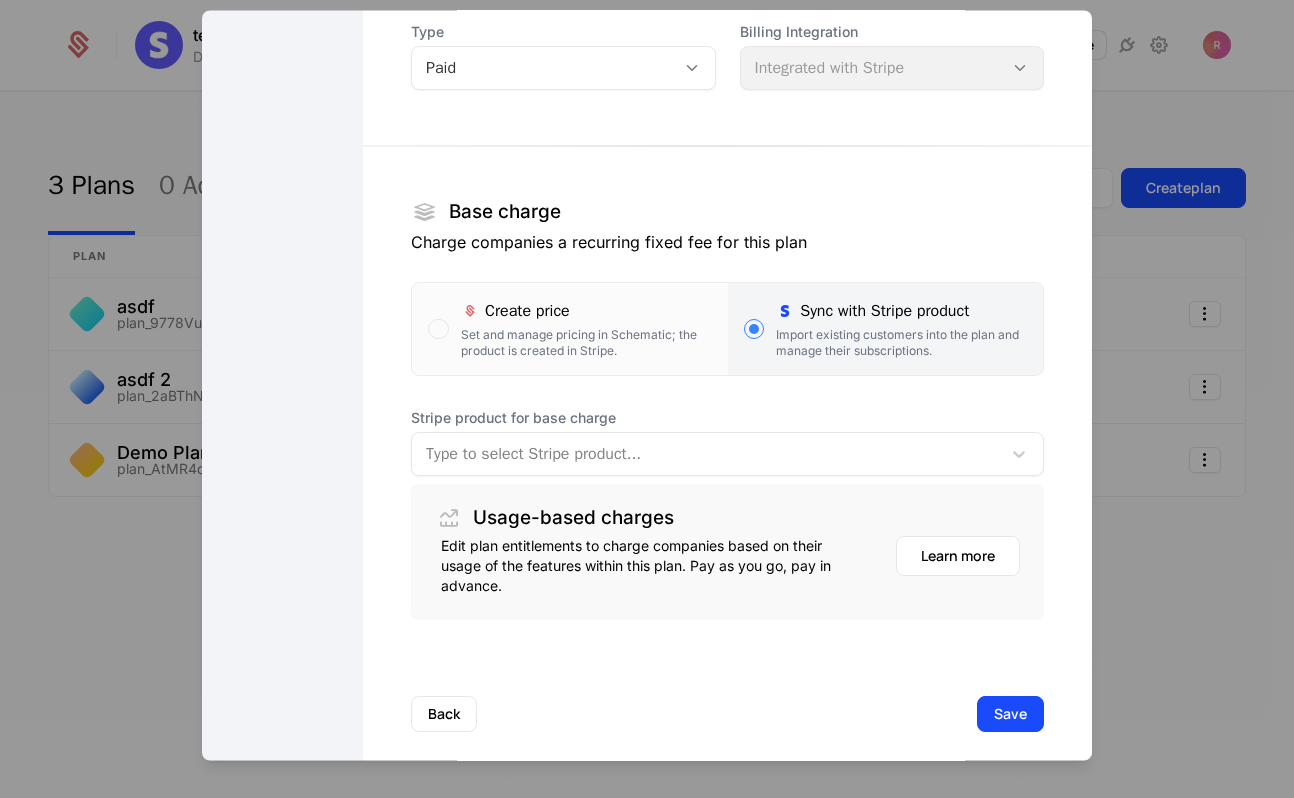 scroll, scrollTop: 192, scrollLeft: 0, axis: vertical 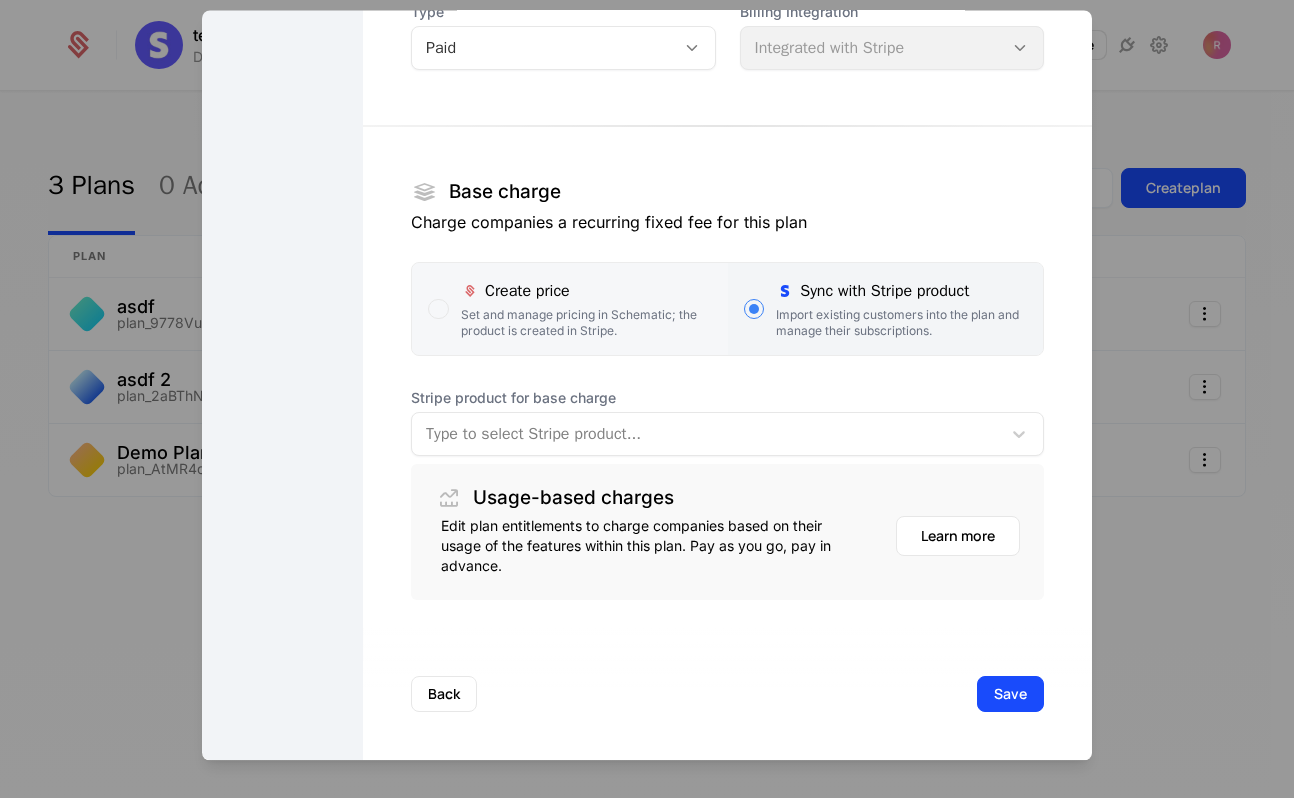 click on "Set and manage pricing in Schematic; the product is created in Stripe." at bounding box center (586, 324) 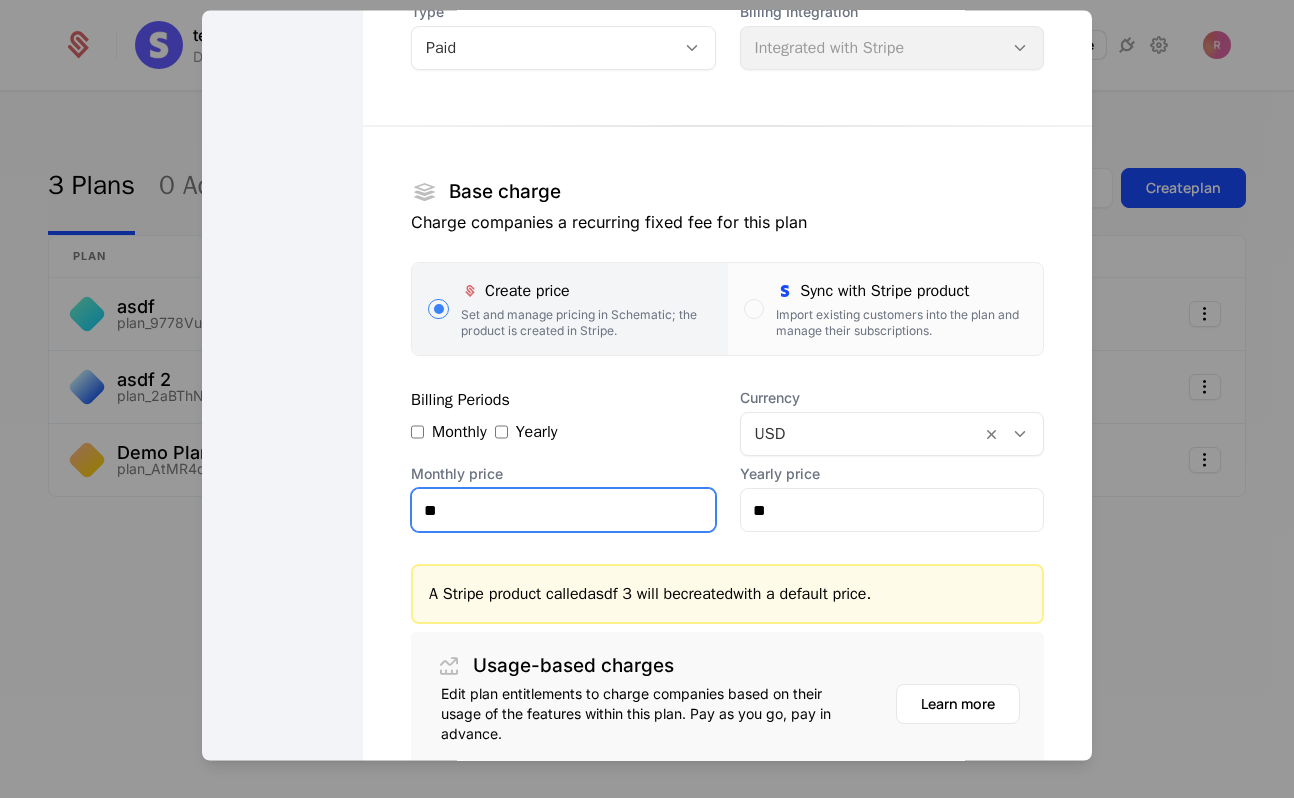 click on "**" at bounding box center (563, 511) 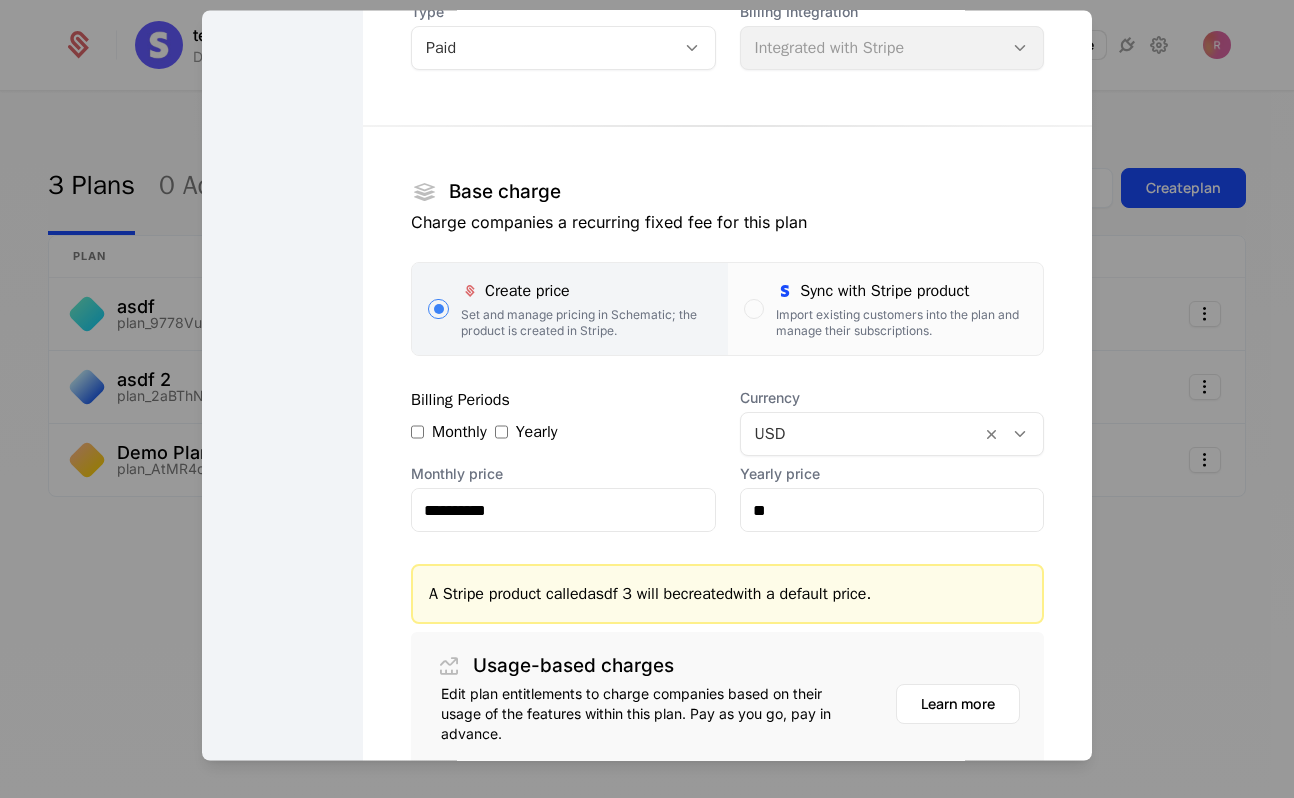 click on "Monthly Yearly" at bounding box center (563, 433) 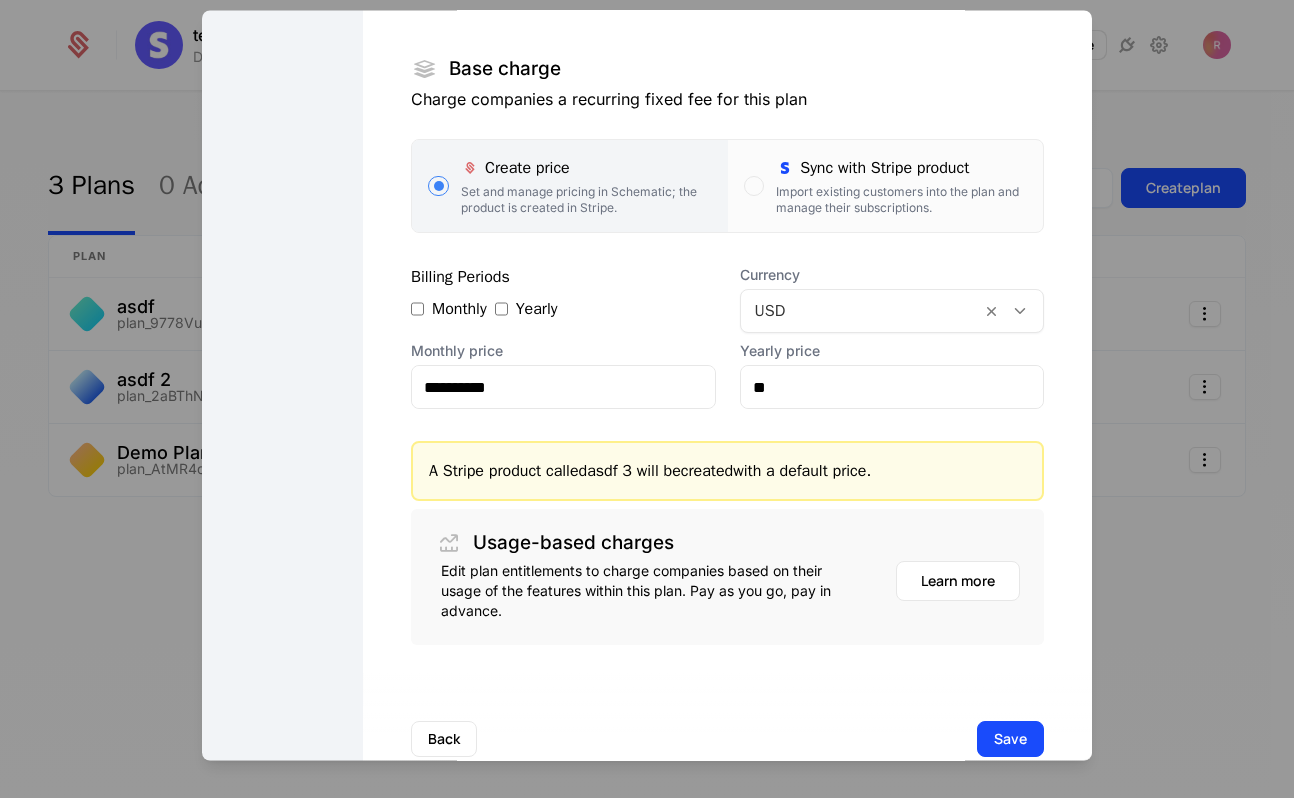 scroll, scrollTop: 360, scrollLeft: 0, axis: vertical 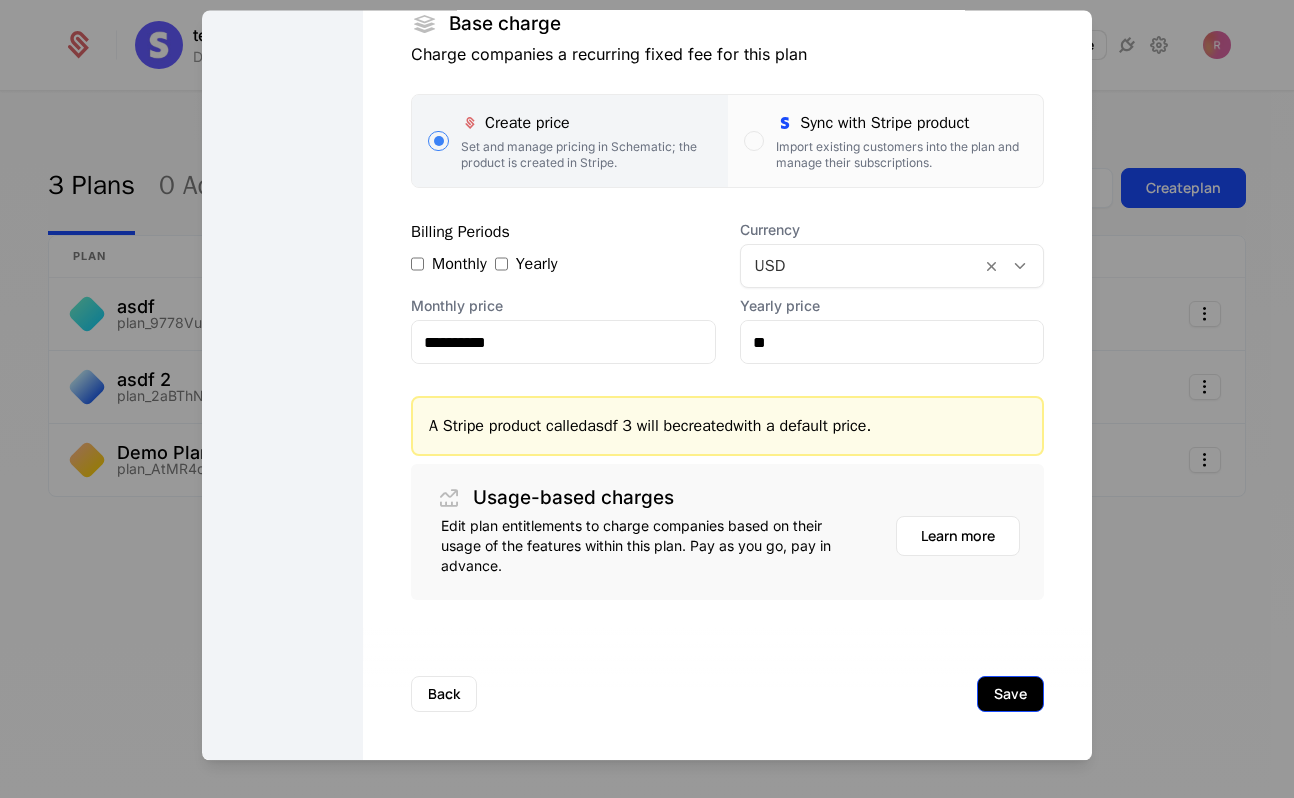 click on "Save" at bounding box center (1010, 695) 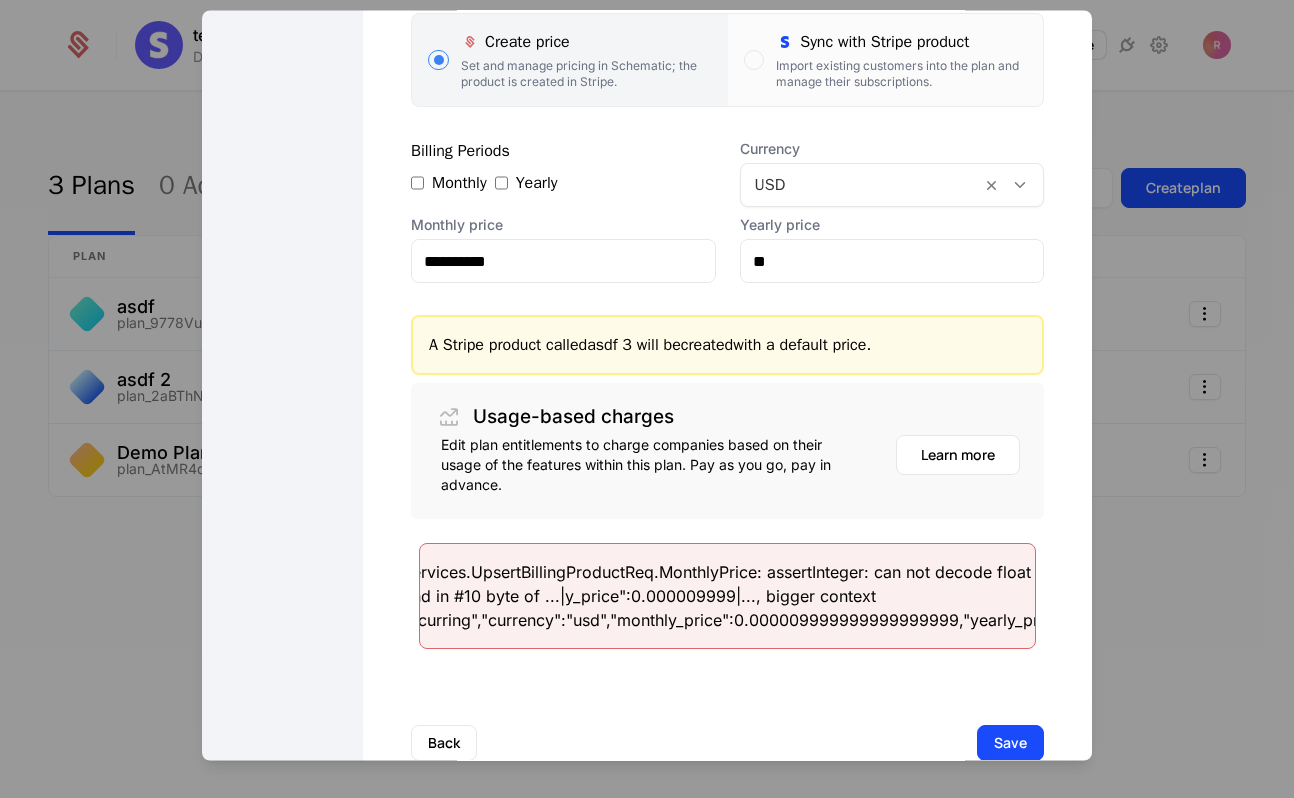 scroll, scrollTop: 459, scrollLeft: 0, axis: vertical 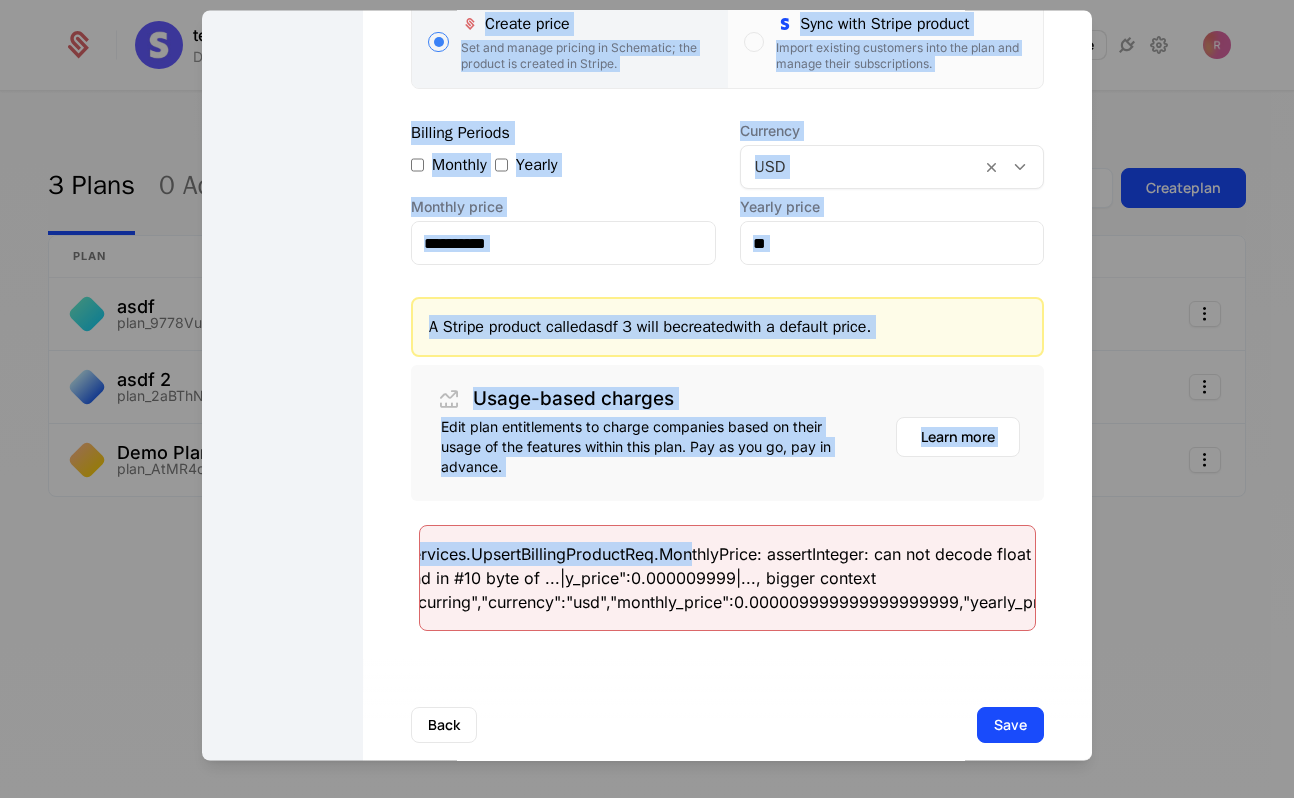 drag, startPoint x: 694, startPoint y: 564, endPoint x: 336, endPoint y: 544, distance: 358.55823 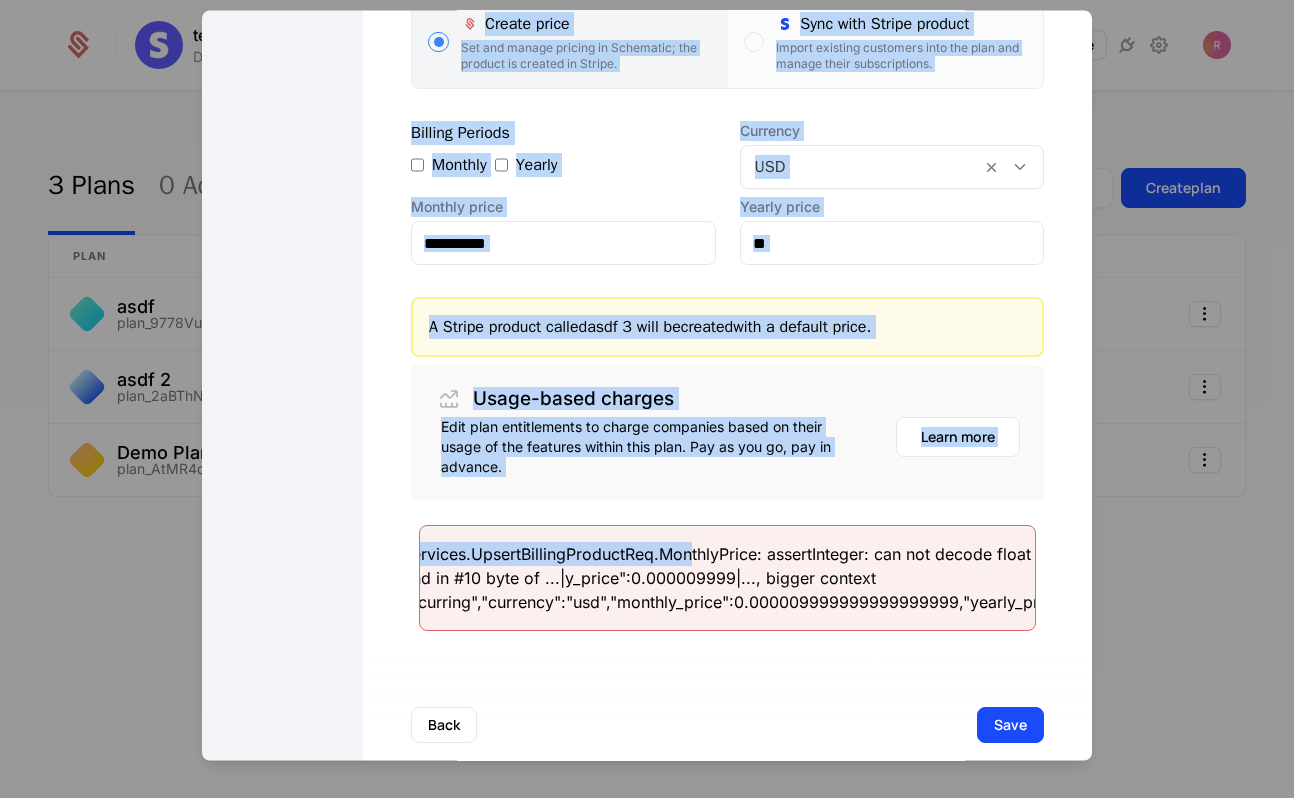 click on "**********" at bounding box center (647, 172) 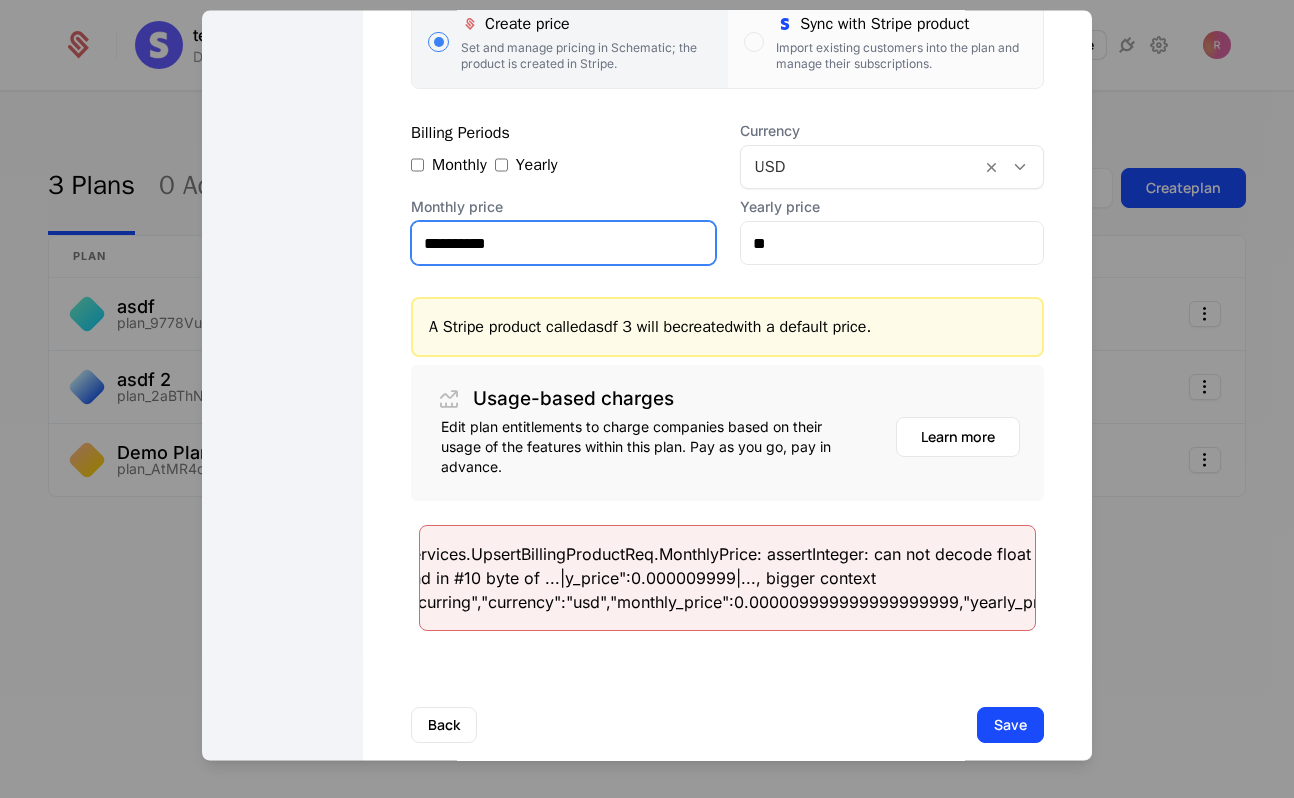 click on "**********" at bounding box center (563, 244) 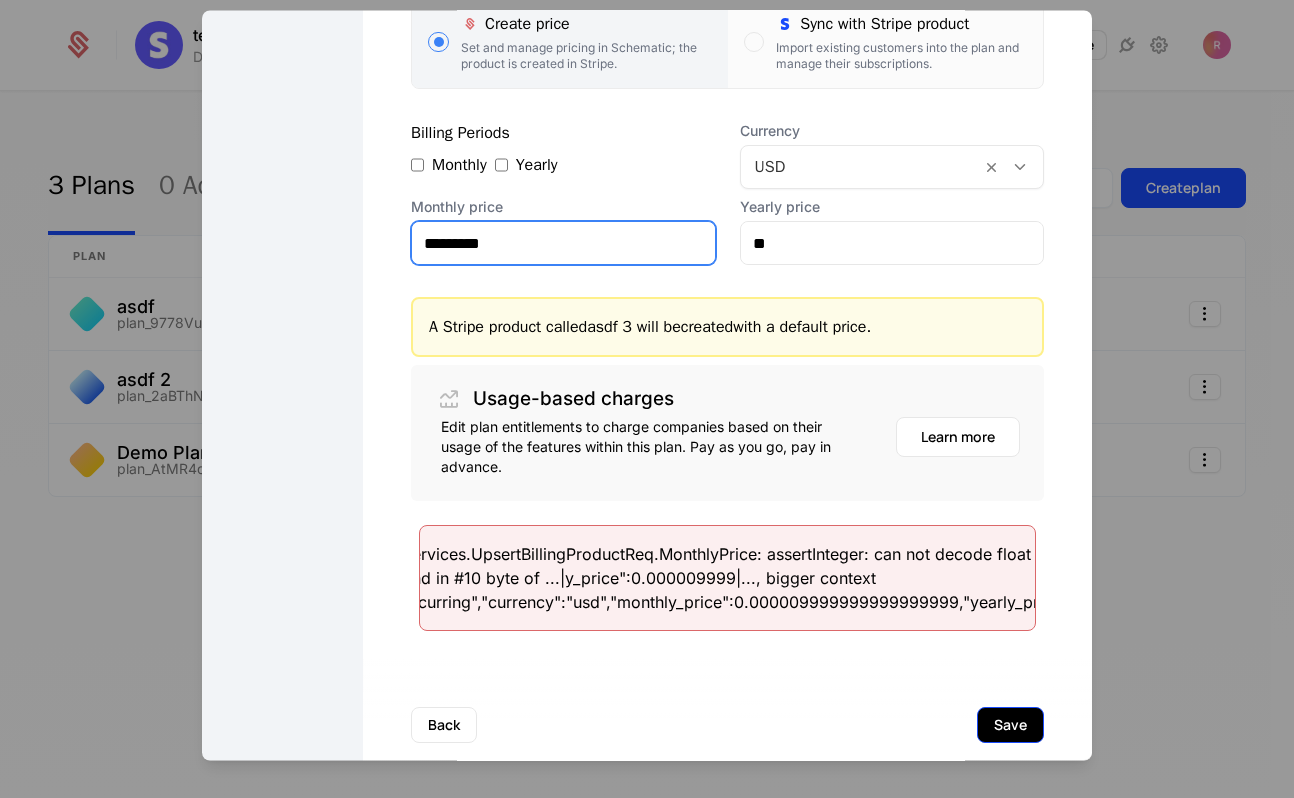 type on "*********" 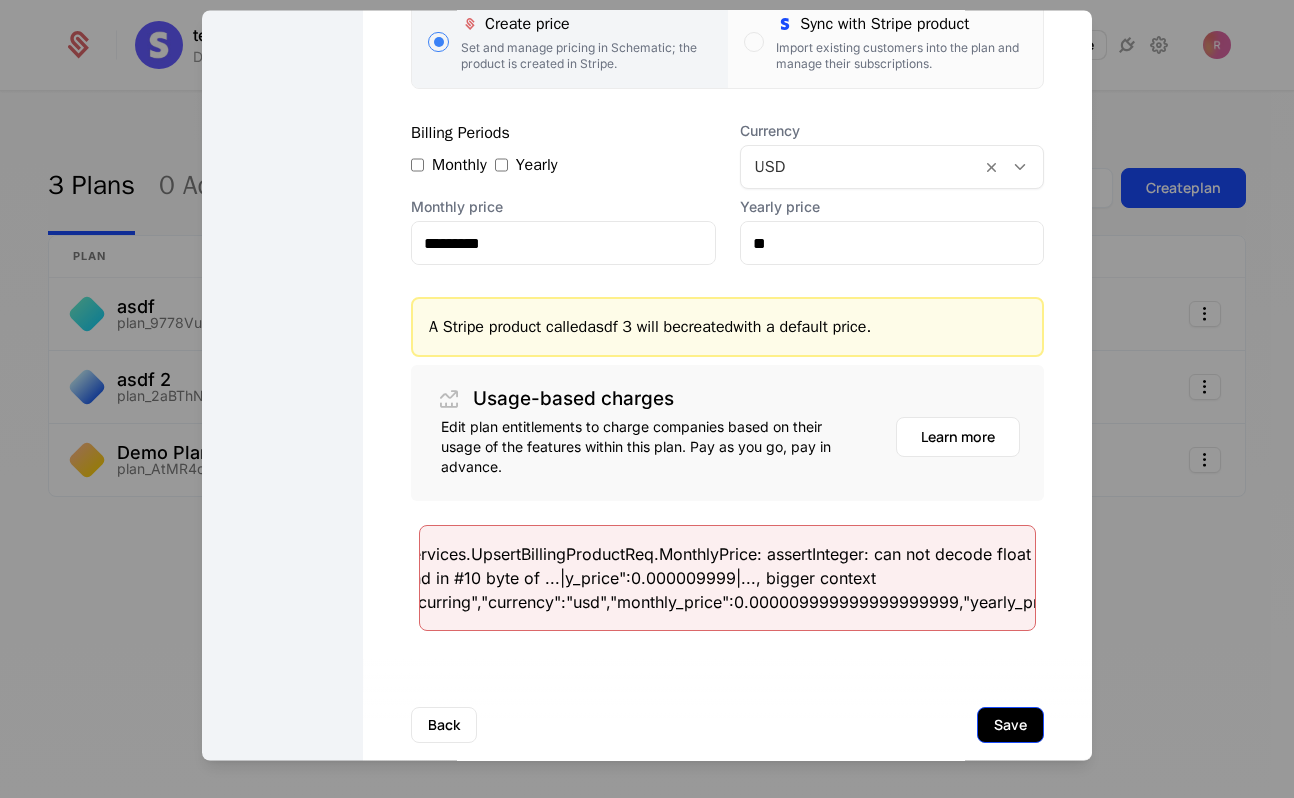 click on "Save" at bounding box center [1010, 726] 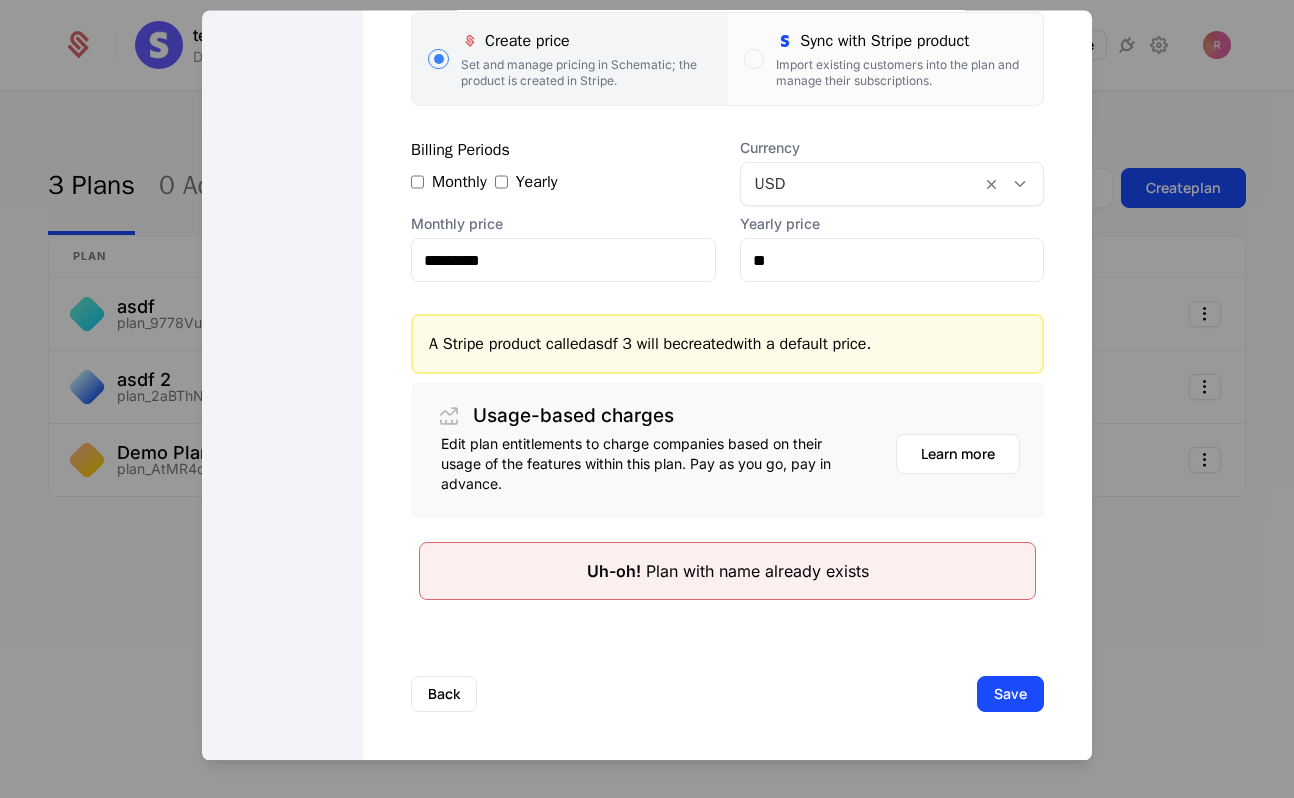 scroll, scrollTop: 0, scrollLeft: 0, axis: both 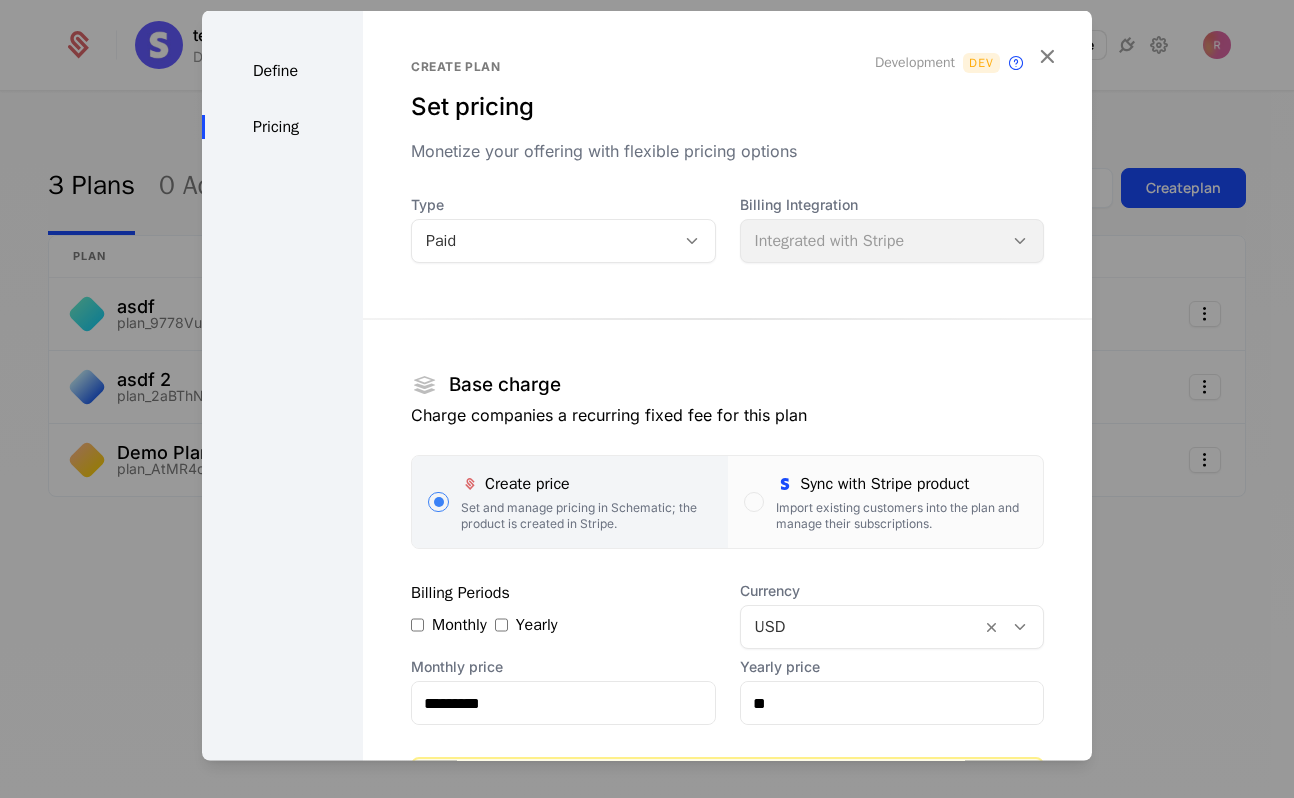 click on "Define" at bounding box center (282, 71) 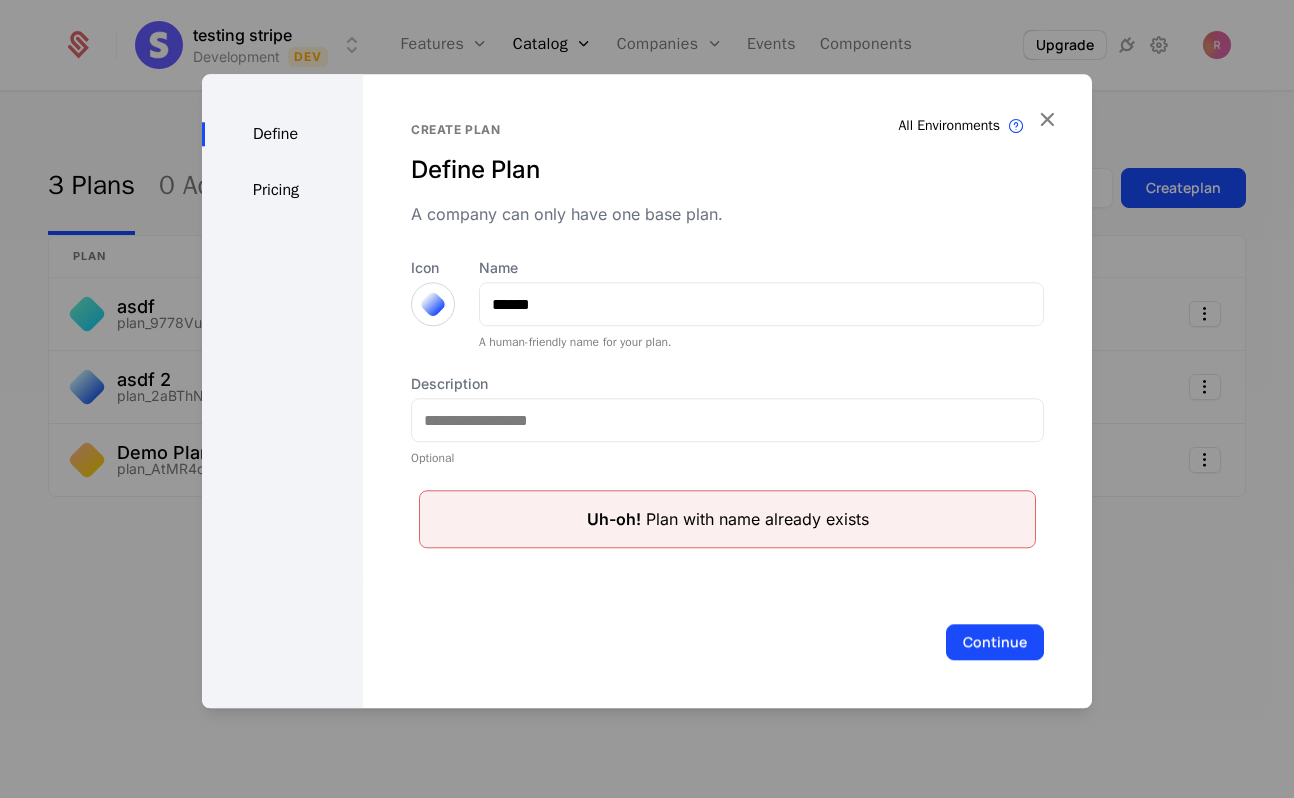 click at bounding box center (647, 399) 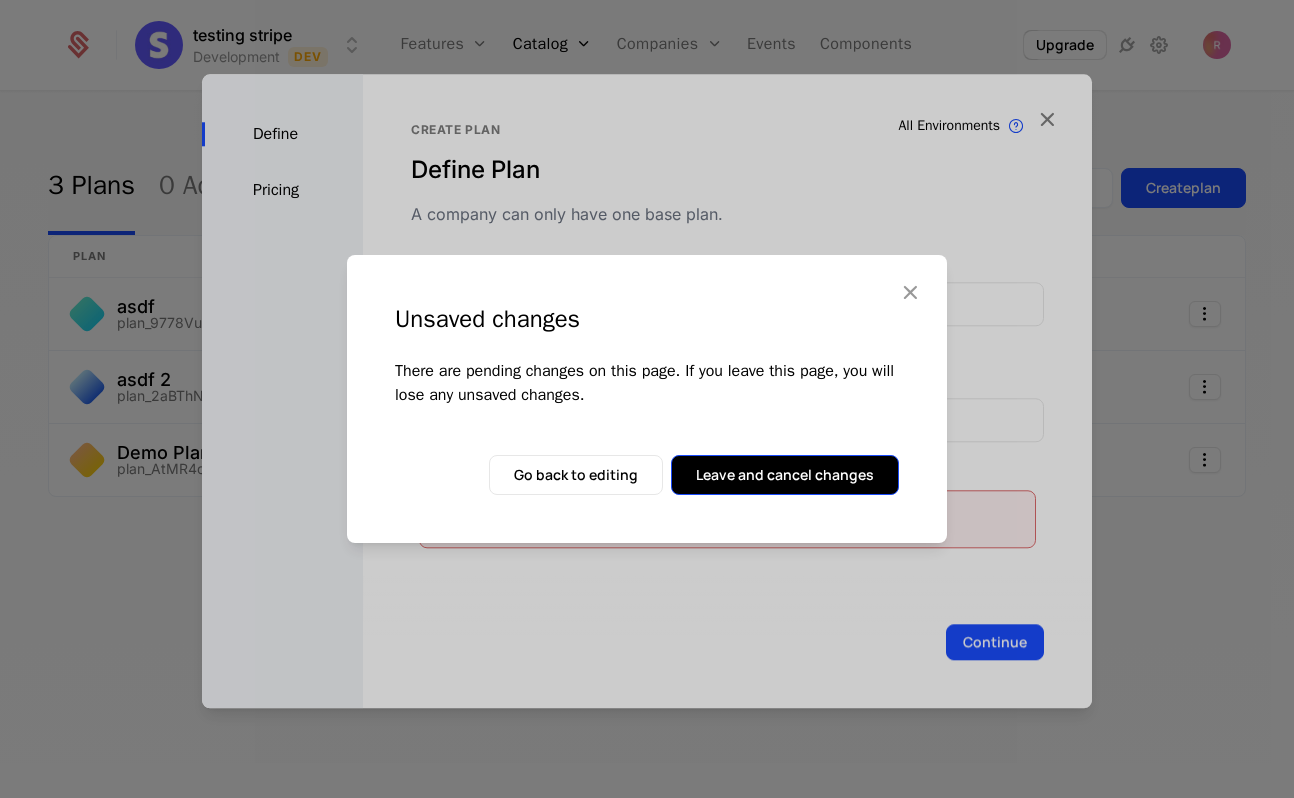 click on "Leave and cancel changes" at bounding box center (785, 475) 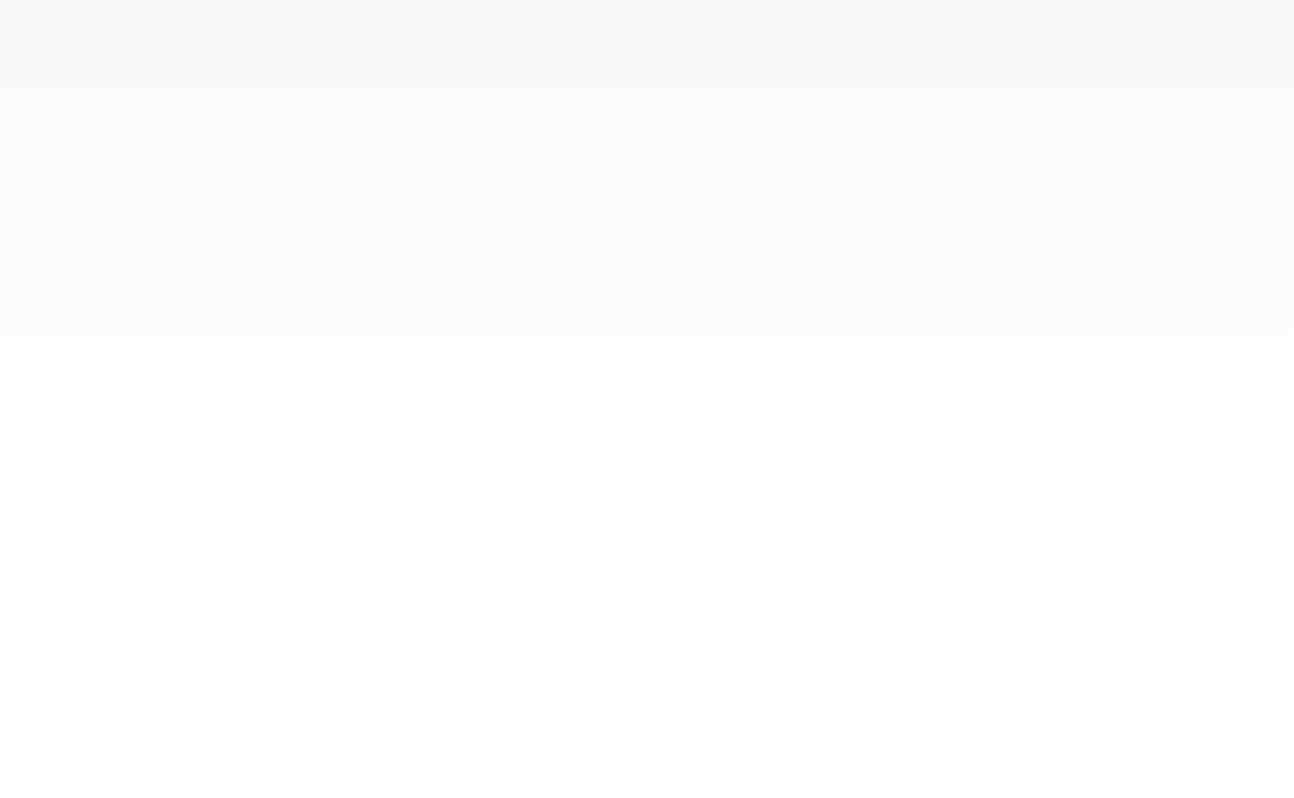 scroll, scrollTop: 0, scrollLeft: 0, axis: both 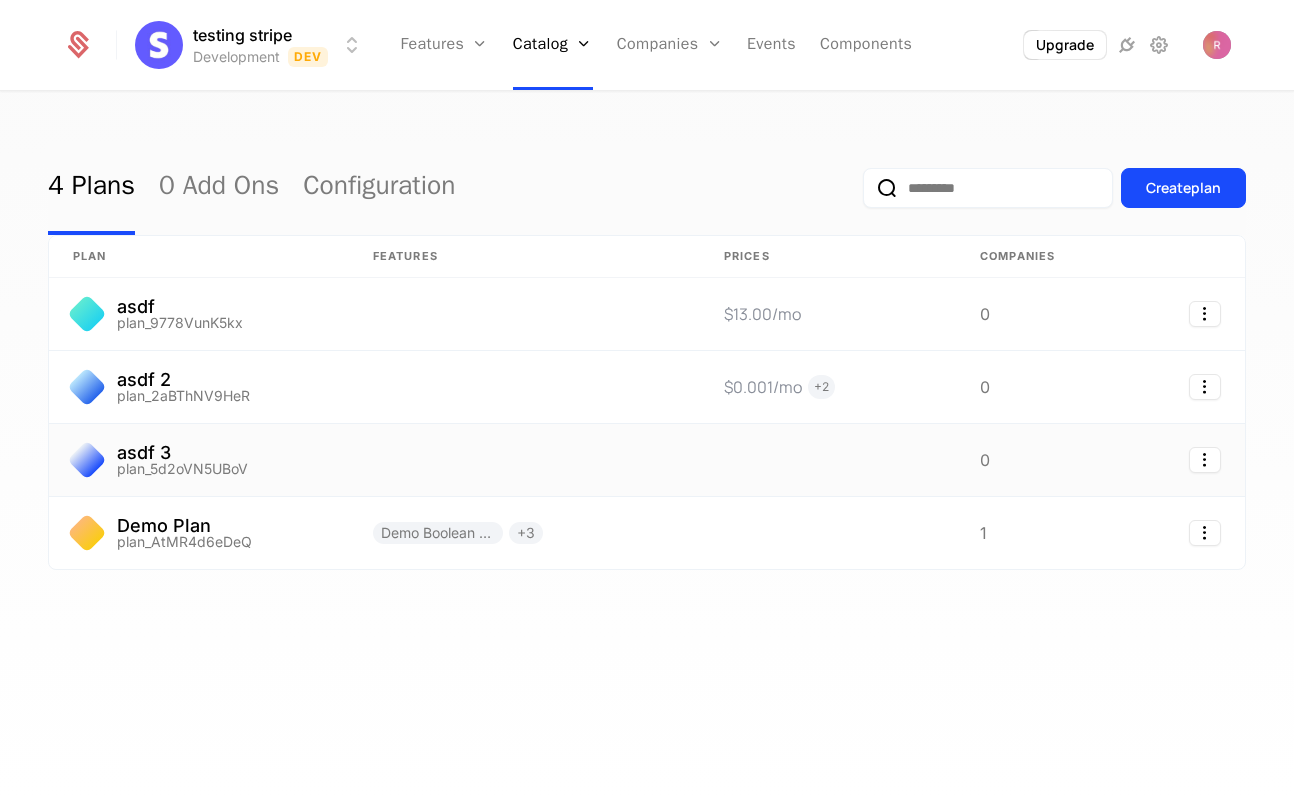 click on "asdf 3 plan_5d2oVN5UBoV" at bounding box center (199, 460) 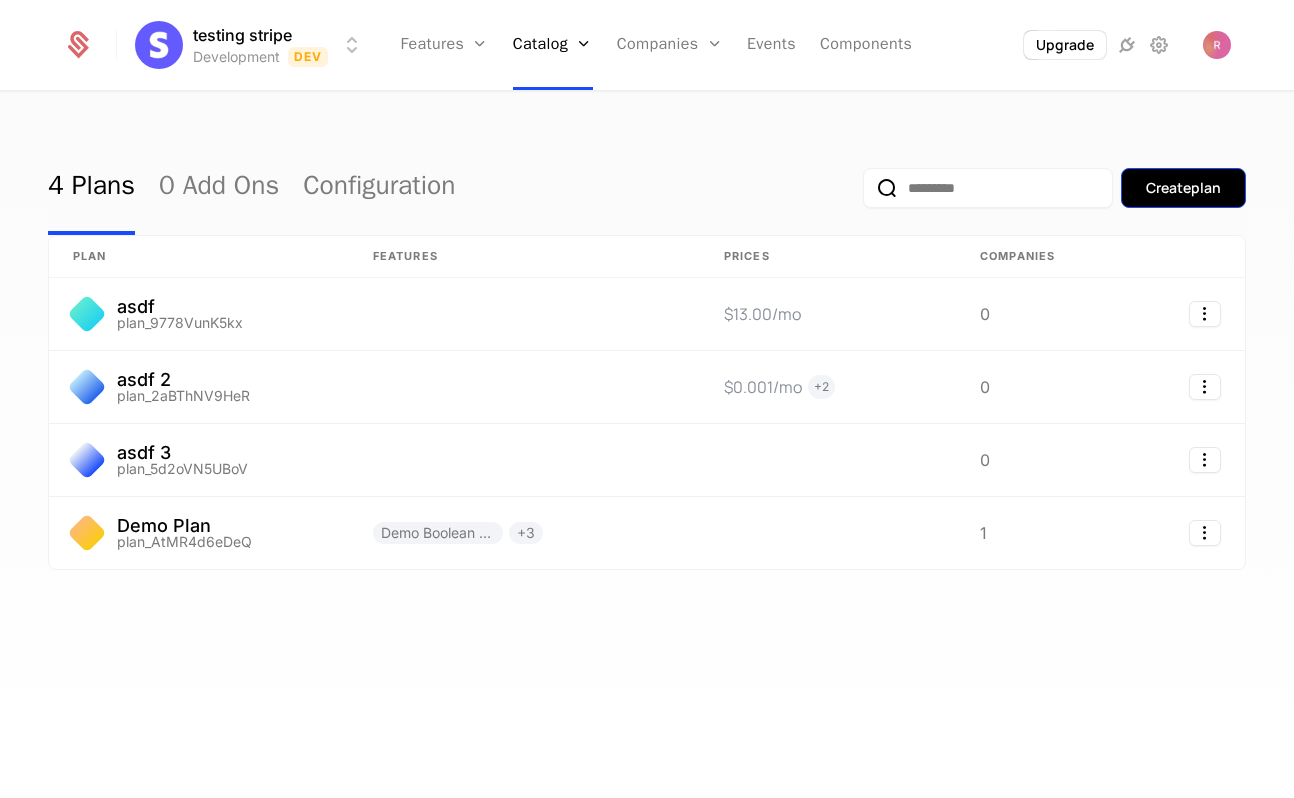 click on "Create  plan" at bounding box center [1183, 188] 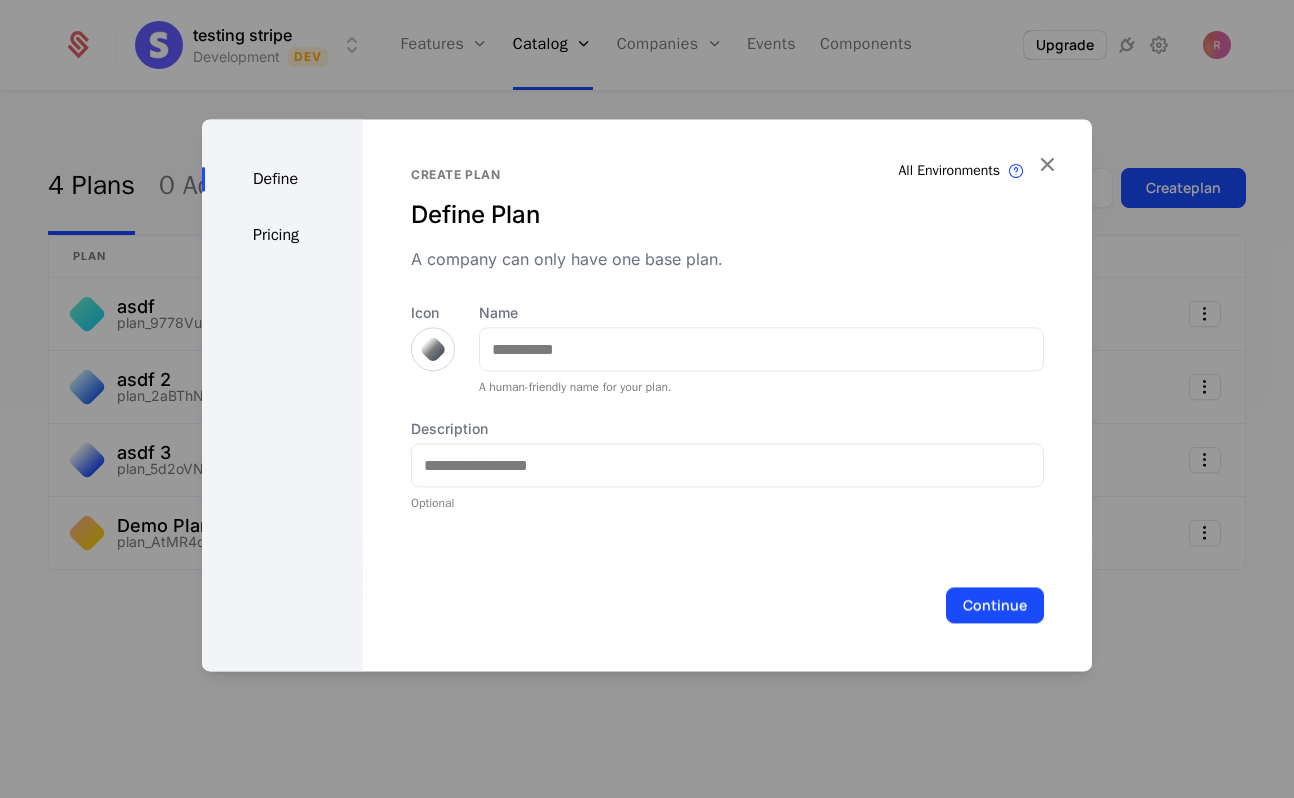 click on "Icon Name A human-friendly name for your plan. Description Optional" at bounding box center (727, 407) 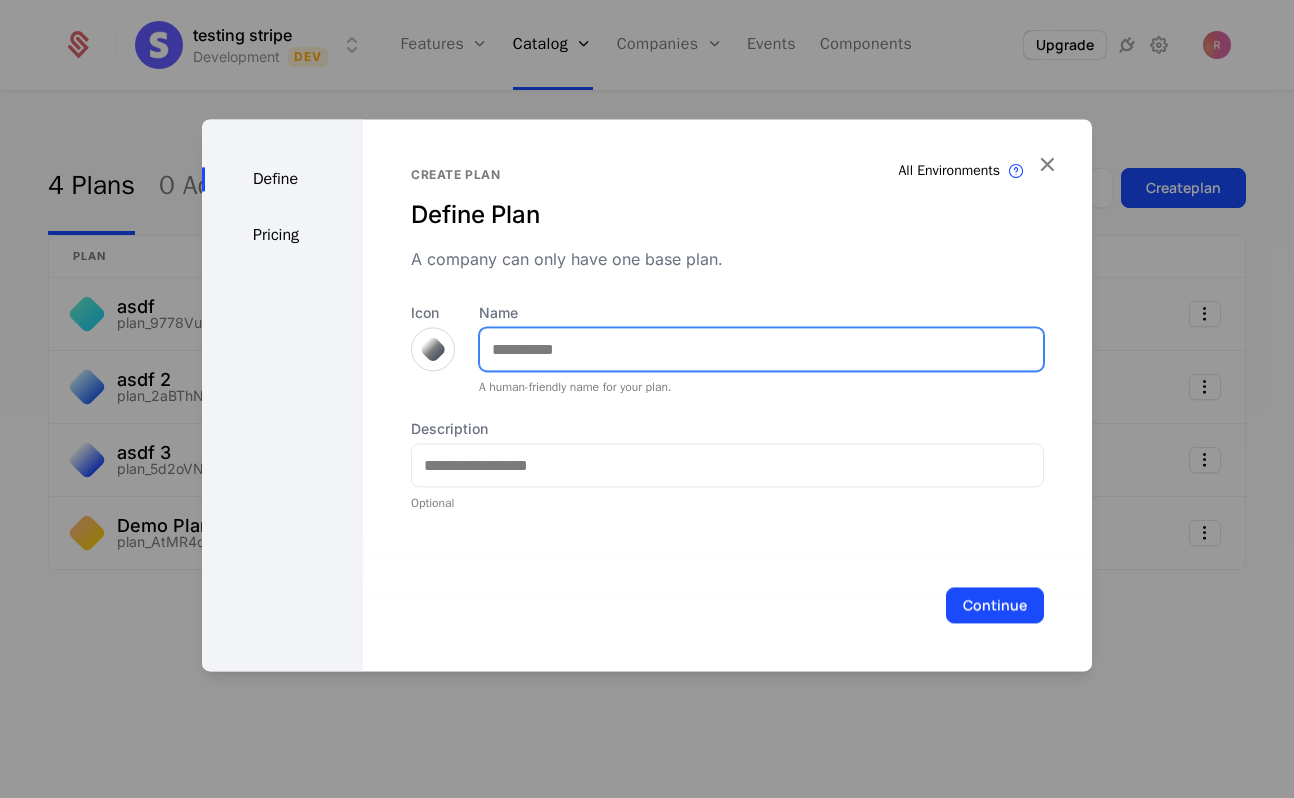 click on "Name" at bounding box center [761, 349] 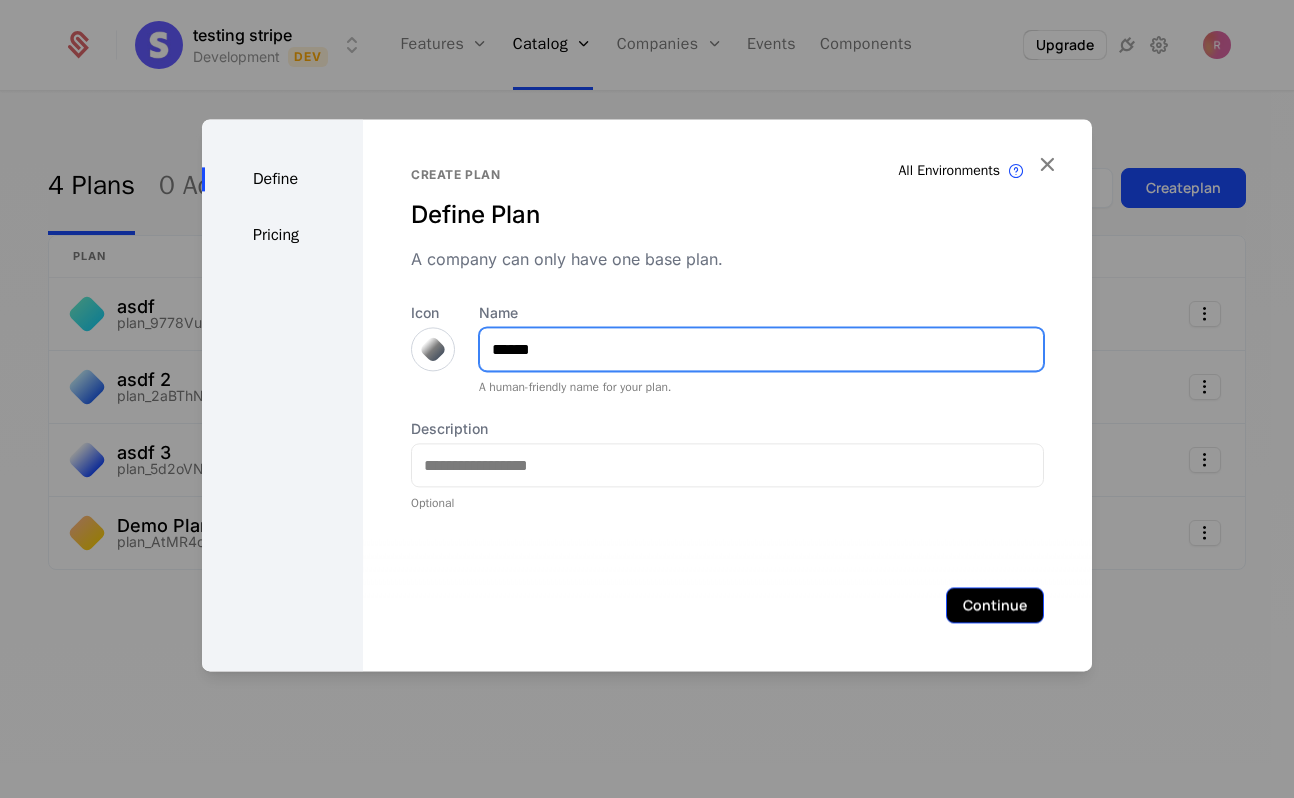 type on "******" 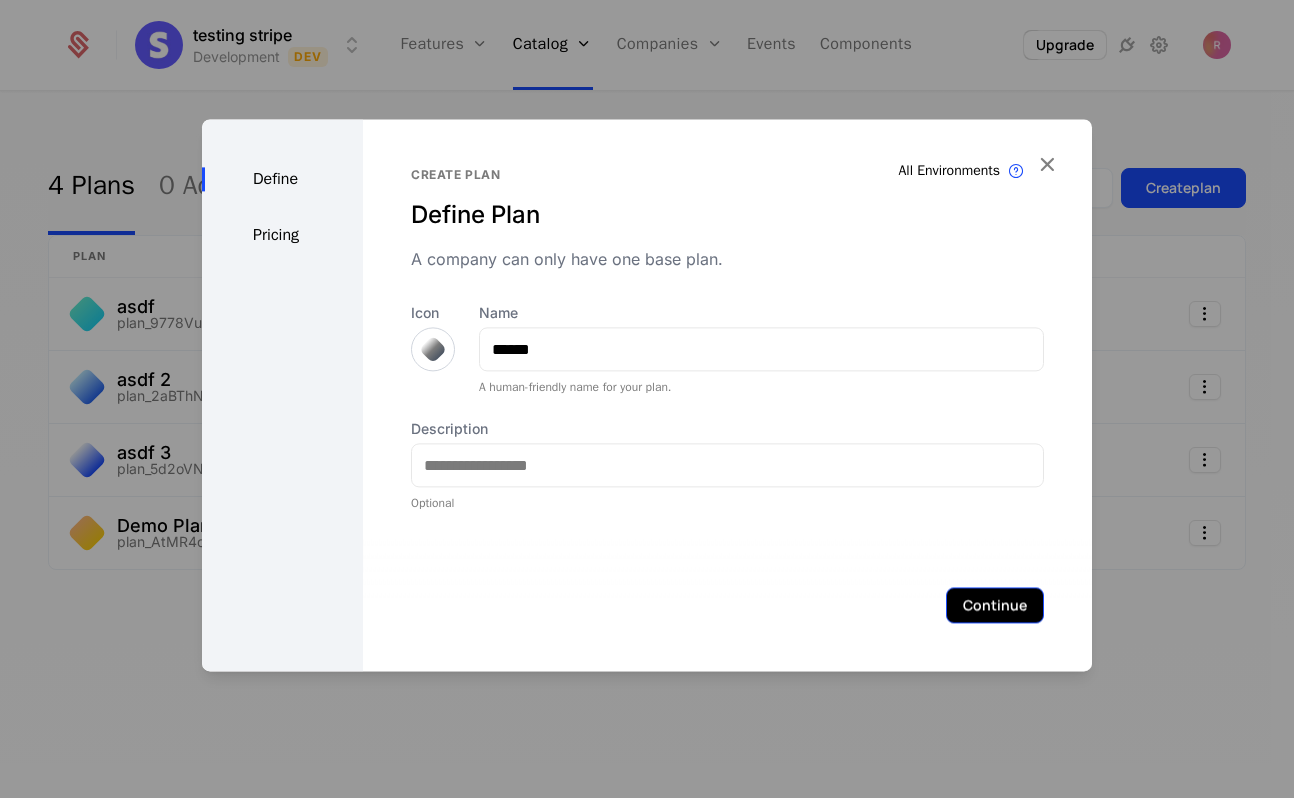 click on "Continue" at bounding box center [995, 605] 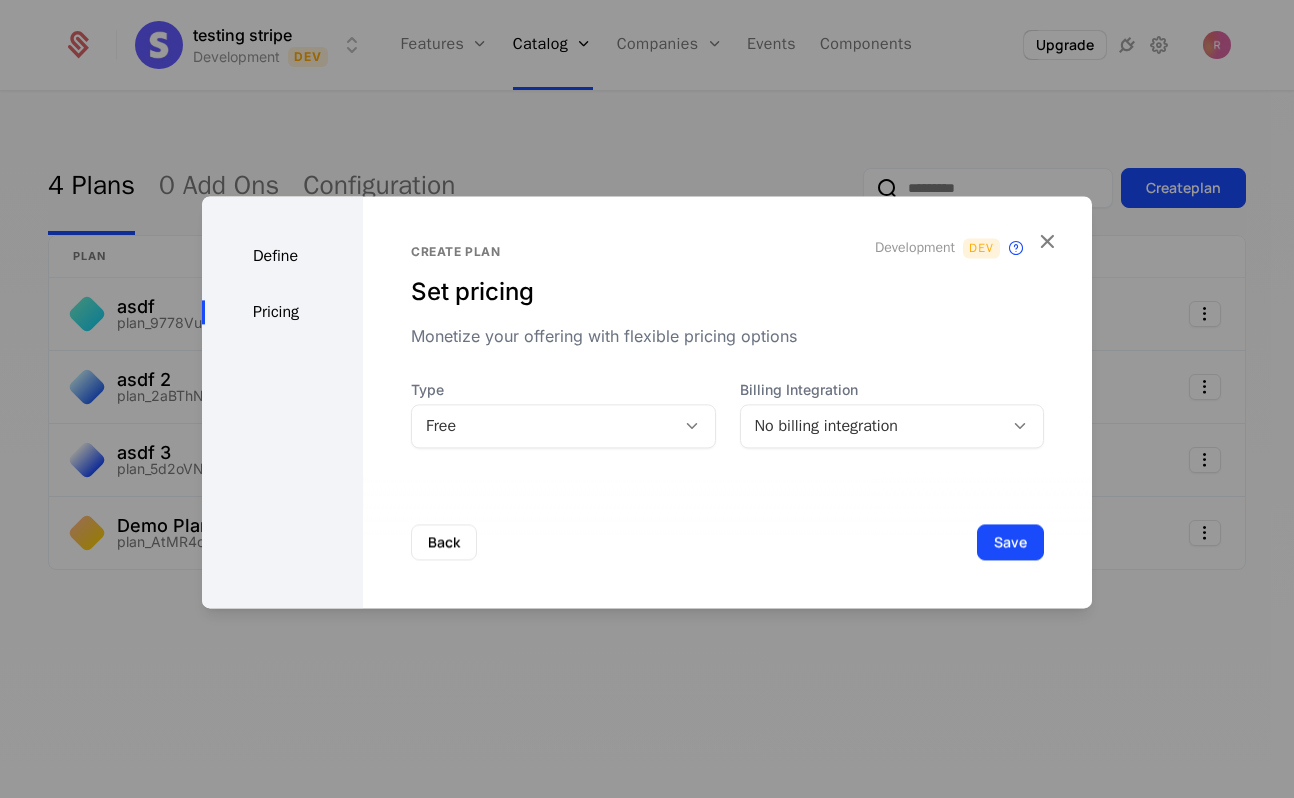 click on "Free" at bounding box center [543, 426] 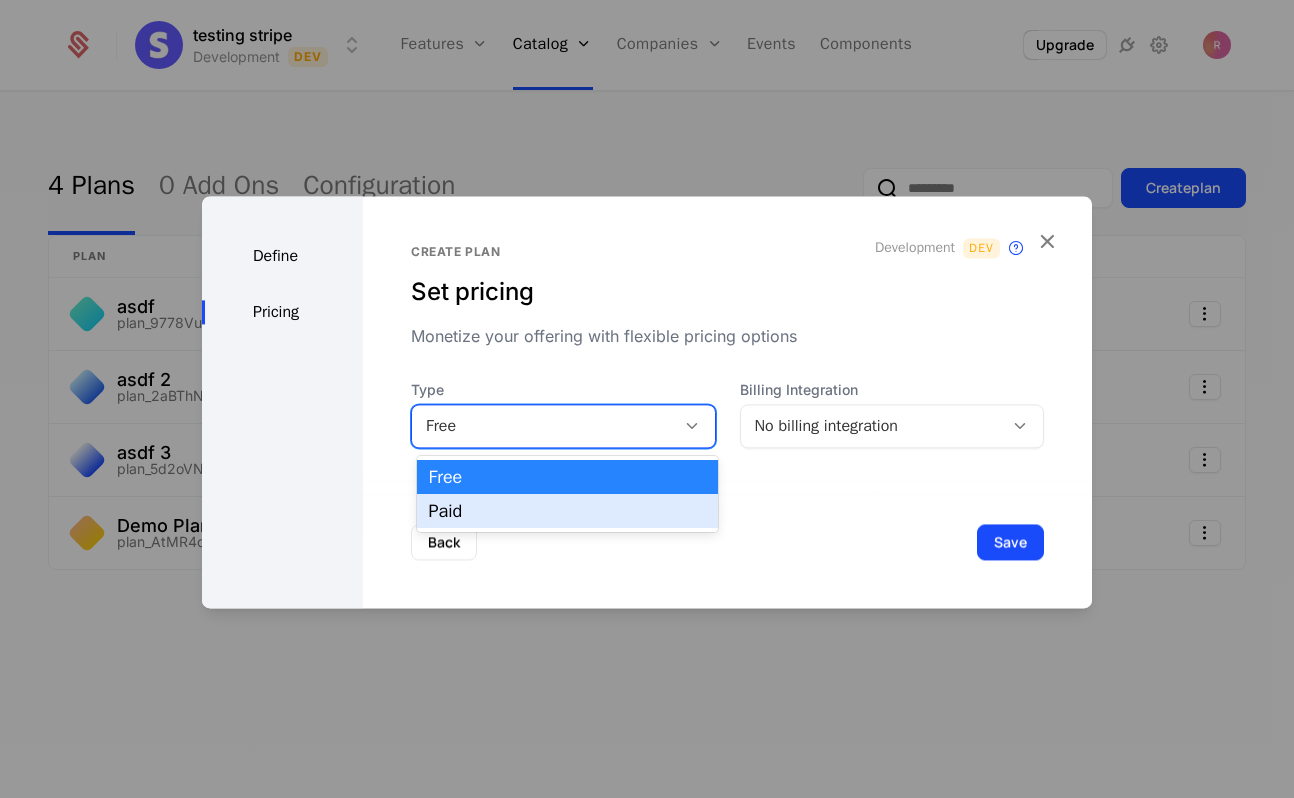 click on "Paid" at bounding box center [568, 511] 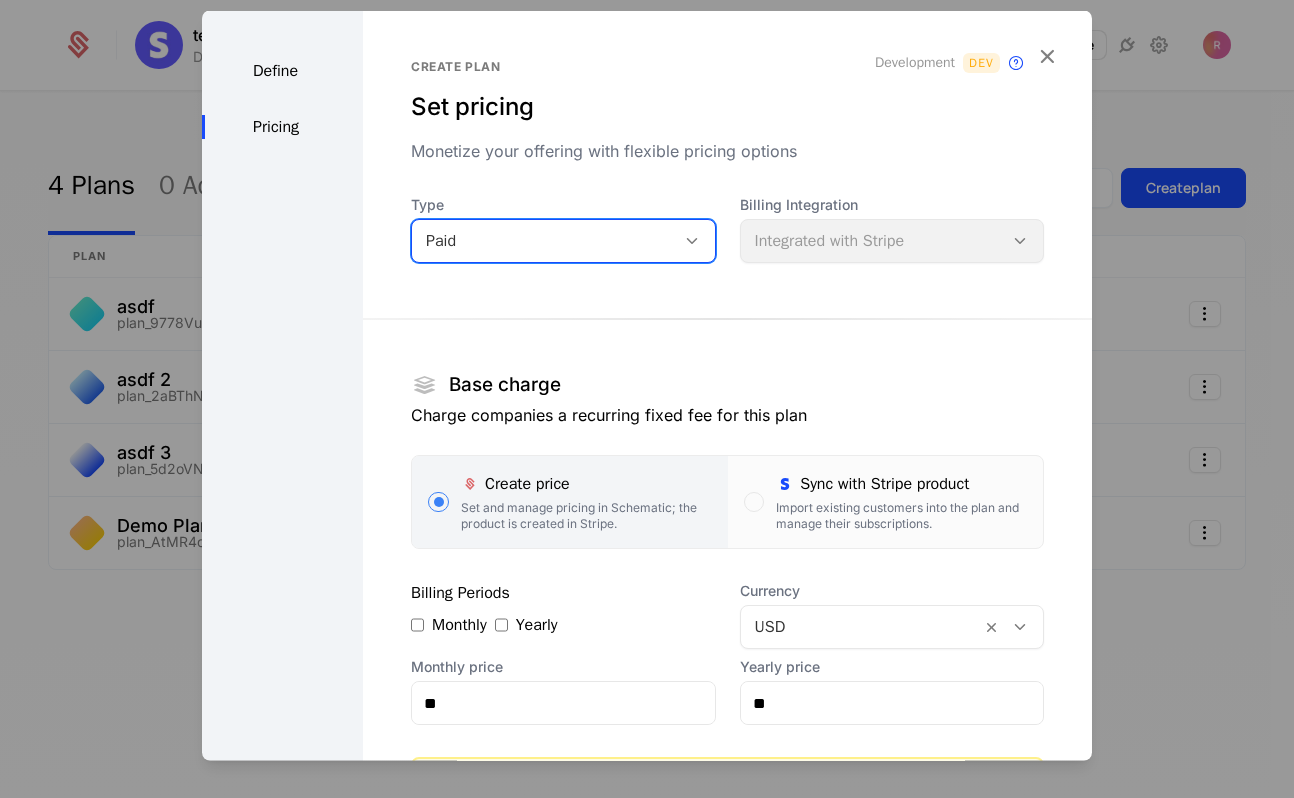 click on "Paid" at bounding box center (543, 241) 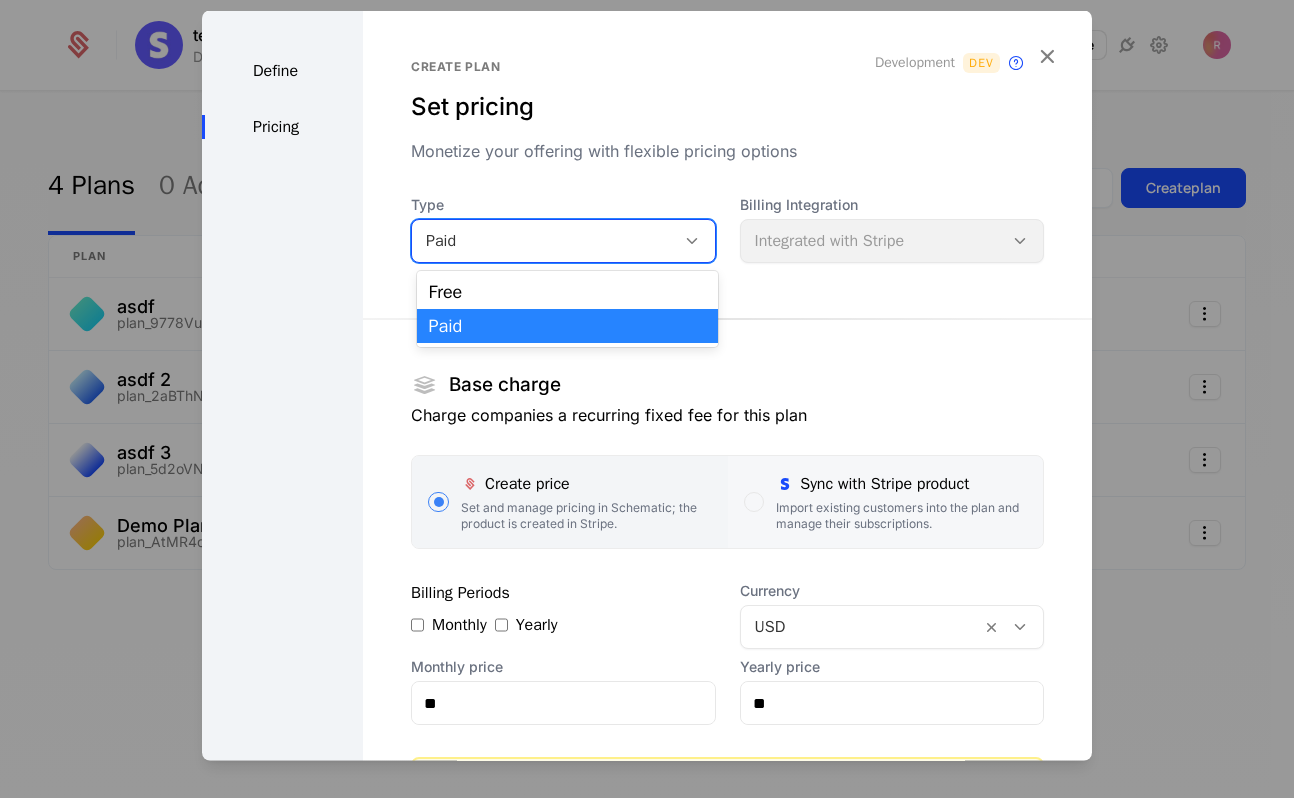 click on "Sync with Stripe product" at bounding box center (901, 484) 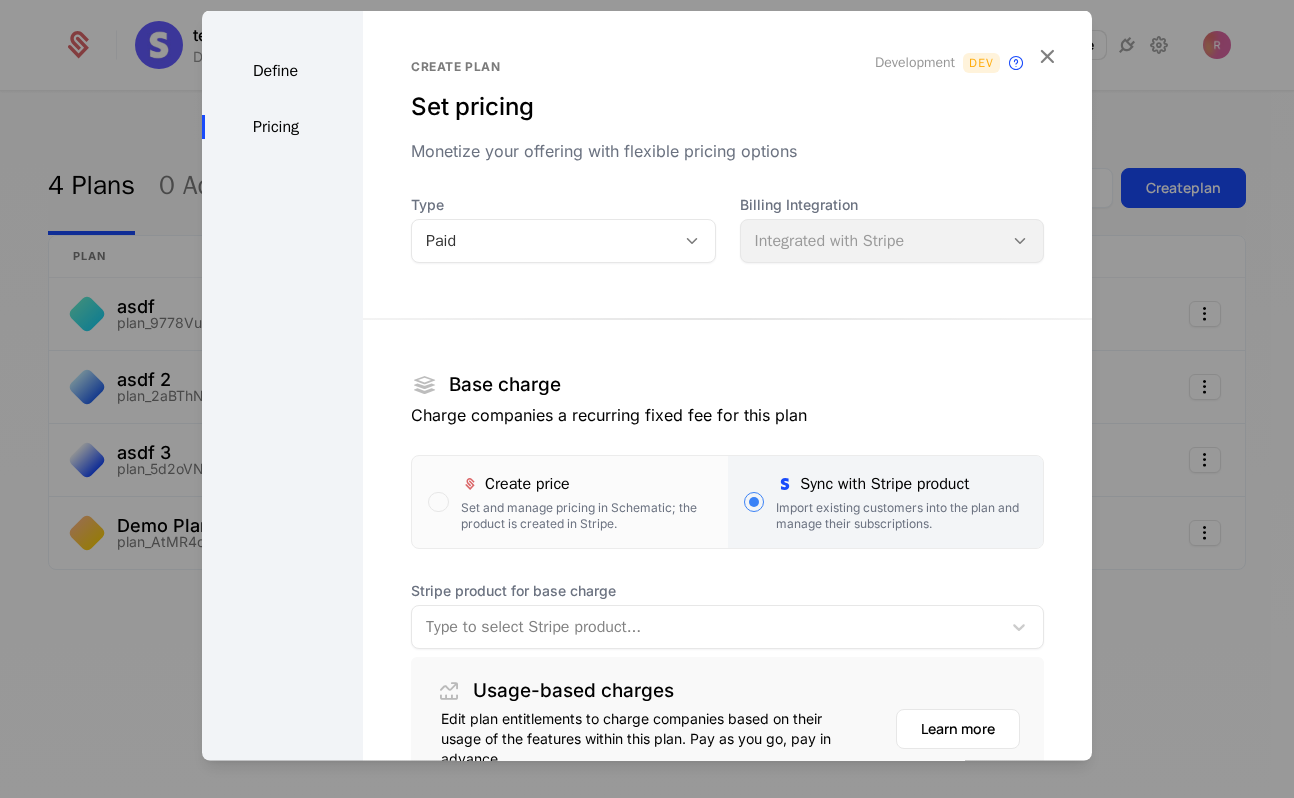 scroll, scrollTop: 192, scrollLeft: 0, axis: vertical 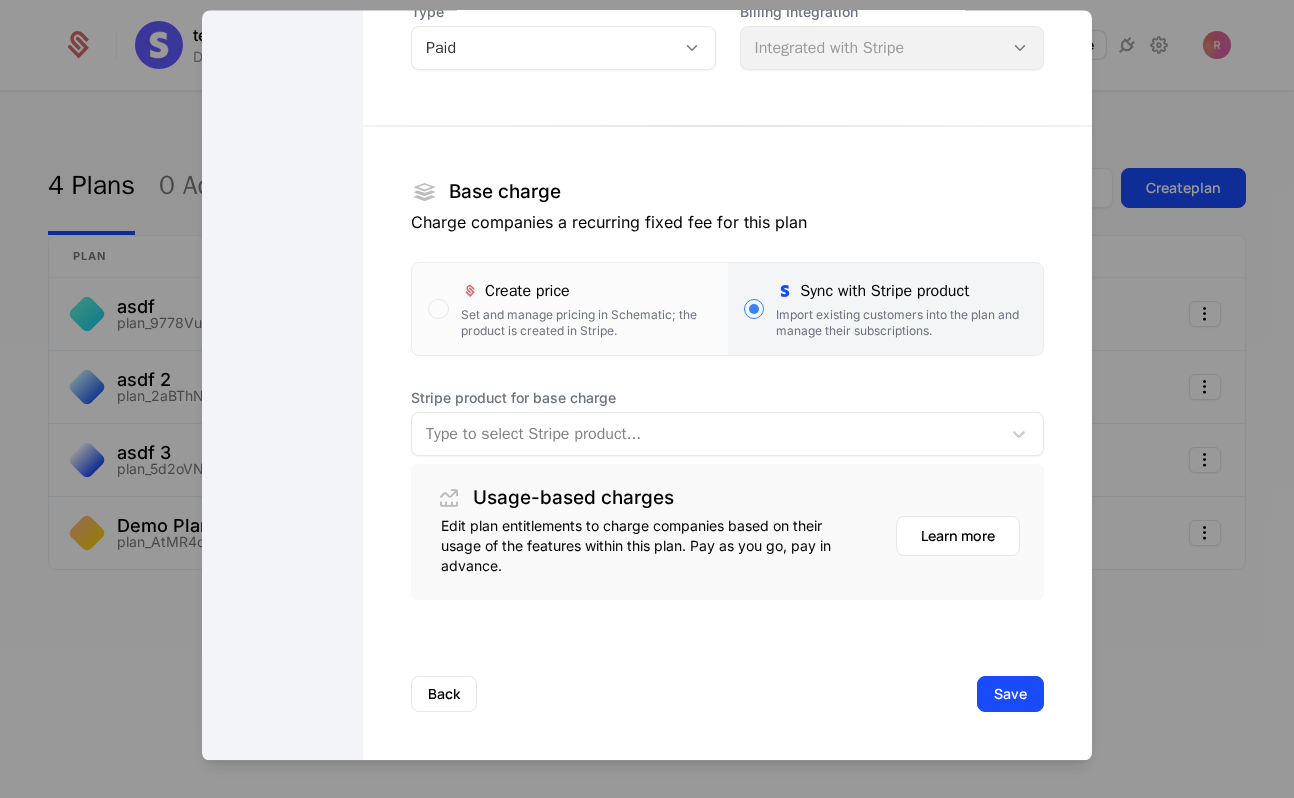 click on "Type to select Stripe product..." at bounding box center [727, 435] 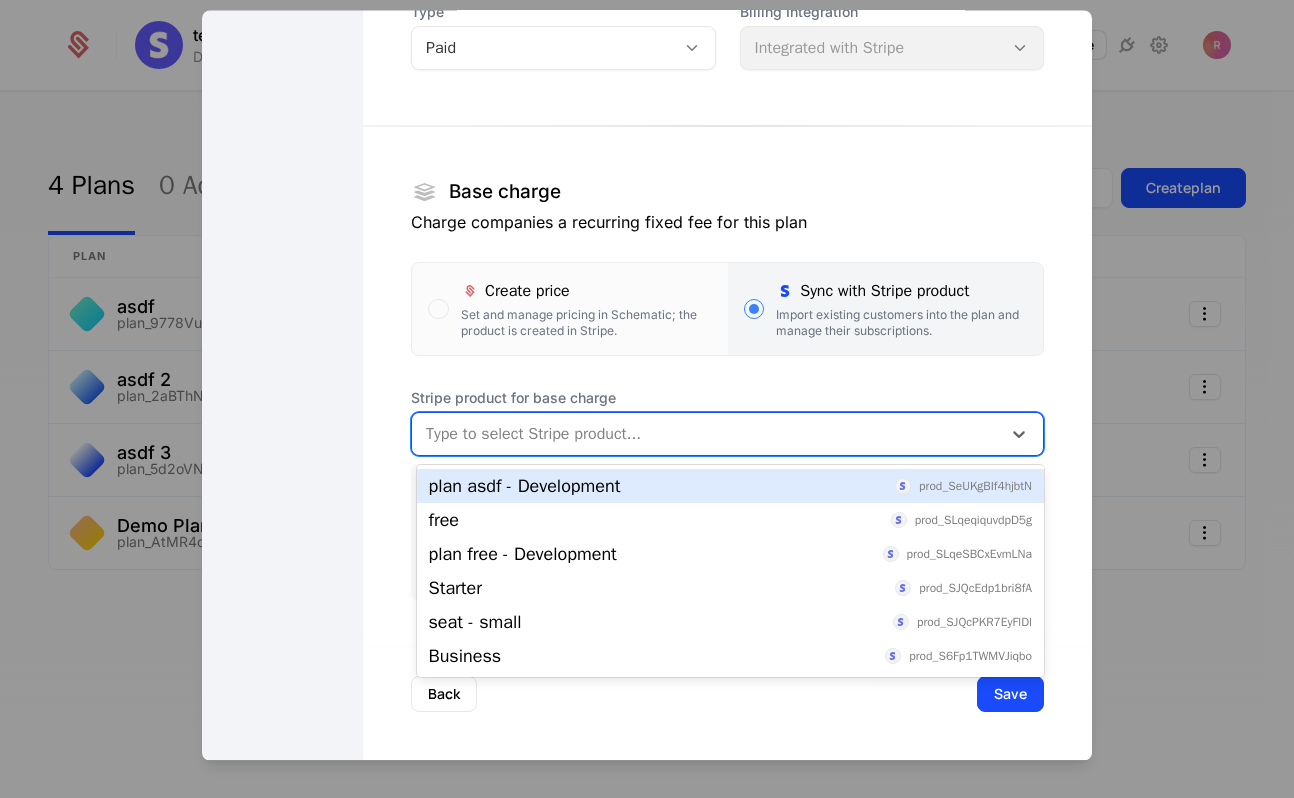 click on "Stripe product for base charge" at bounding box center (727, 399) 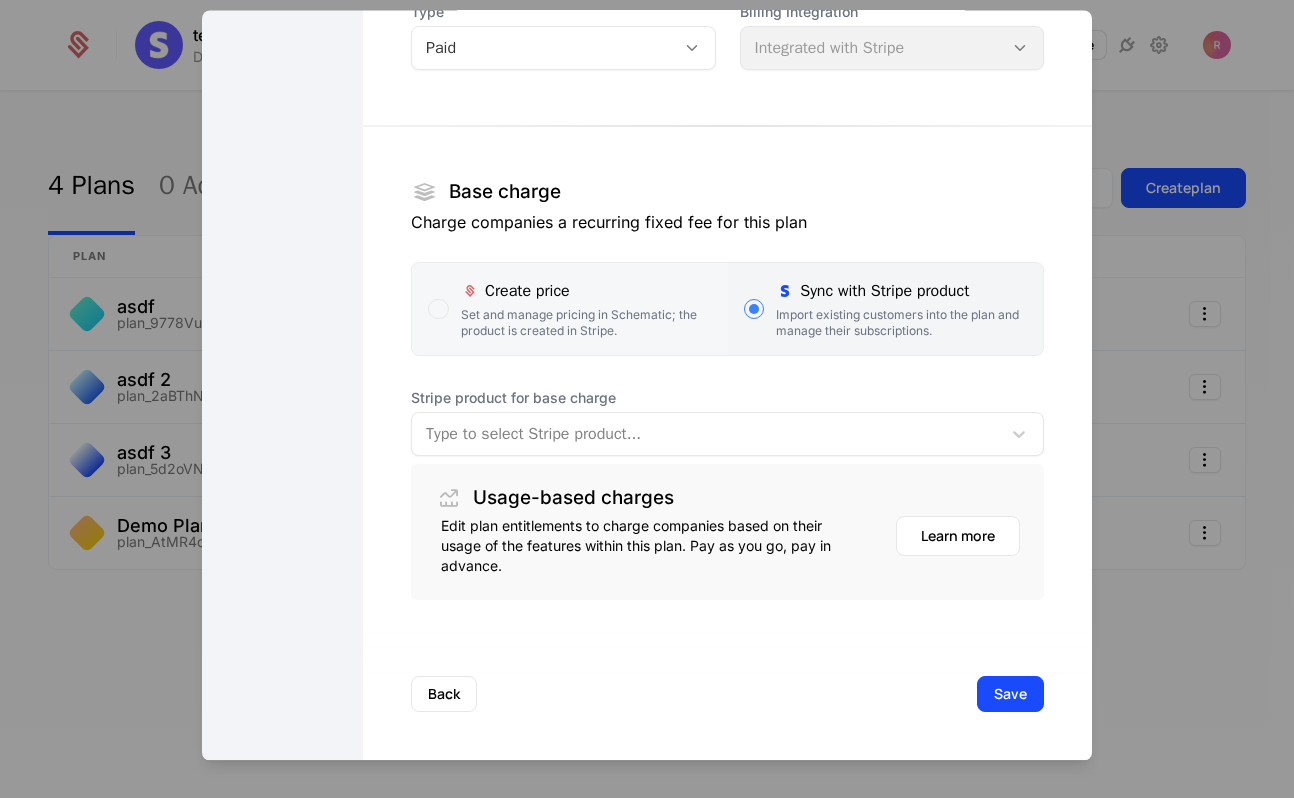 click on "Set and manage pricing in Schematic; the product is created in Stripe." at bounding box center (586, 324) 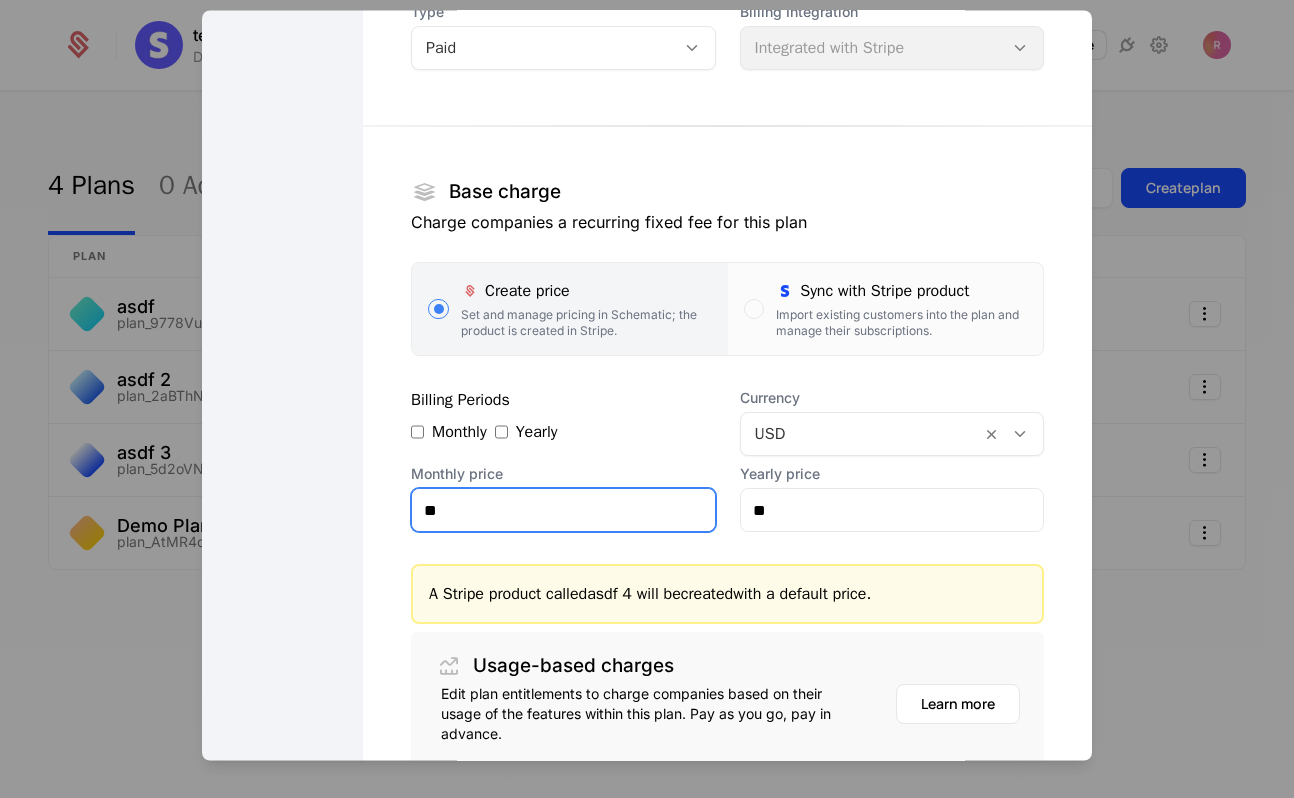 click on "**" at bounding box center (563, 511) 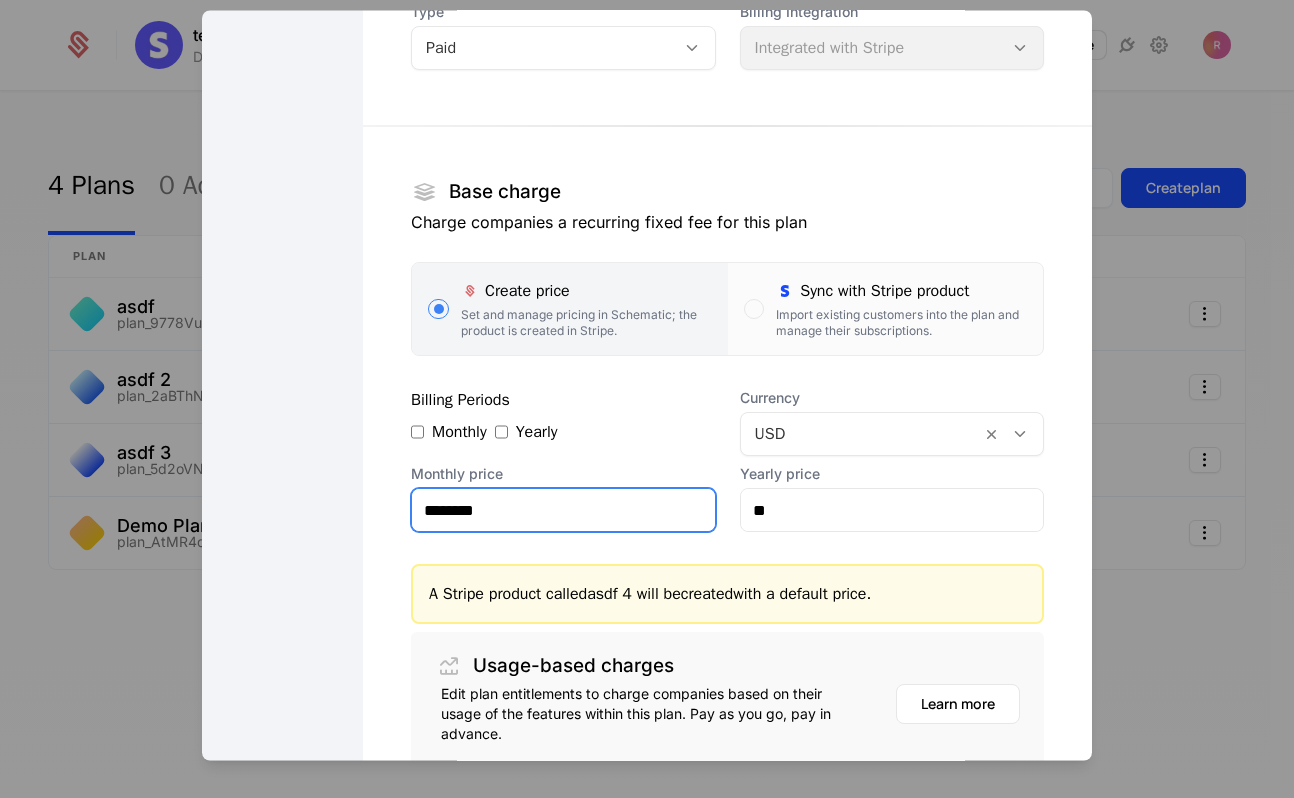 type on "********" 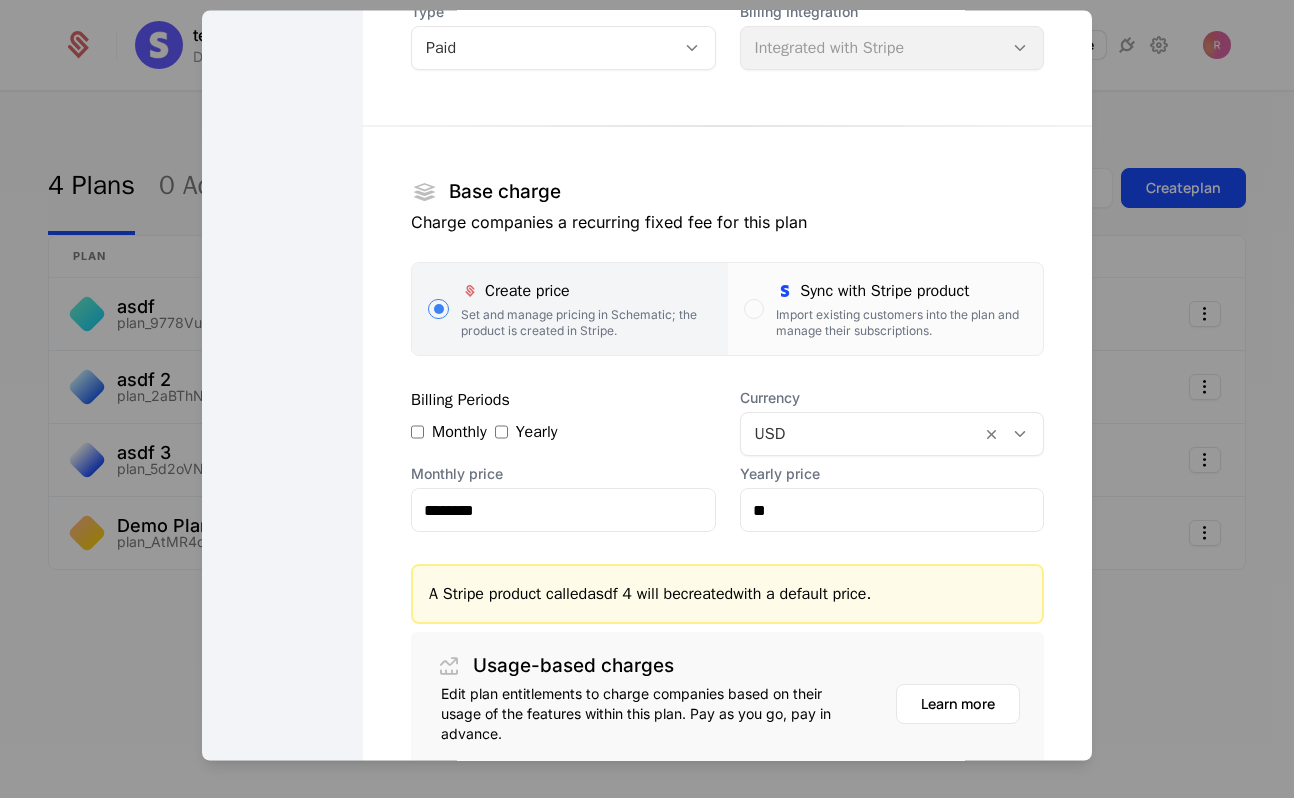 click on "Monthly Yearly" at bounding box center (563, 433) 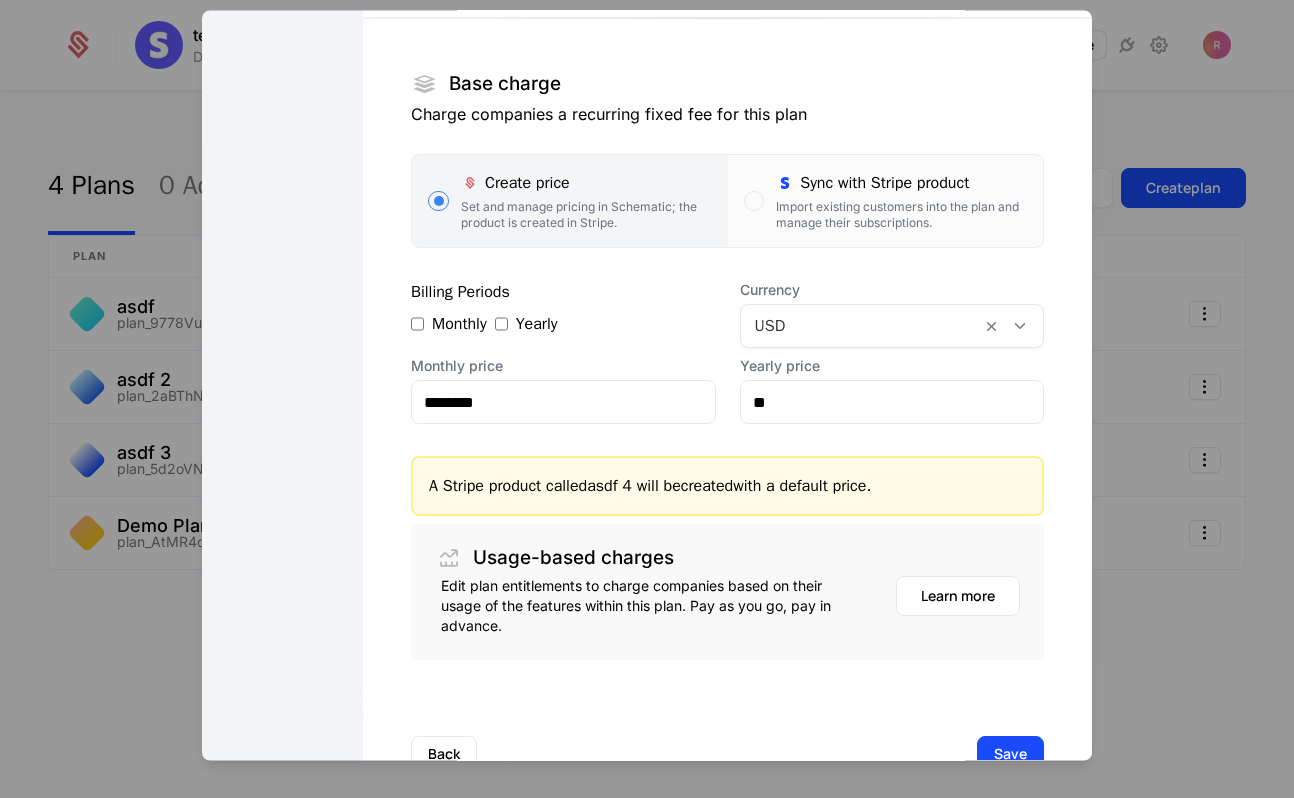 scroll, scrollTop: 360, scrollLeft: 0, axis: vertical 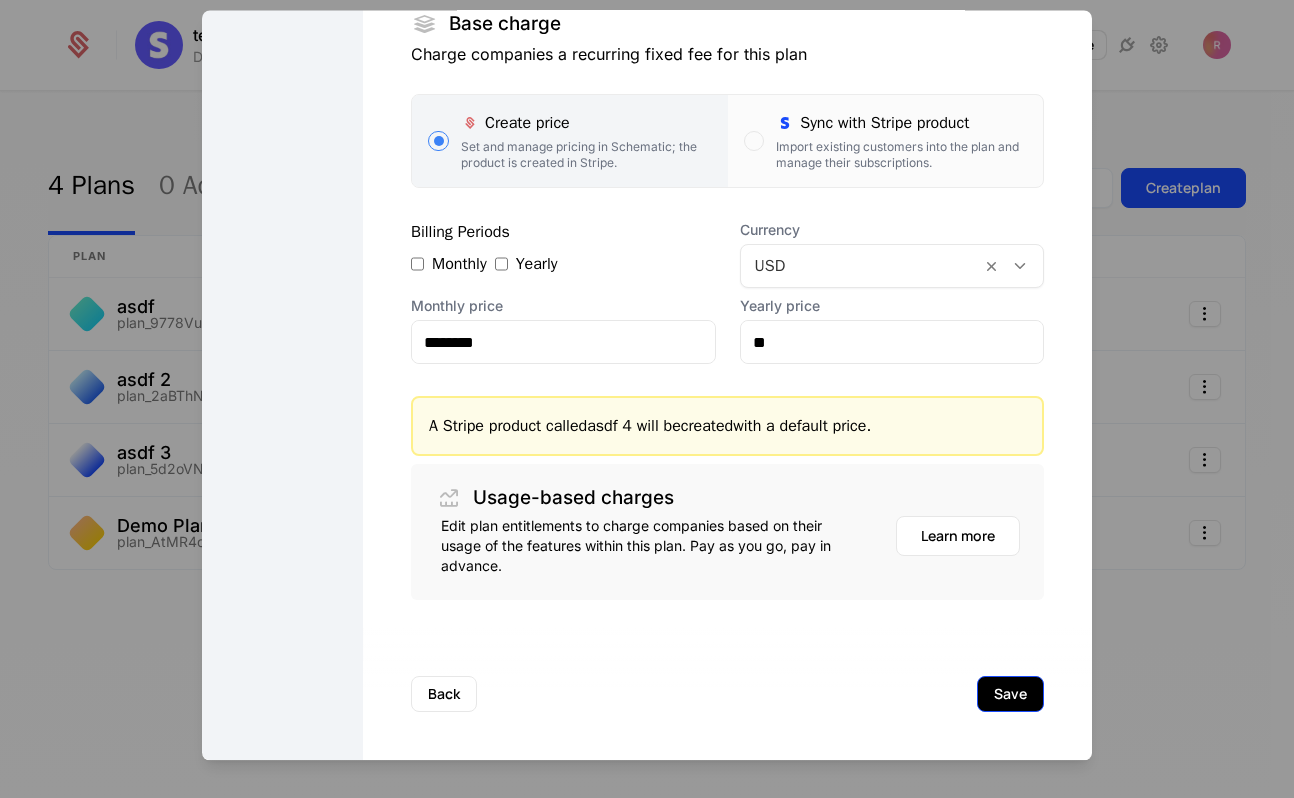 click on "Save" at bounding box center (1010, 695) 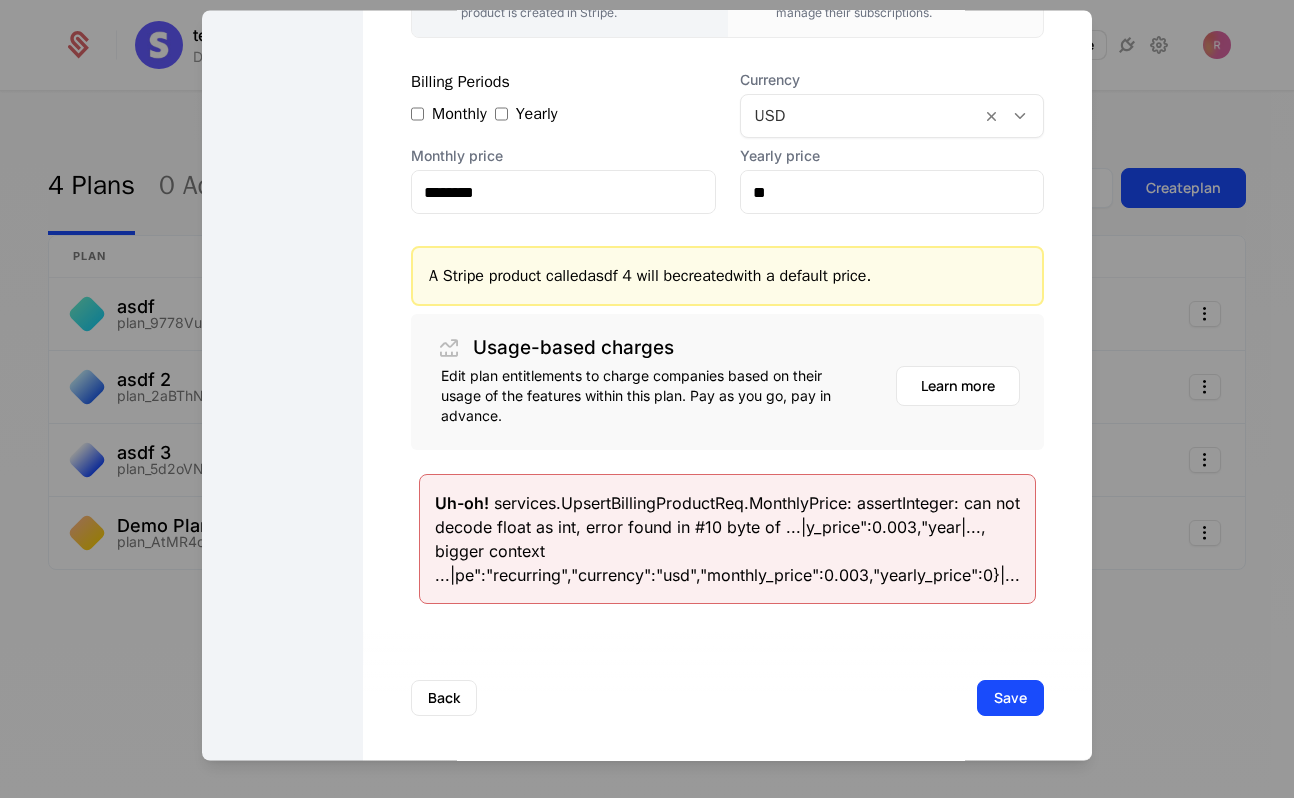 scroll, scrollTop: 514, scrollLeft: 0, axis: vertical 